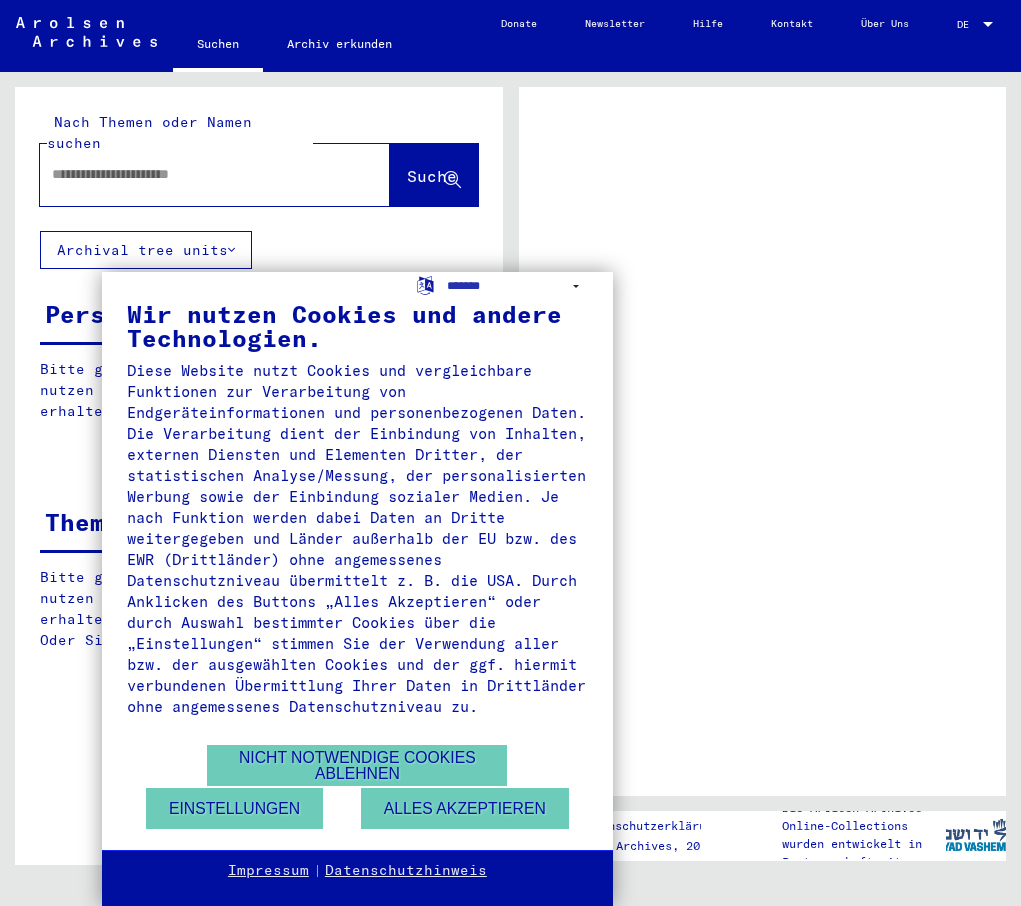 scroll, scrollTop: 0, scrollLeft: 0, axis: both 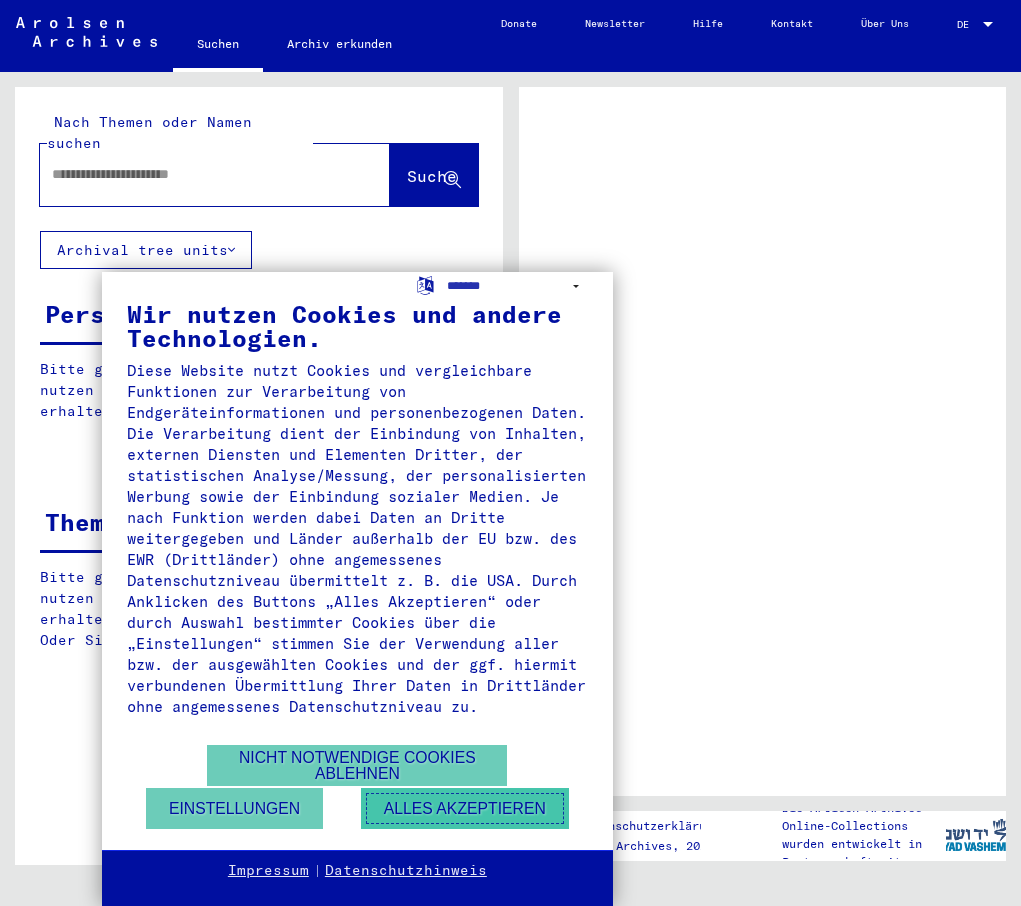 click on "Alles akzeptieren" at bounding box center [465, 808] 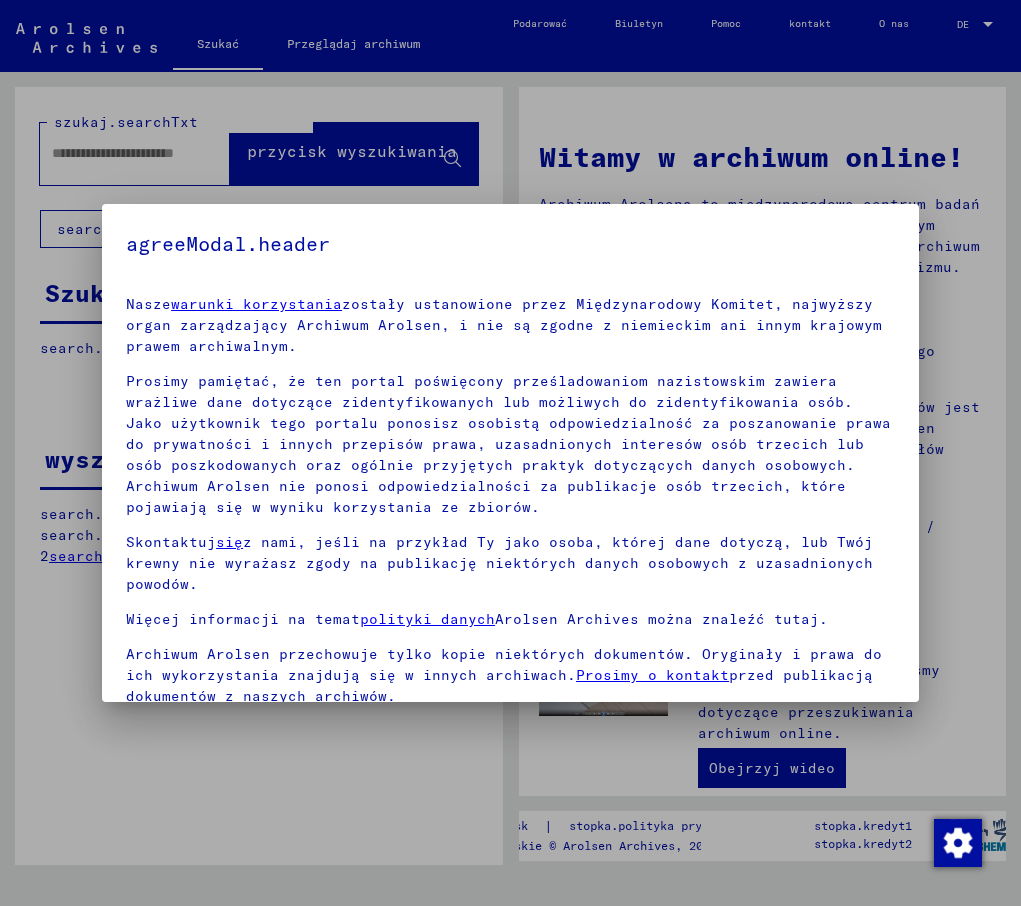 scroll, scrollTop: 81, scrollLeft: 0, axis: vertical 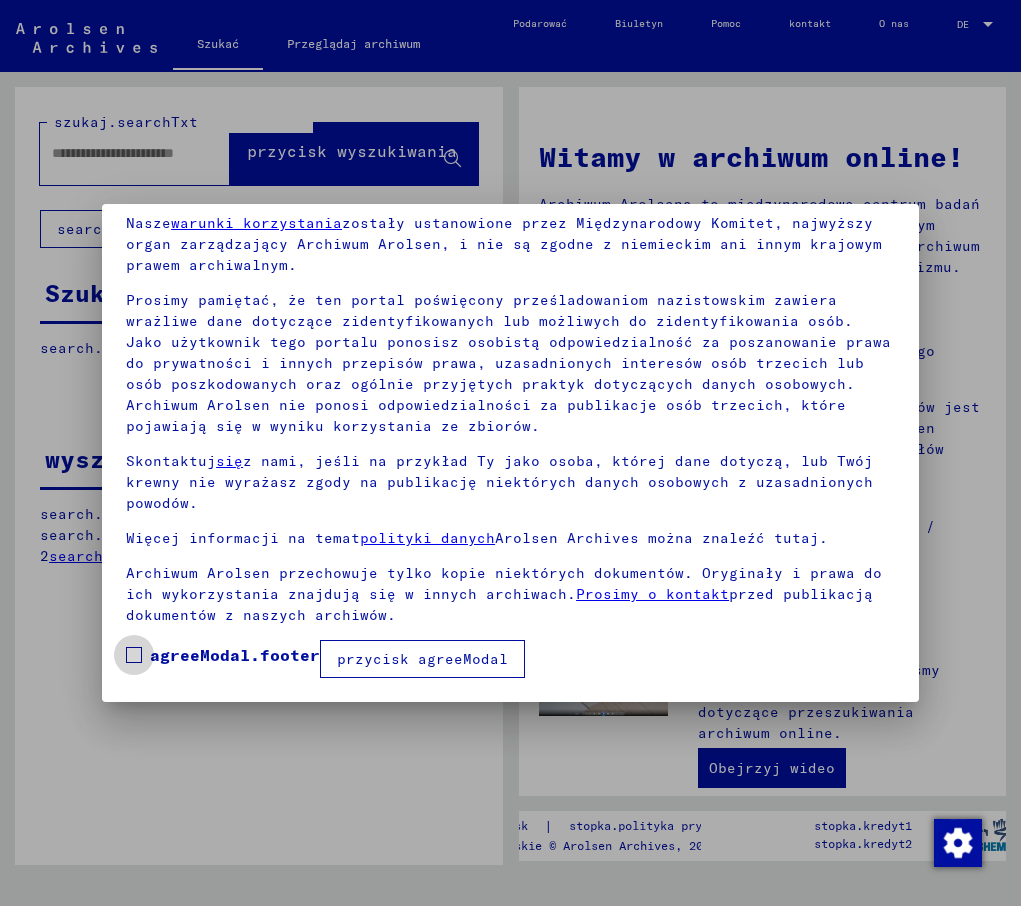 click at bounding box center [134, 655] 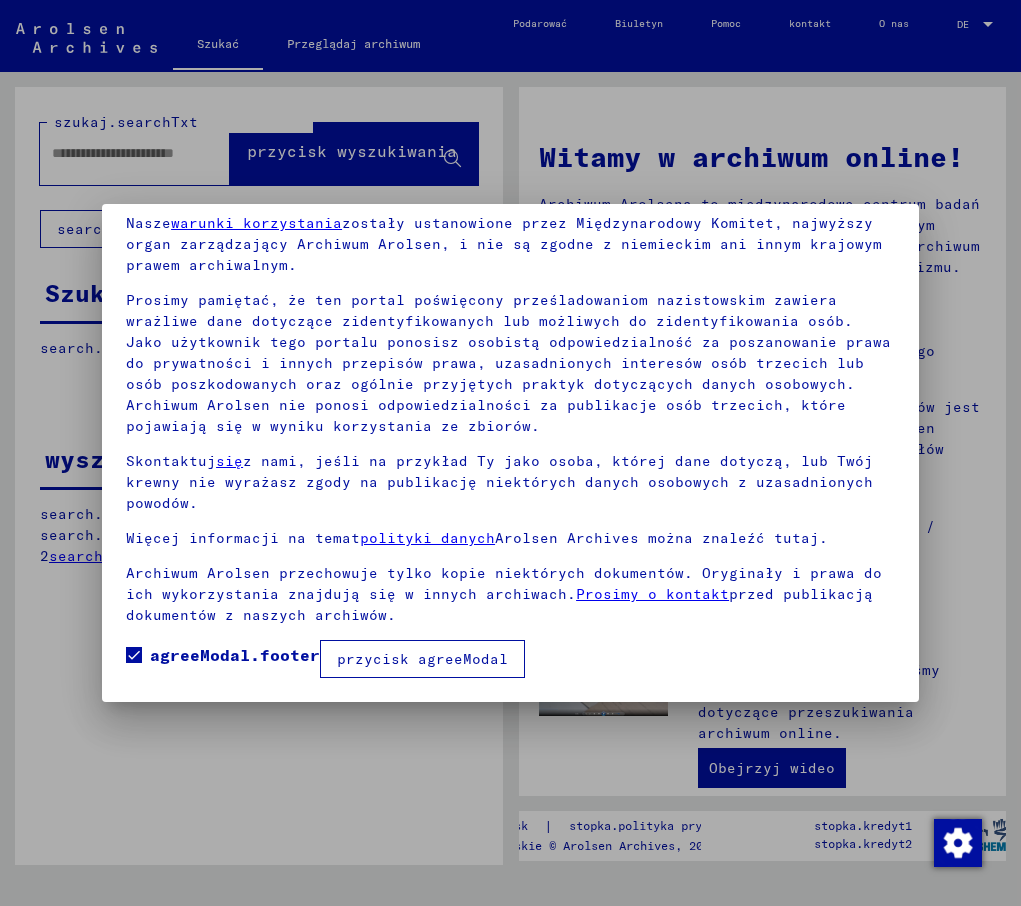 click on "przycisk agreeModal" at bounding box center [422, 659] 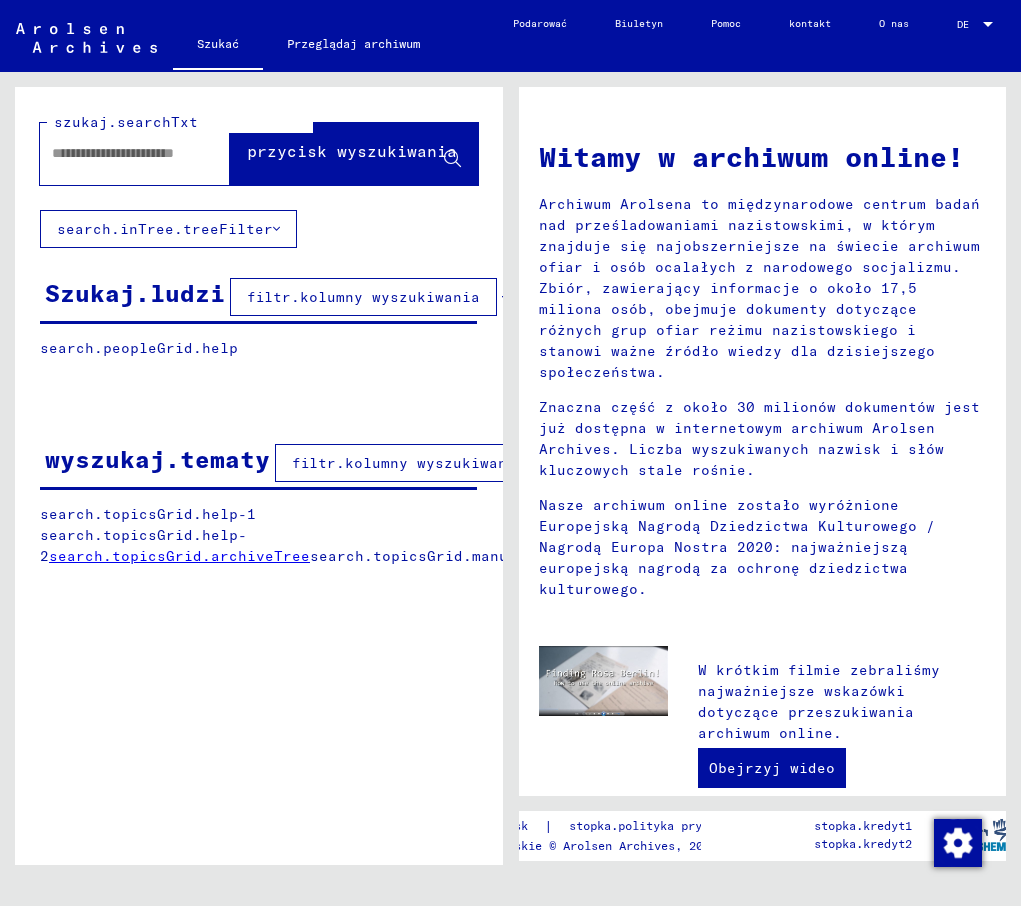 drag, startPoint x: 110, startPoint y: 143, endPoint x: 115, endPoint y: 153, distance: 11.18034 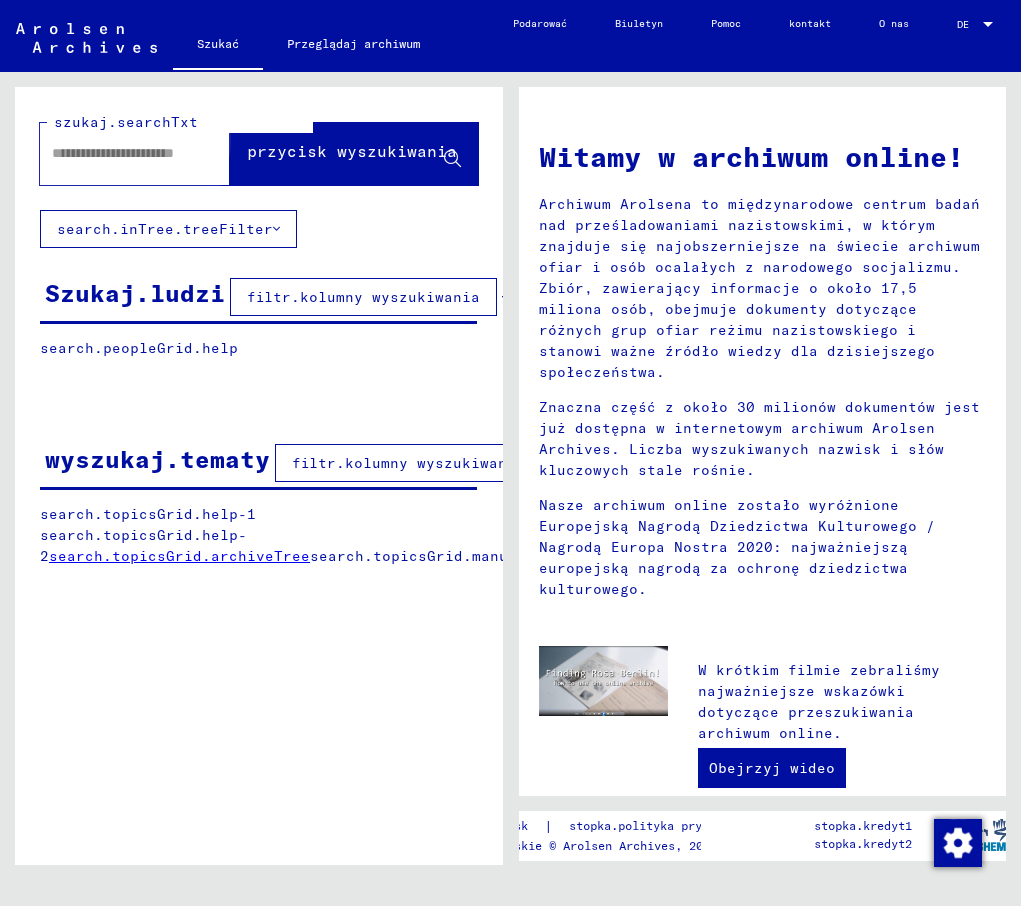 click on "przycisk wyszukiwania" 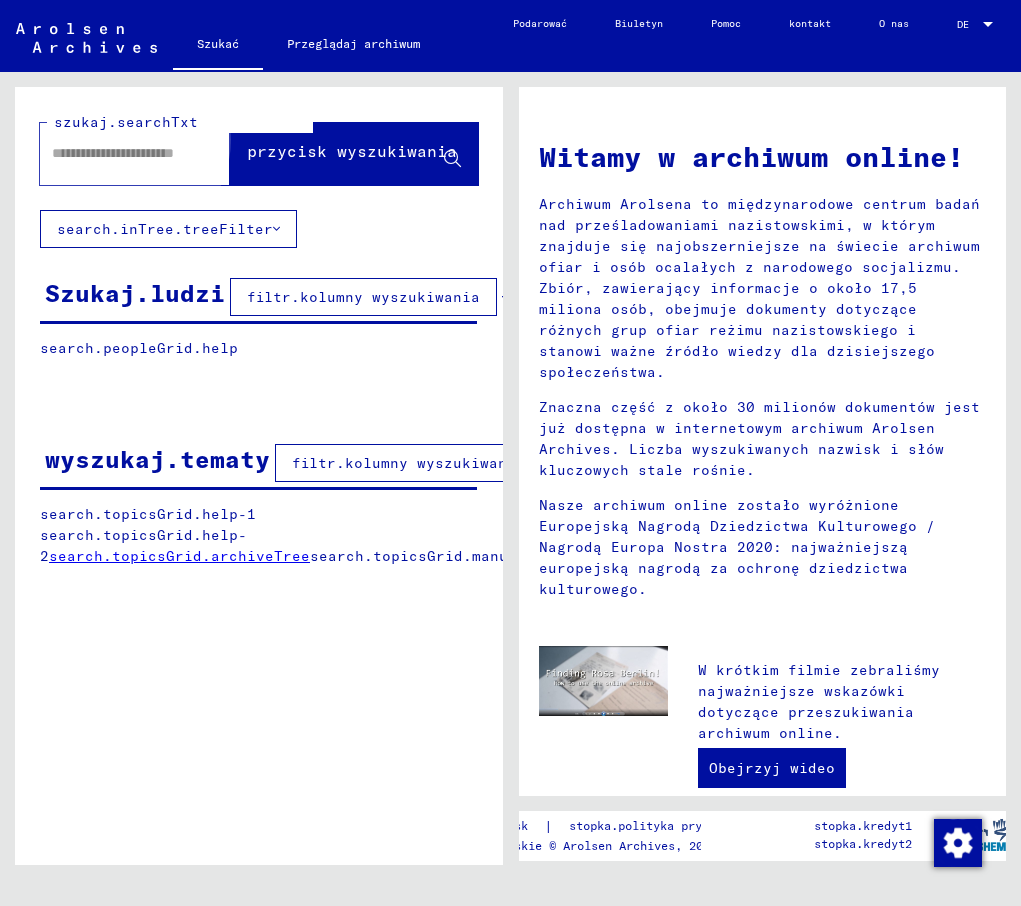 click on "przycisk wyszukiwania" 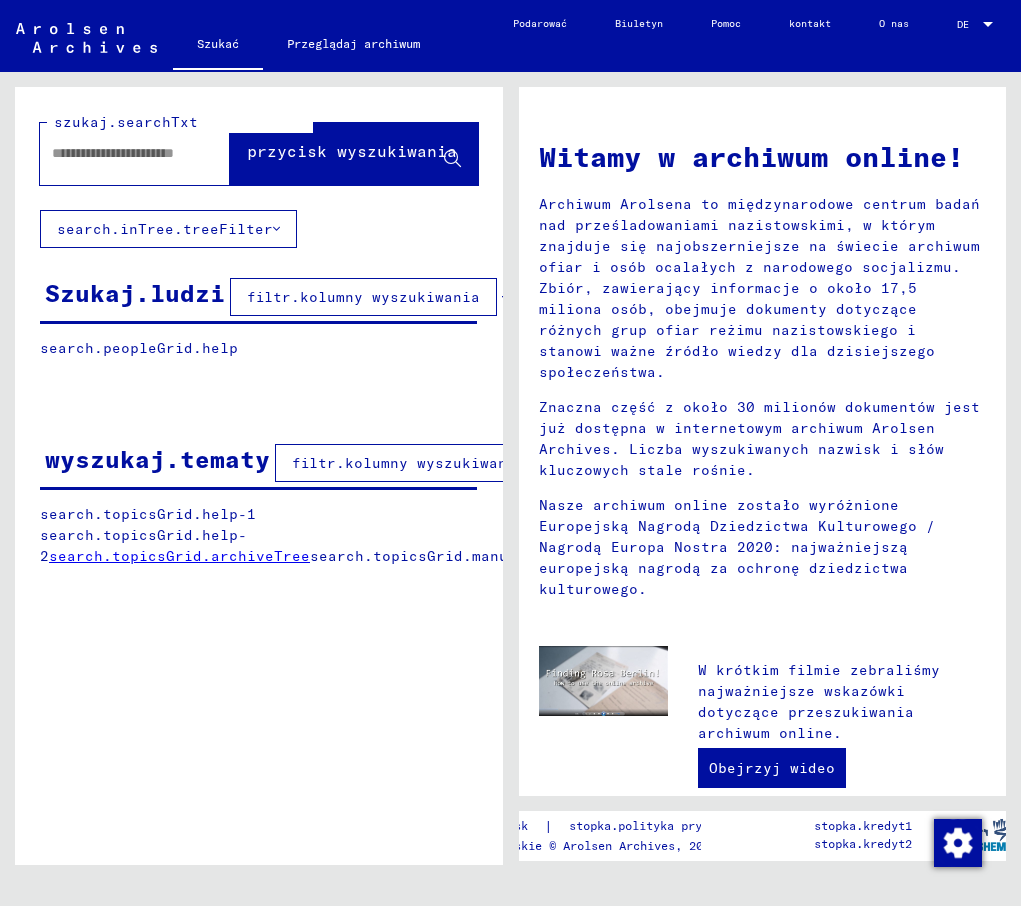 click on "filtr.kolumny wyszukiwania" at bounding box center (363, 297) 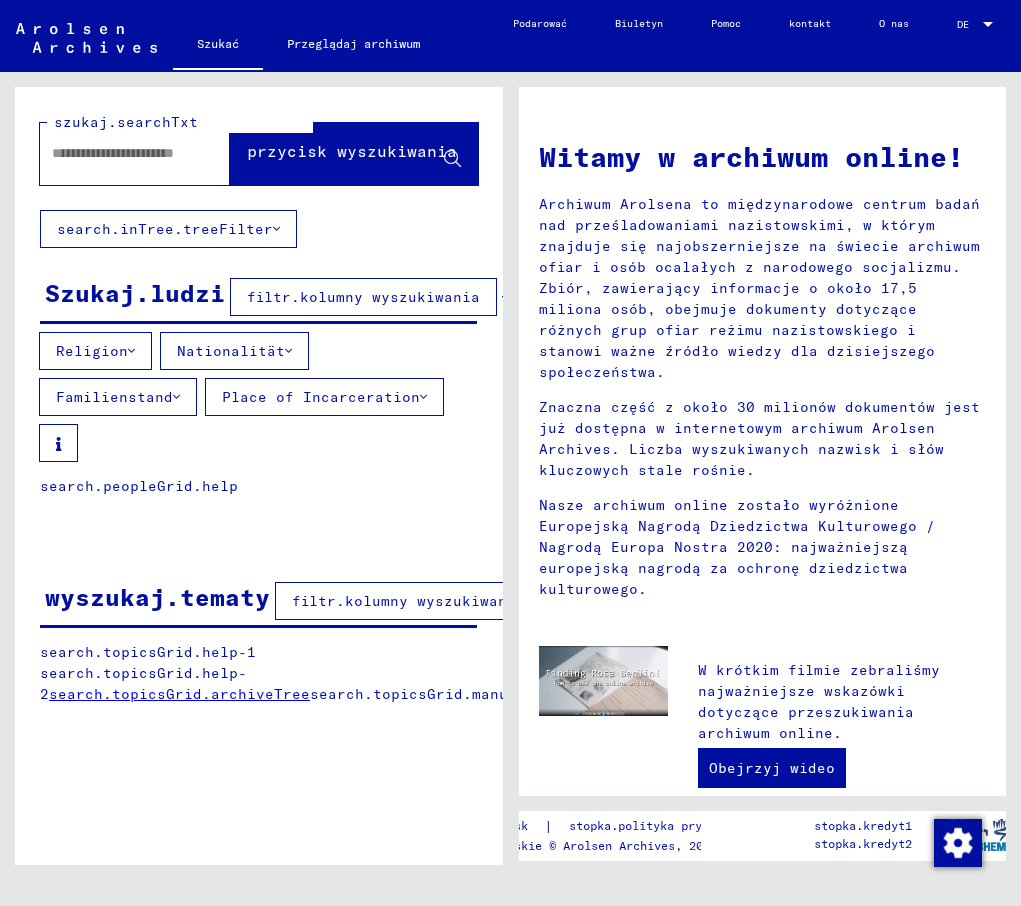 click on "filtr.kolumny wyszukiwania" at bounding box center [363, 297] 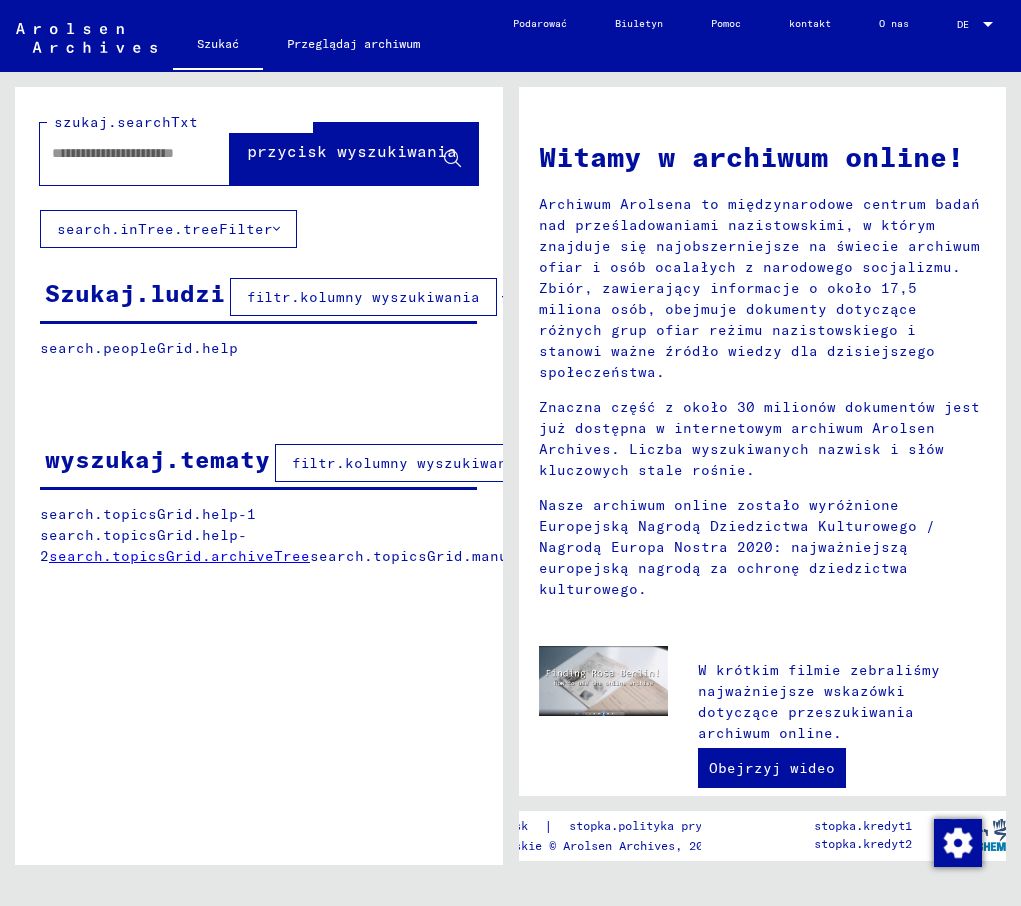 click on "filtr.kolumny wyszukiwania" at bounding box center (363, 297) 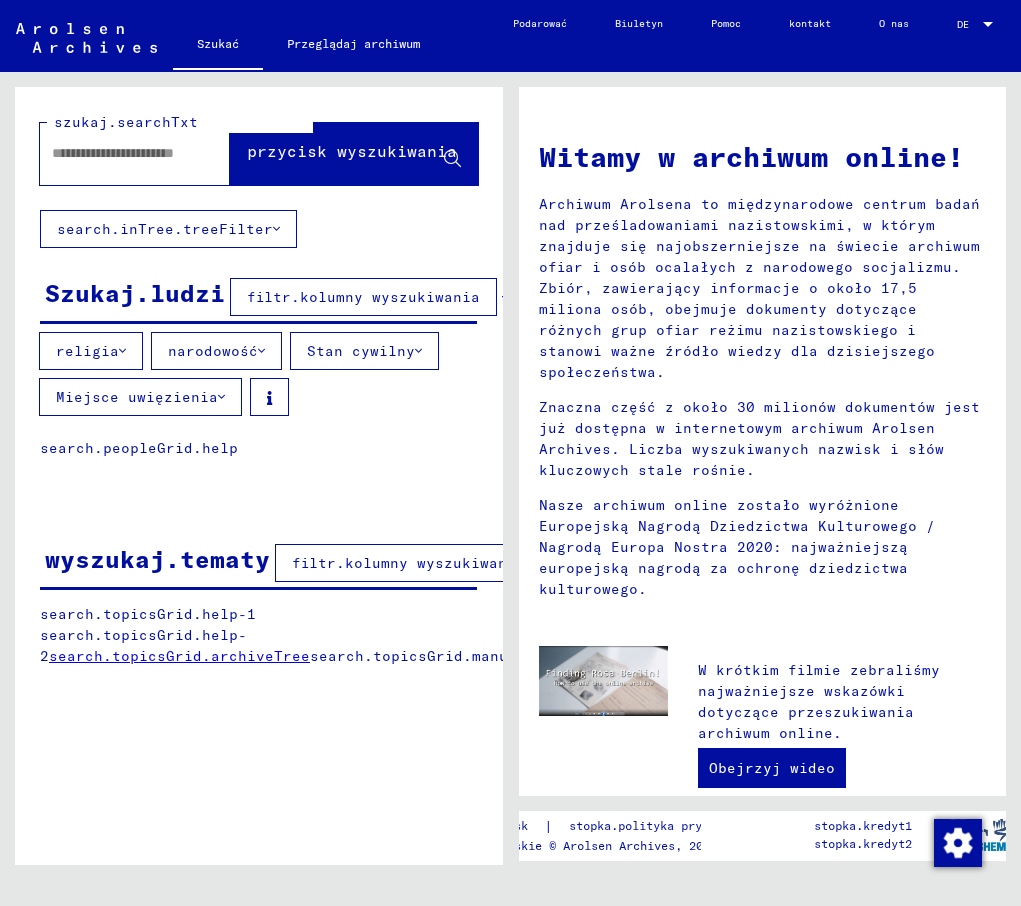 click at bounding box center [122, 153] 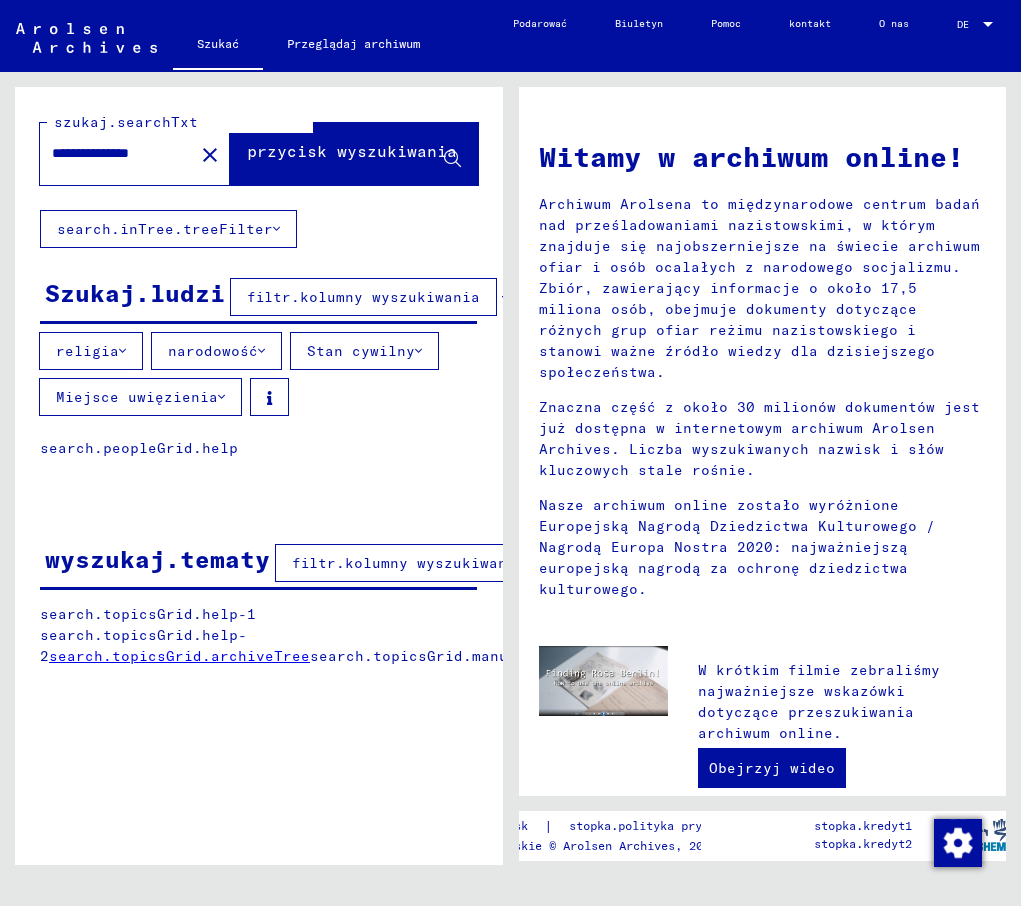 scroll, scrollTop: 0, scrollLeft: 20, axis: horizontal 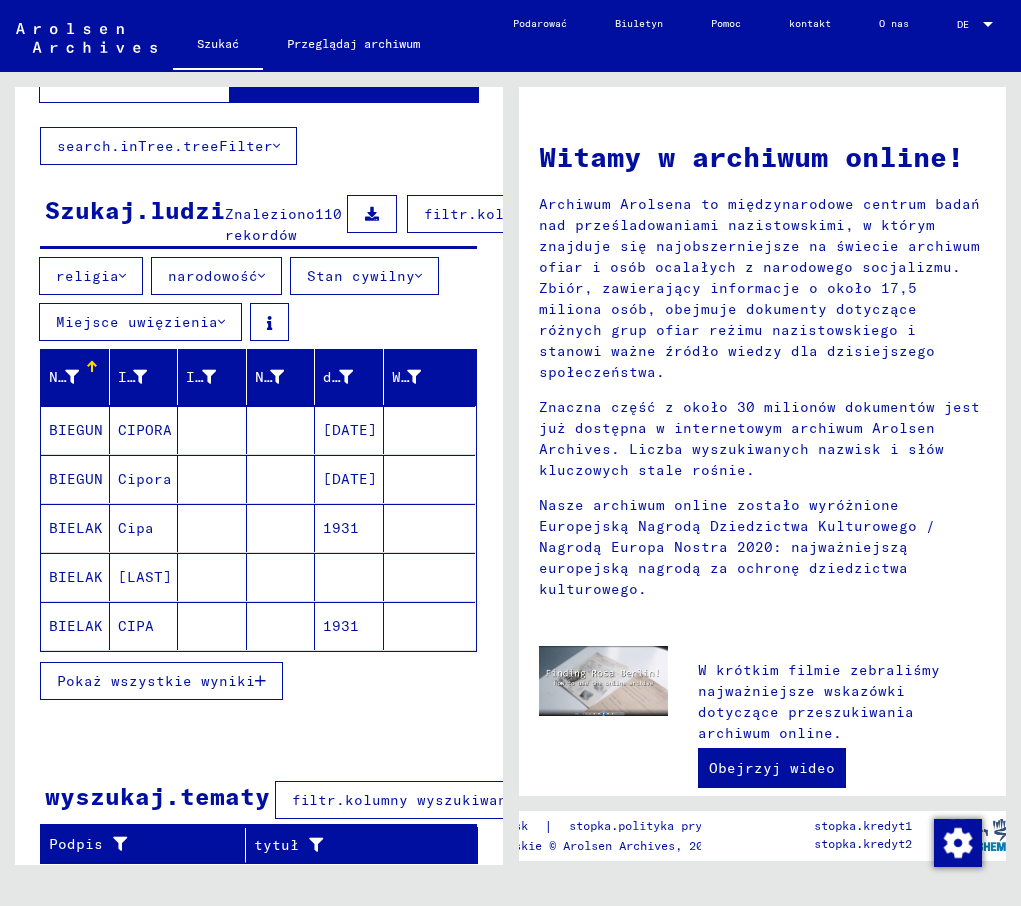 click on "Pokaż wszystkie wyniki" at bounding box center [161, 681] 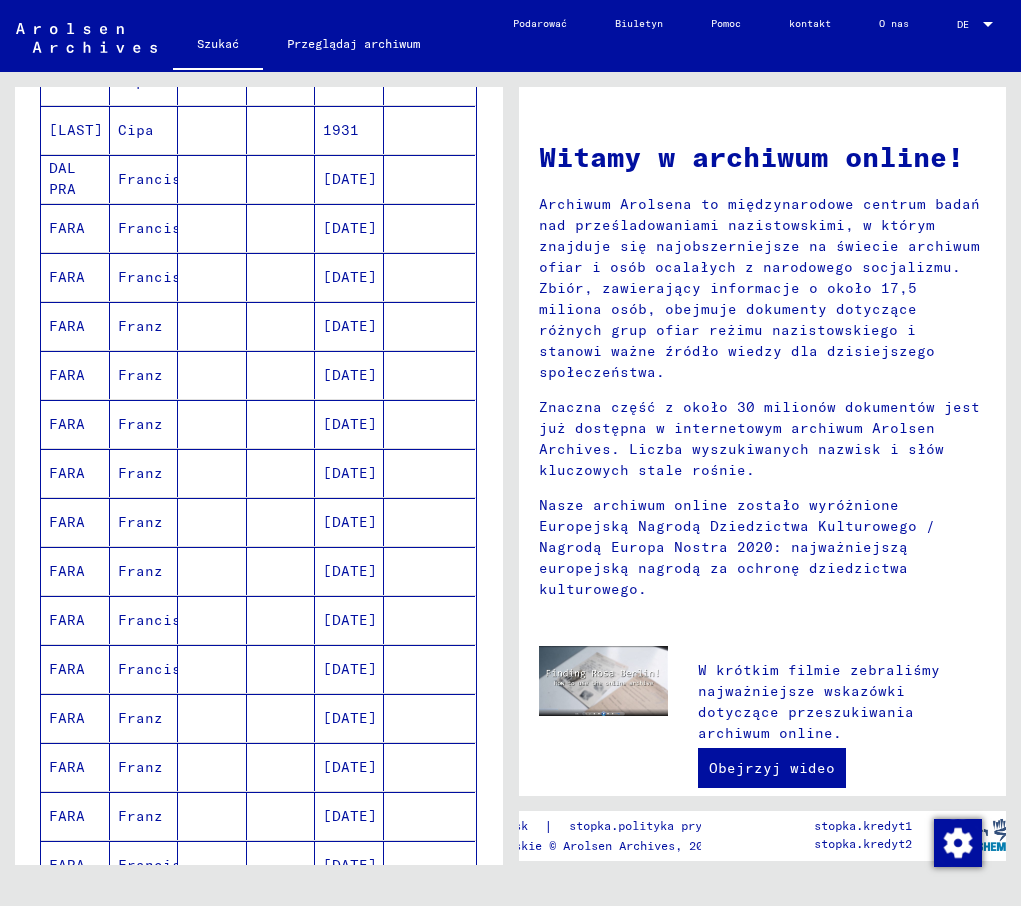 scroll, scrollTop: 1139, scrollLeft: 0, axis: vertical 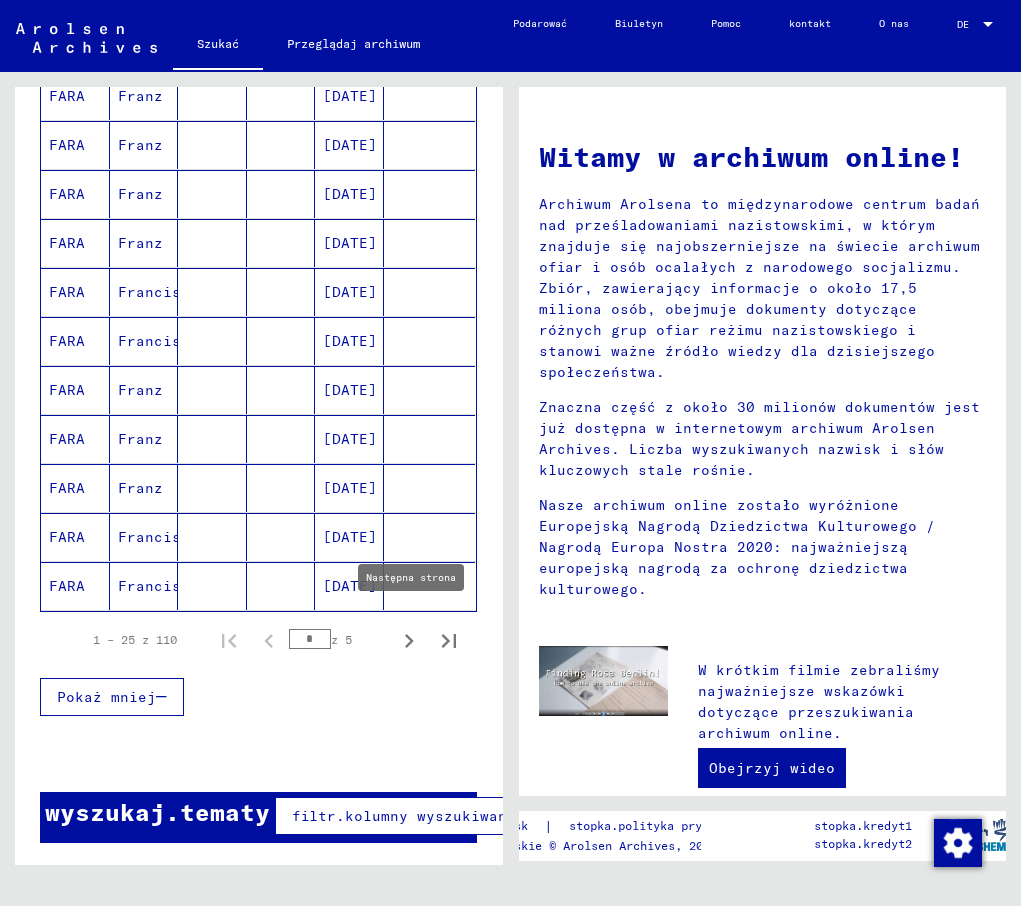 click 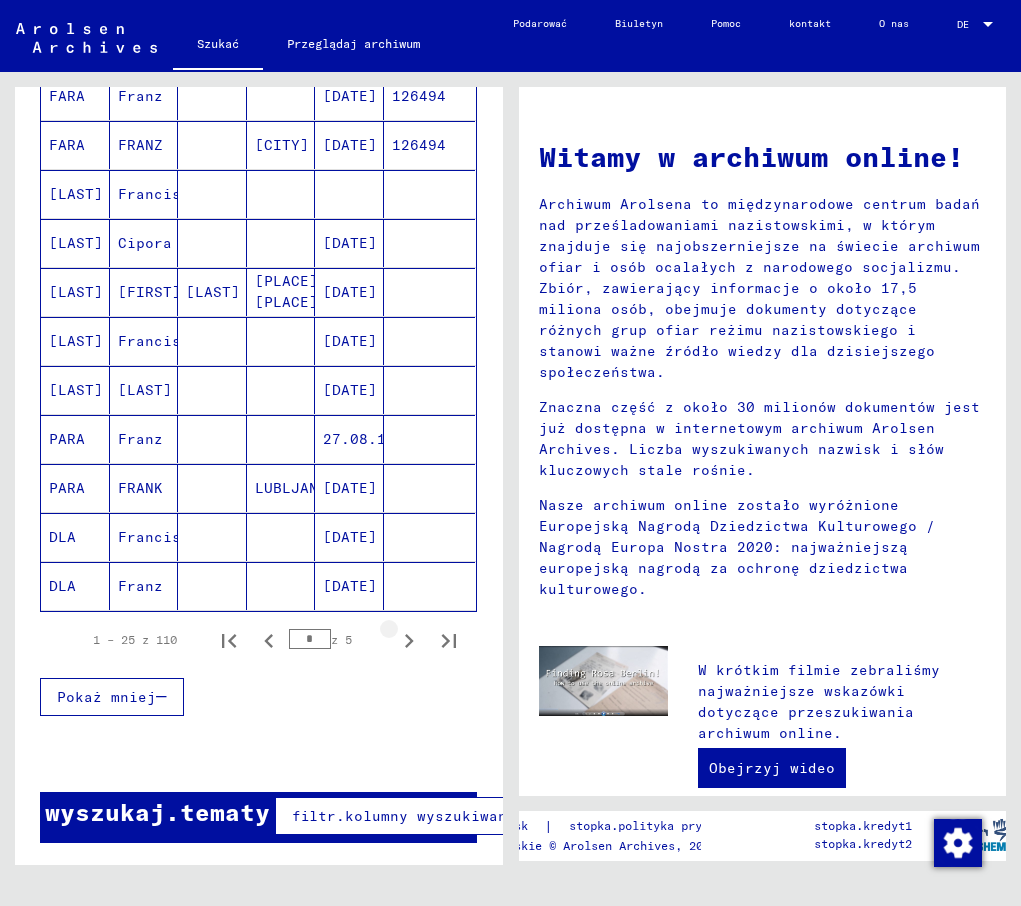 click 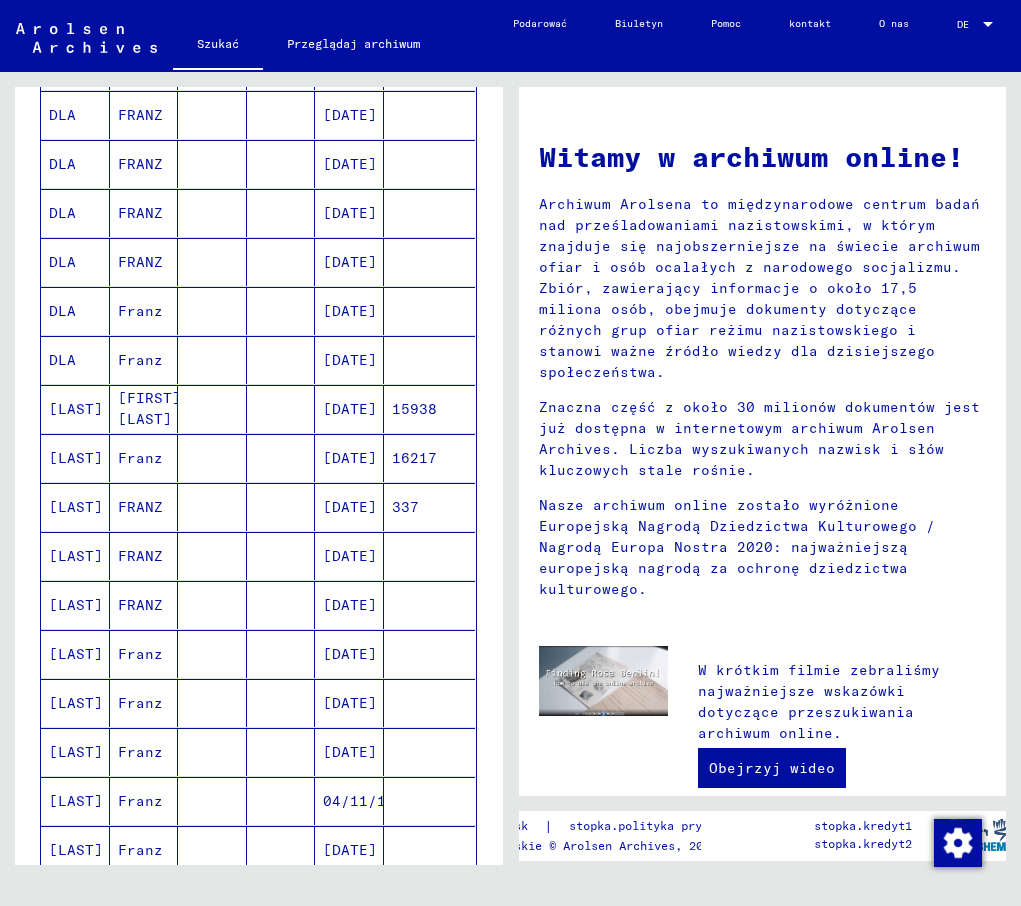 scroll, scrollTop: 1139, scrollLeft: 0, axis: vertical 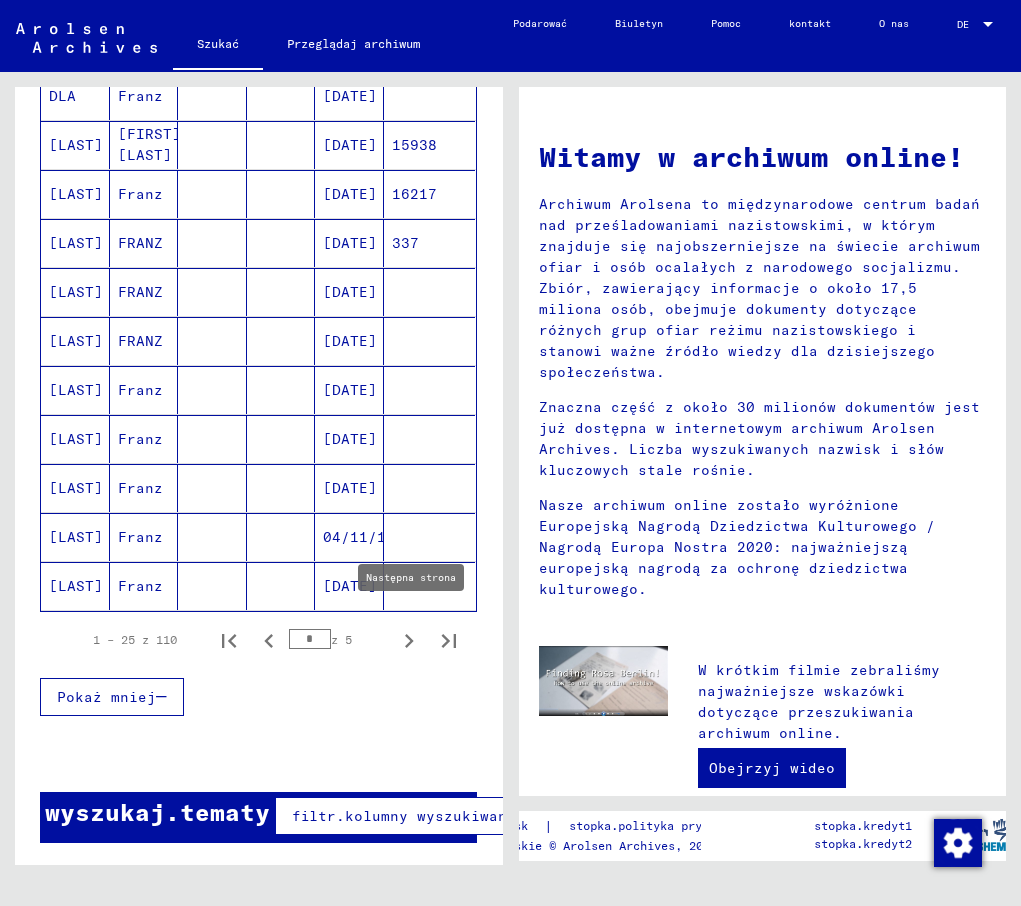click 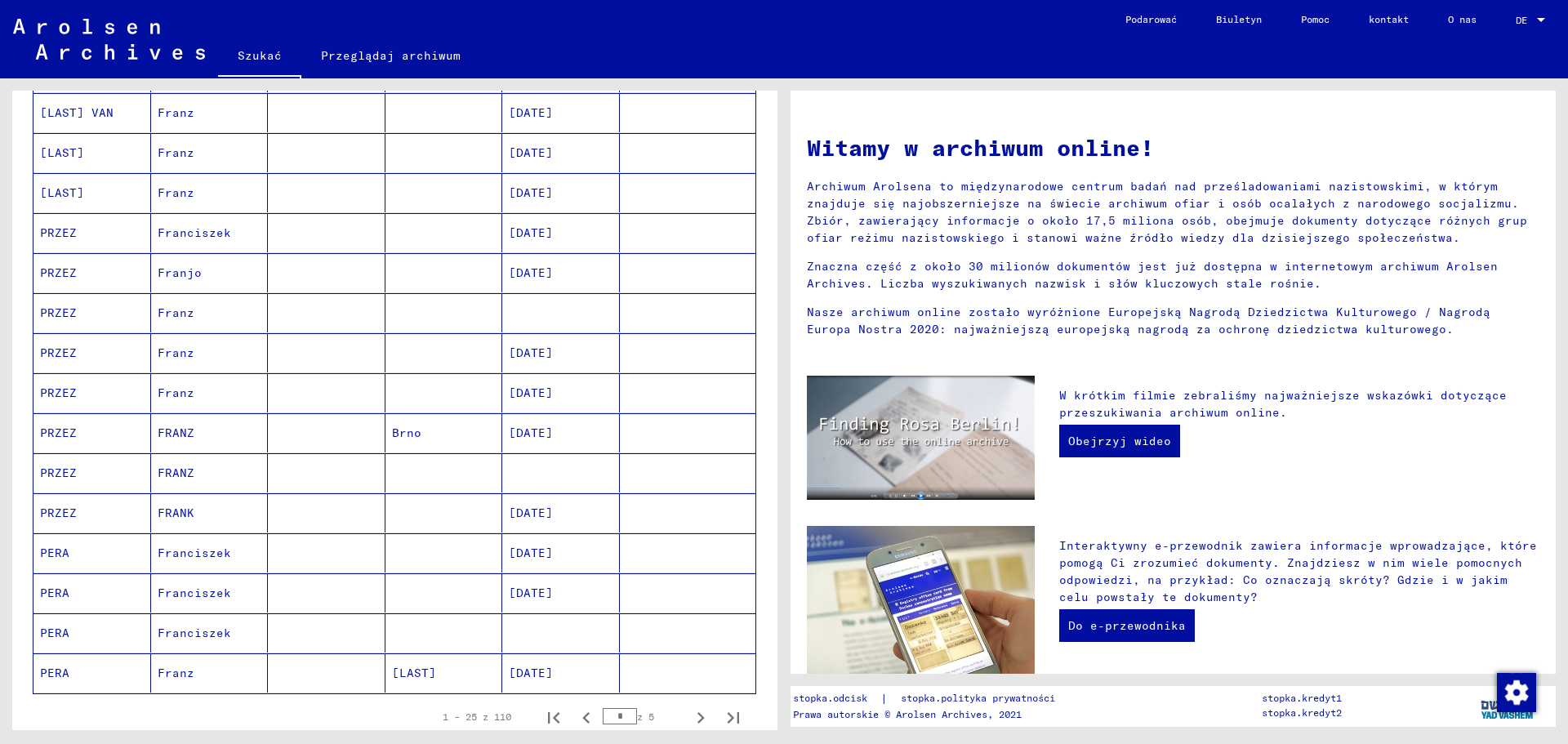 scroll, scrollTop: 689, scrollLeft: 0, axis: vertical 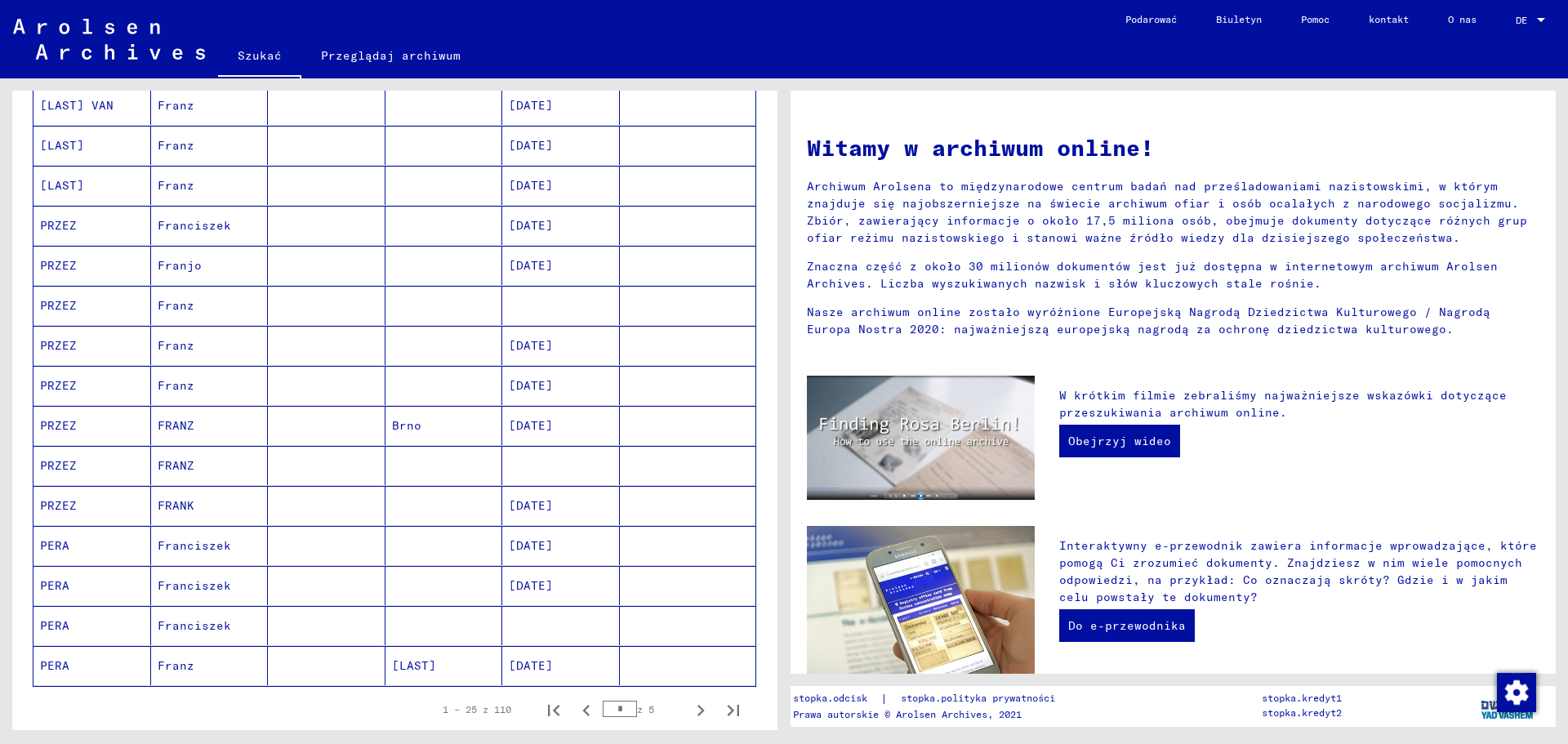 click on "[DATE]" 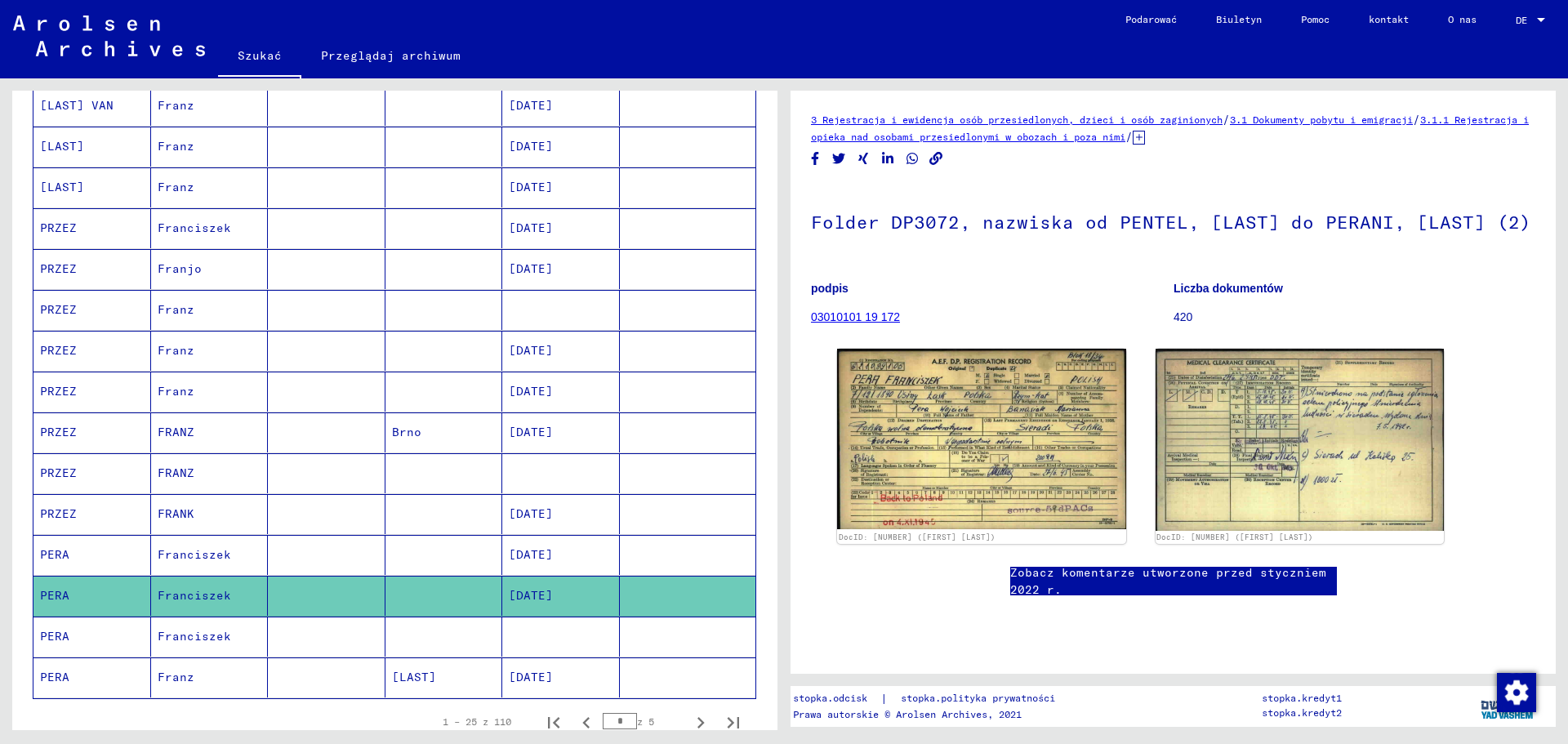 scroll, scrollTop: 0, scrollLeft: 0, axis: both 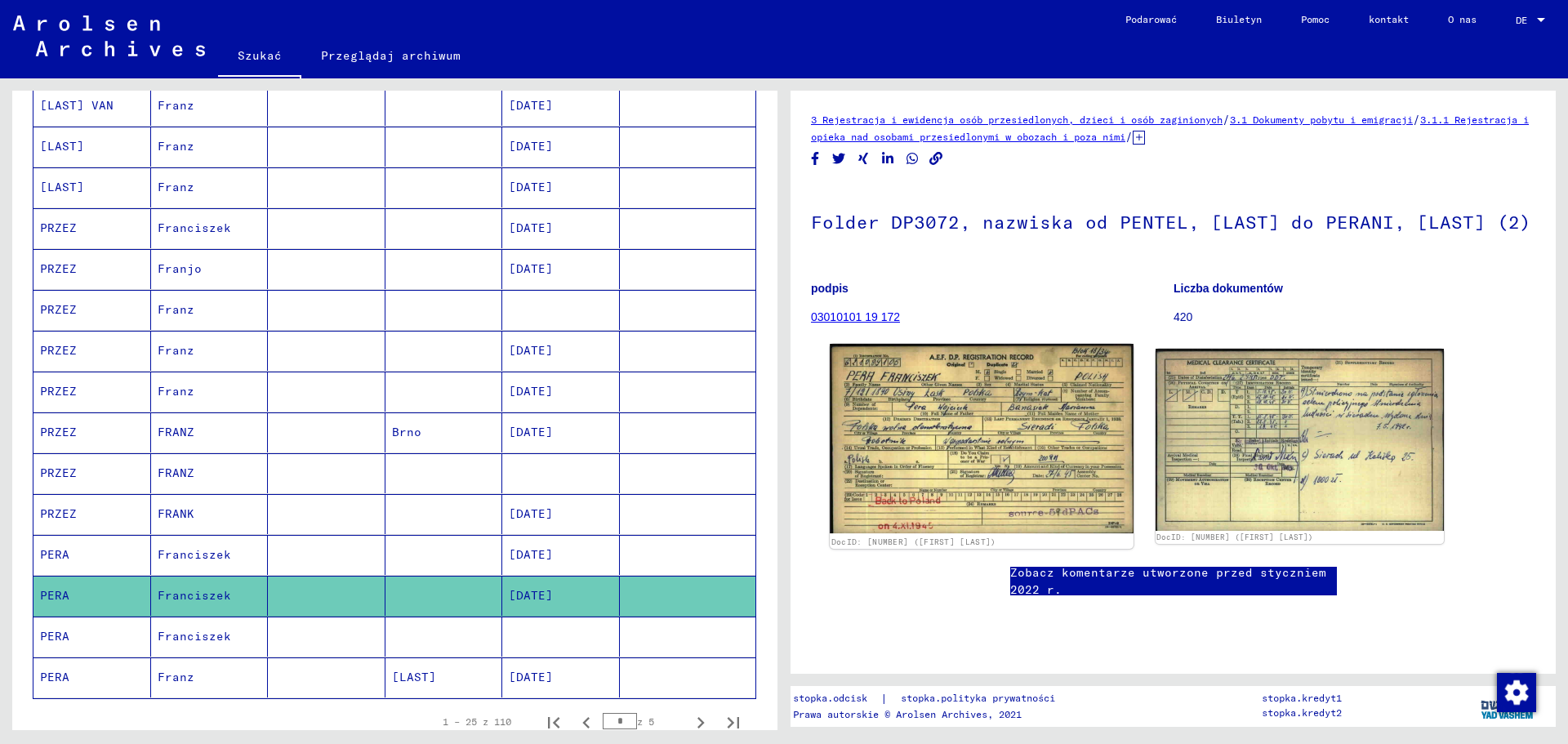click 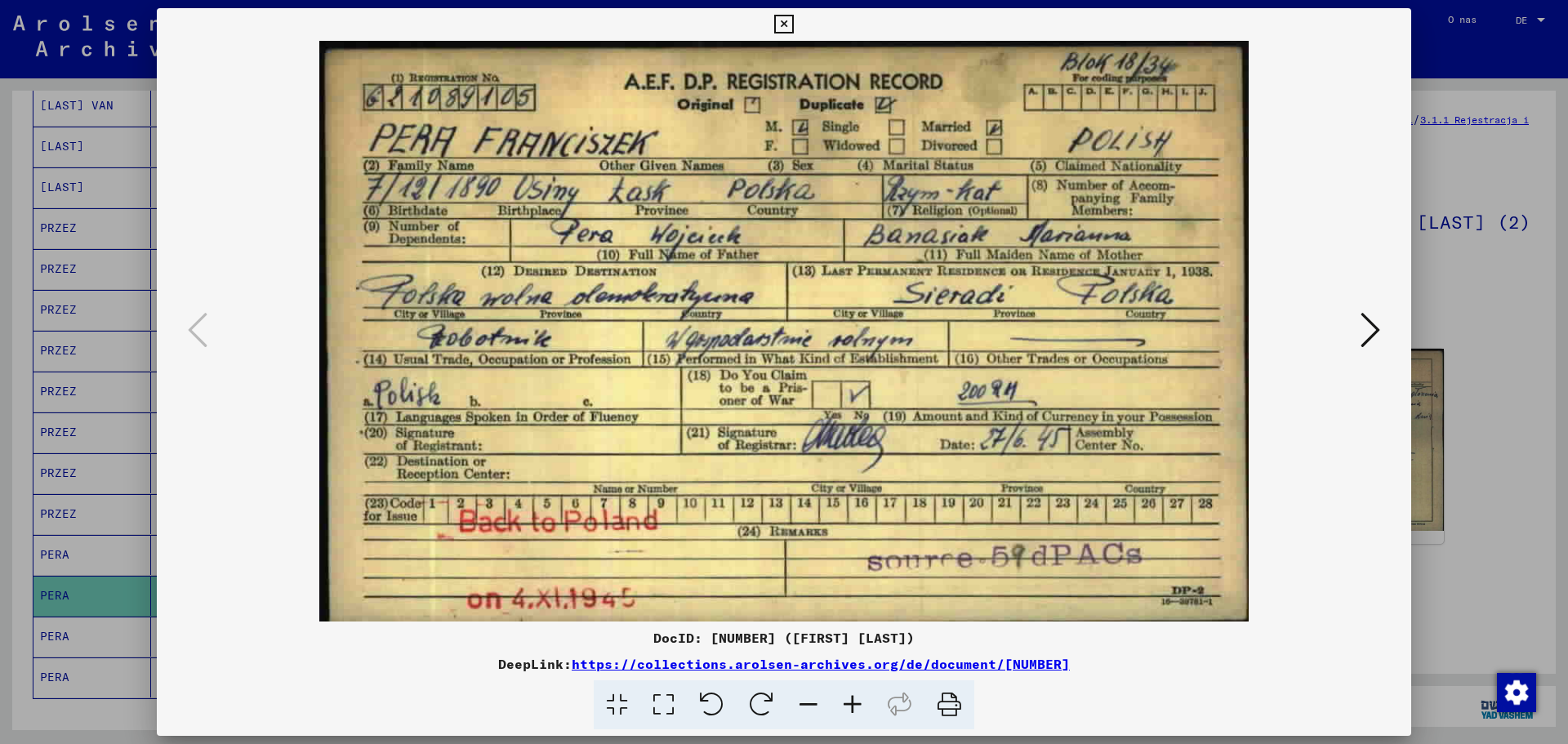 click at bounding box center [1370, 330] 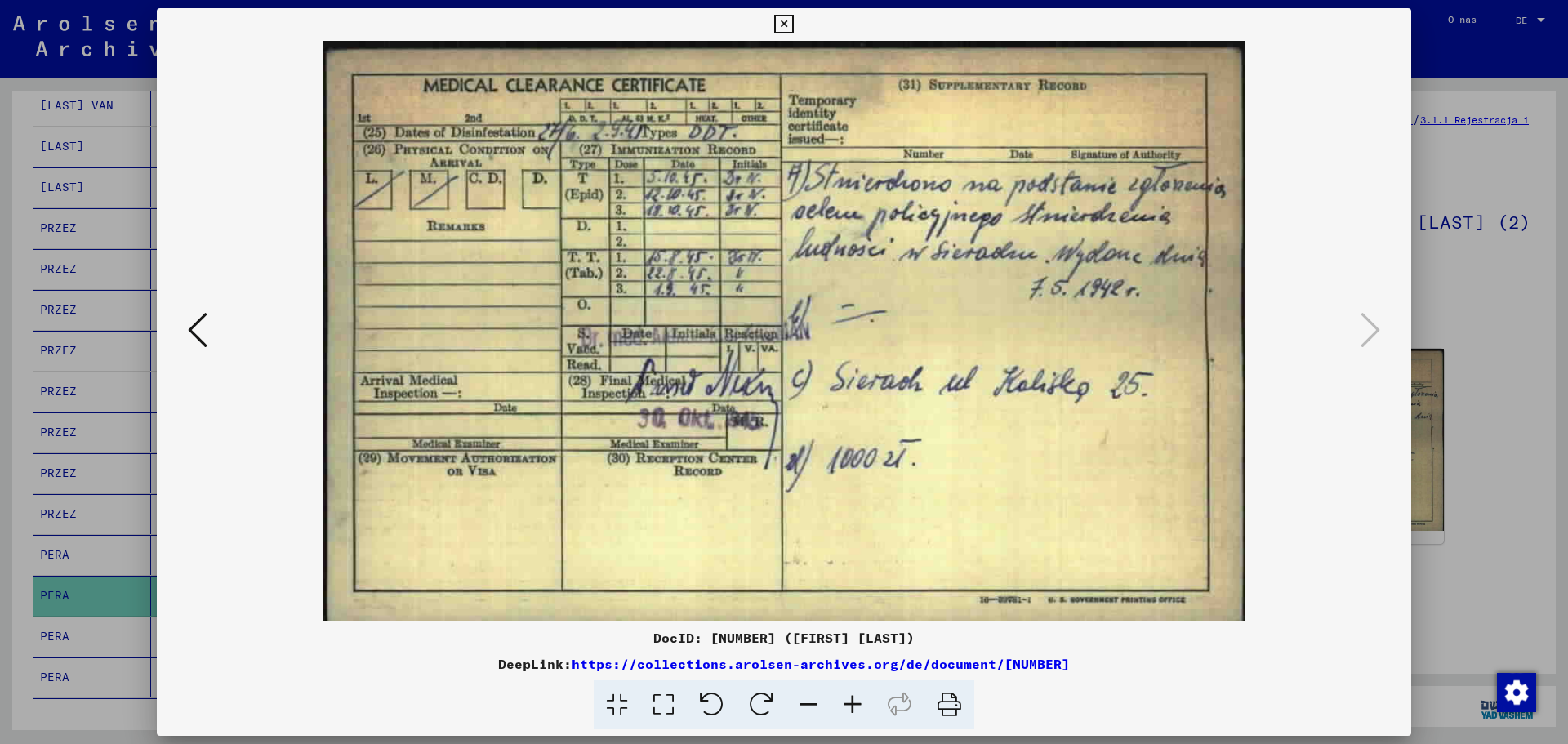 click at bounding box center [198, 330] 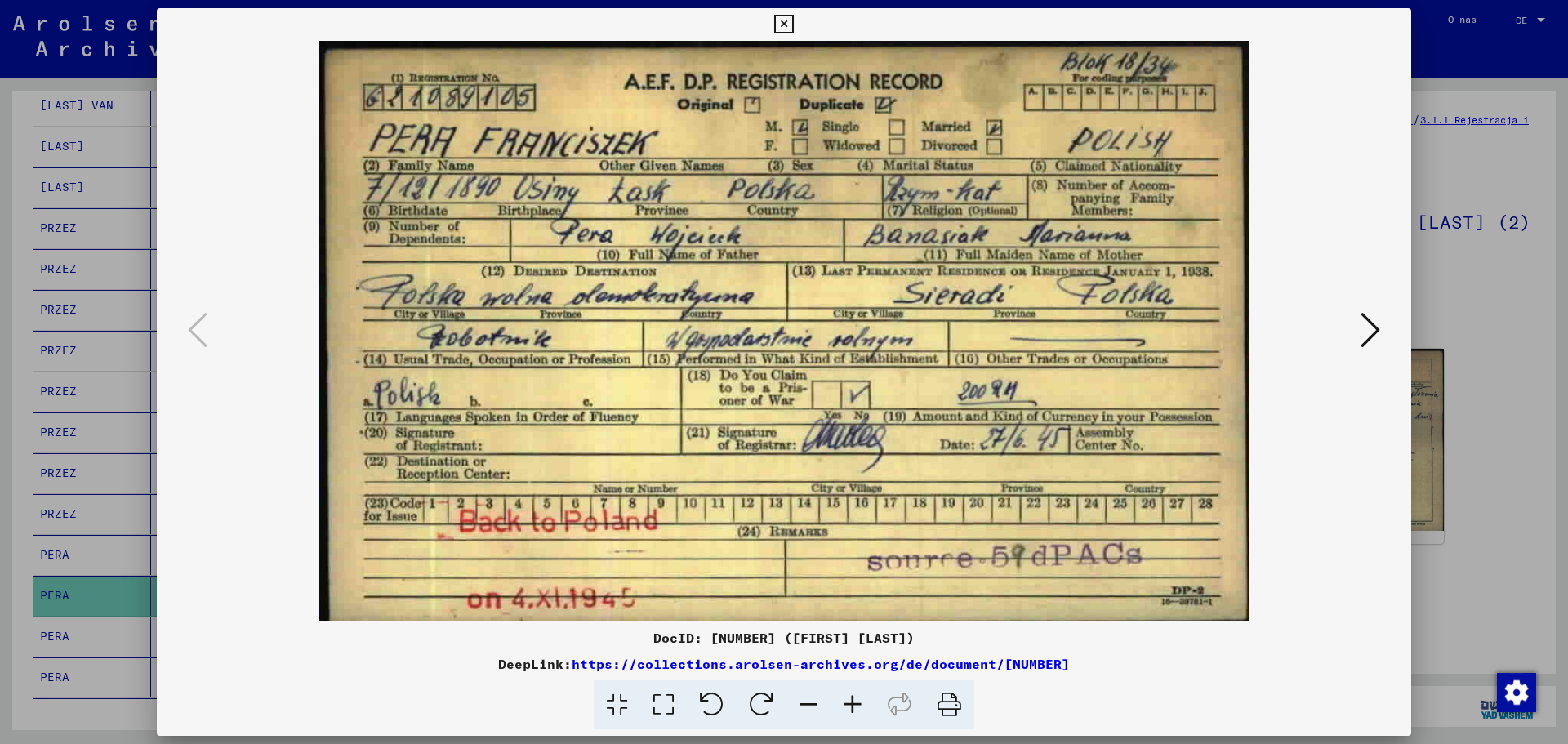 click at bounding box center [1370, 330] 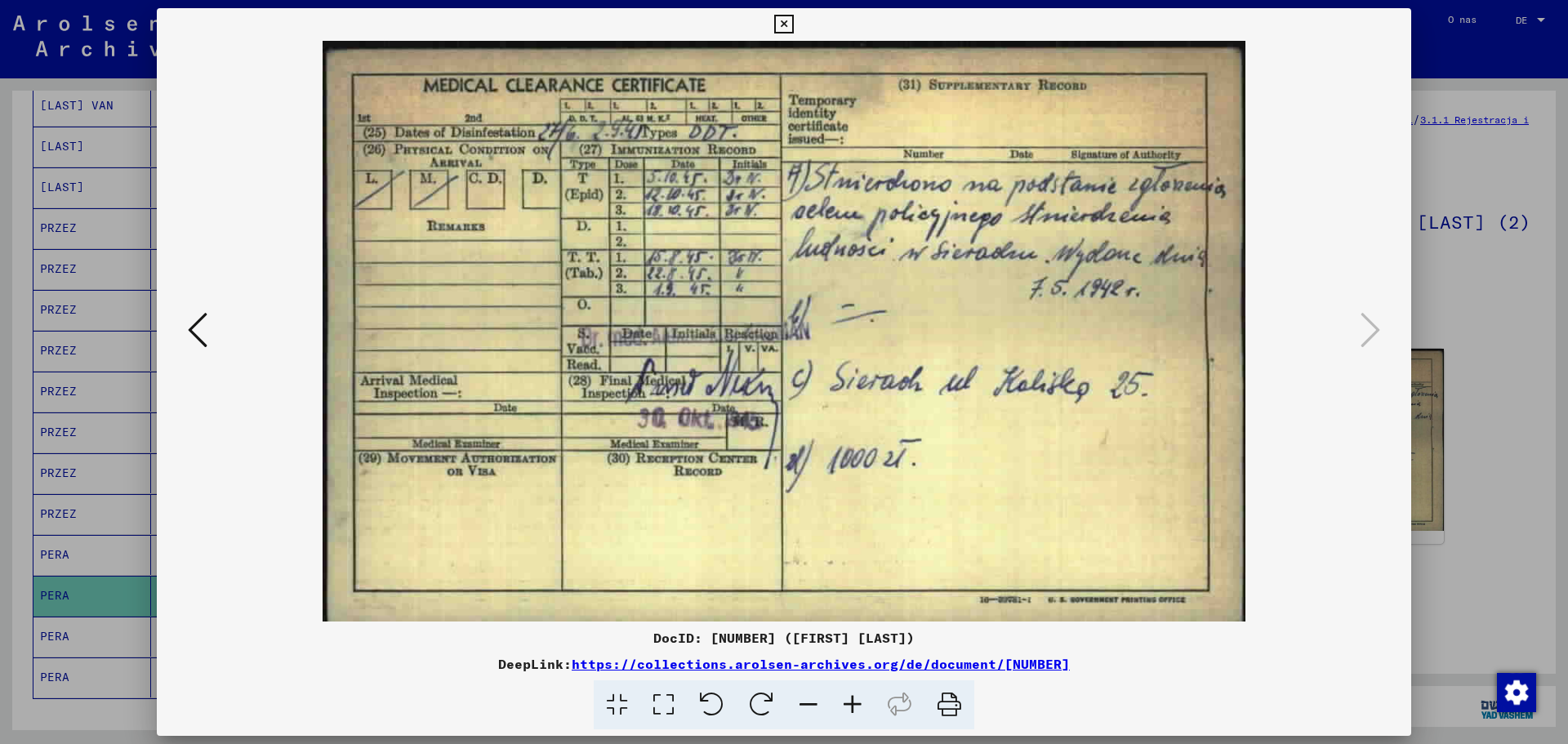 click at bounding box center (198, 330) 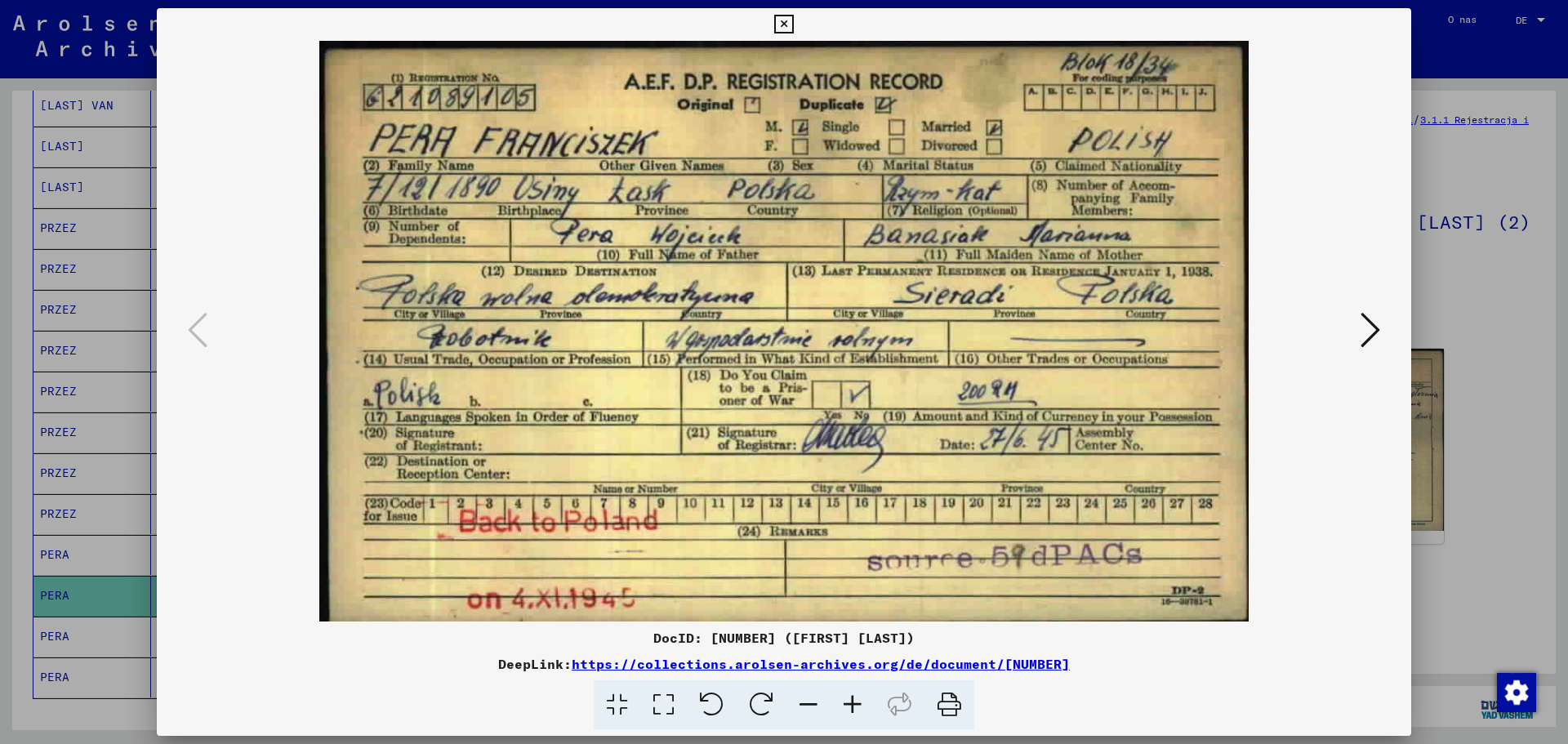 click at bounding box center [1370, 330] 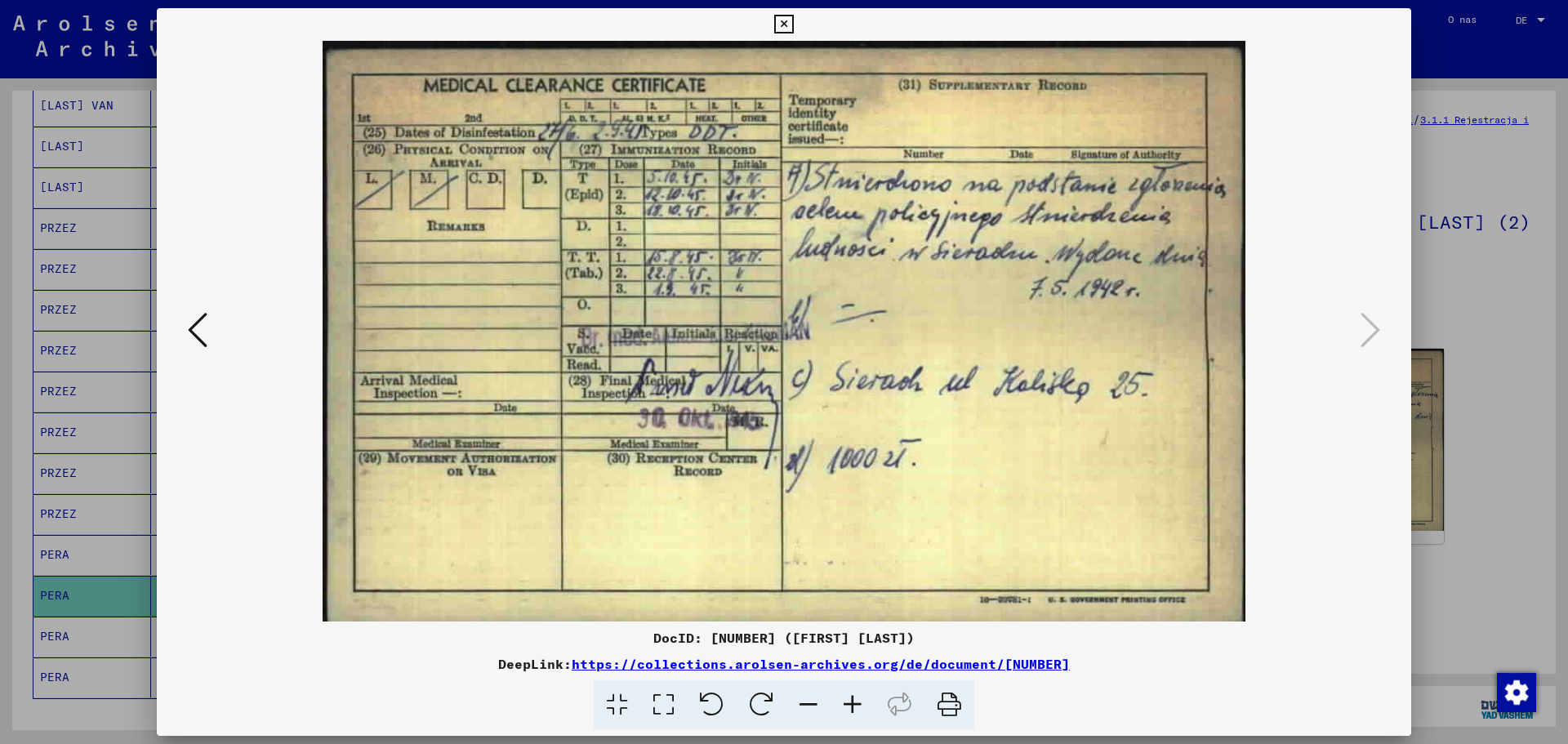 click on "https://collections.arolsen-archives.org/de/document/[NUMBER]" at bounding box center [821, 664] 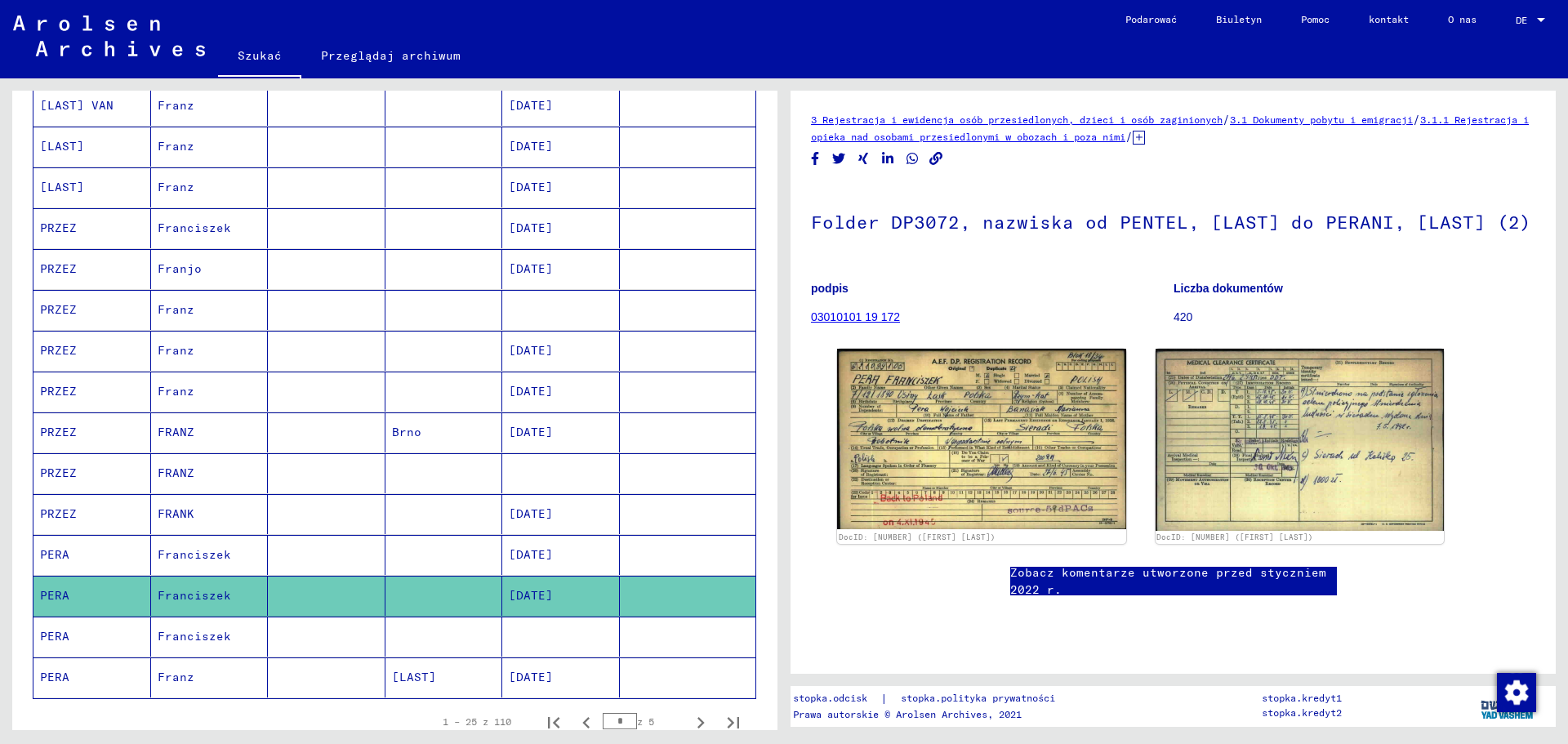 click on "Franciszek" at bounding box center (194, 595) 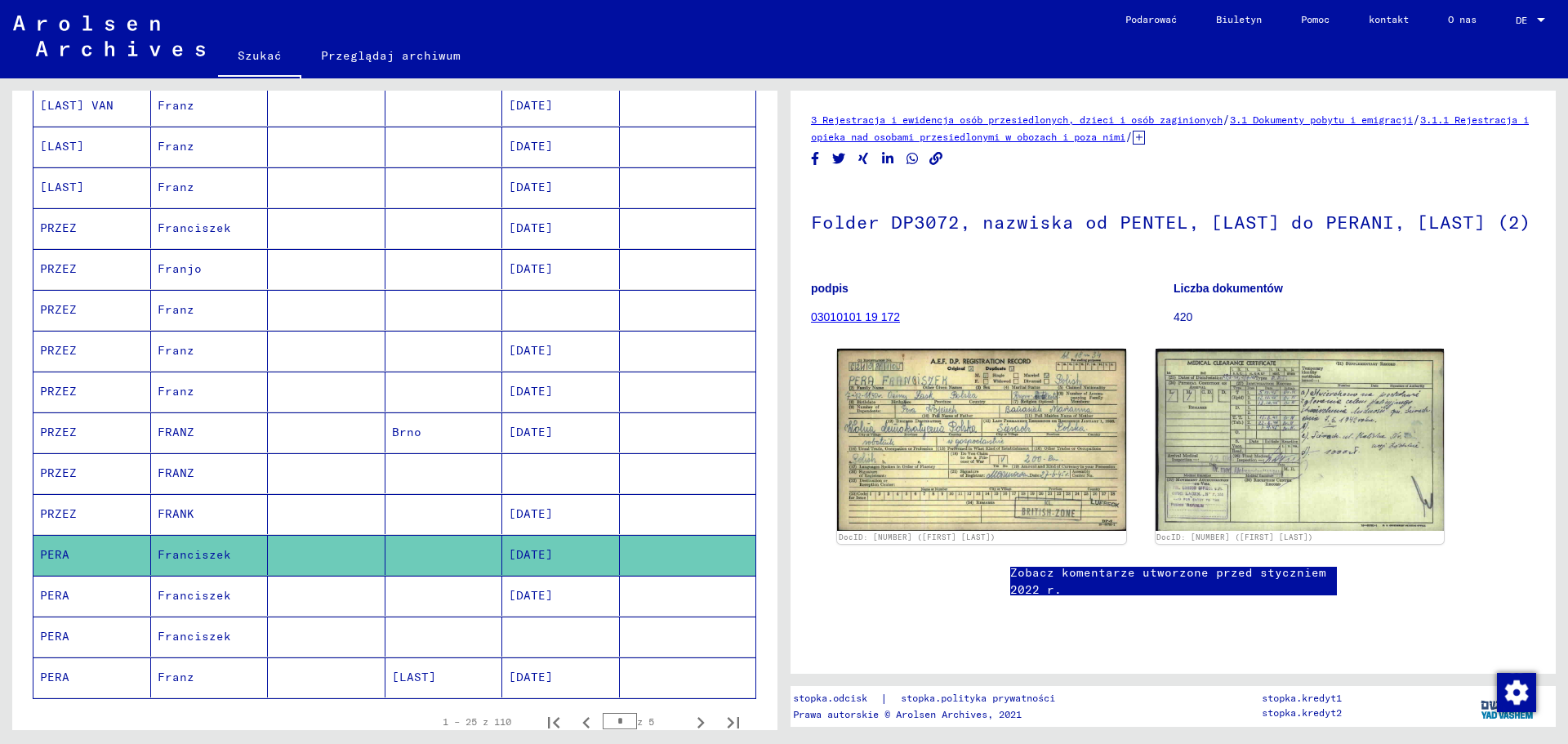 scroll, scrollTop: 0, scrollLeft: 0, axis: both 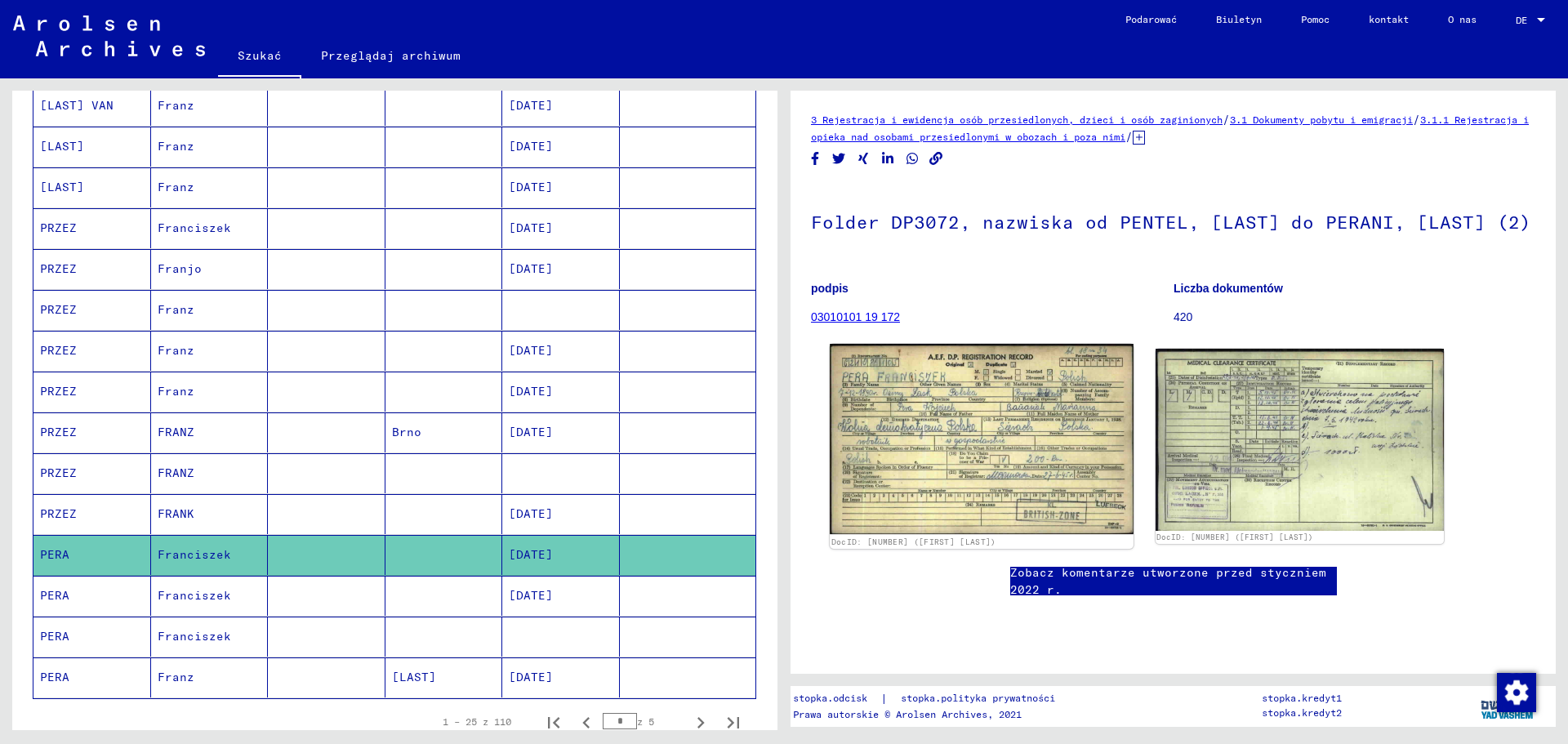 click 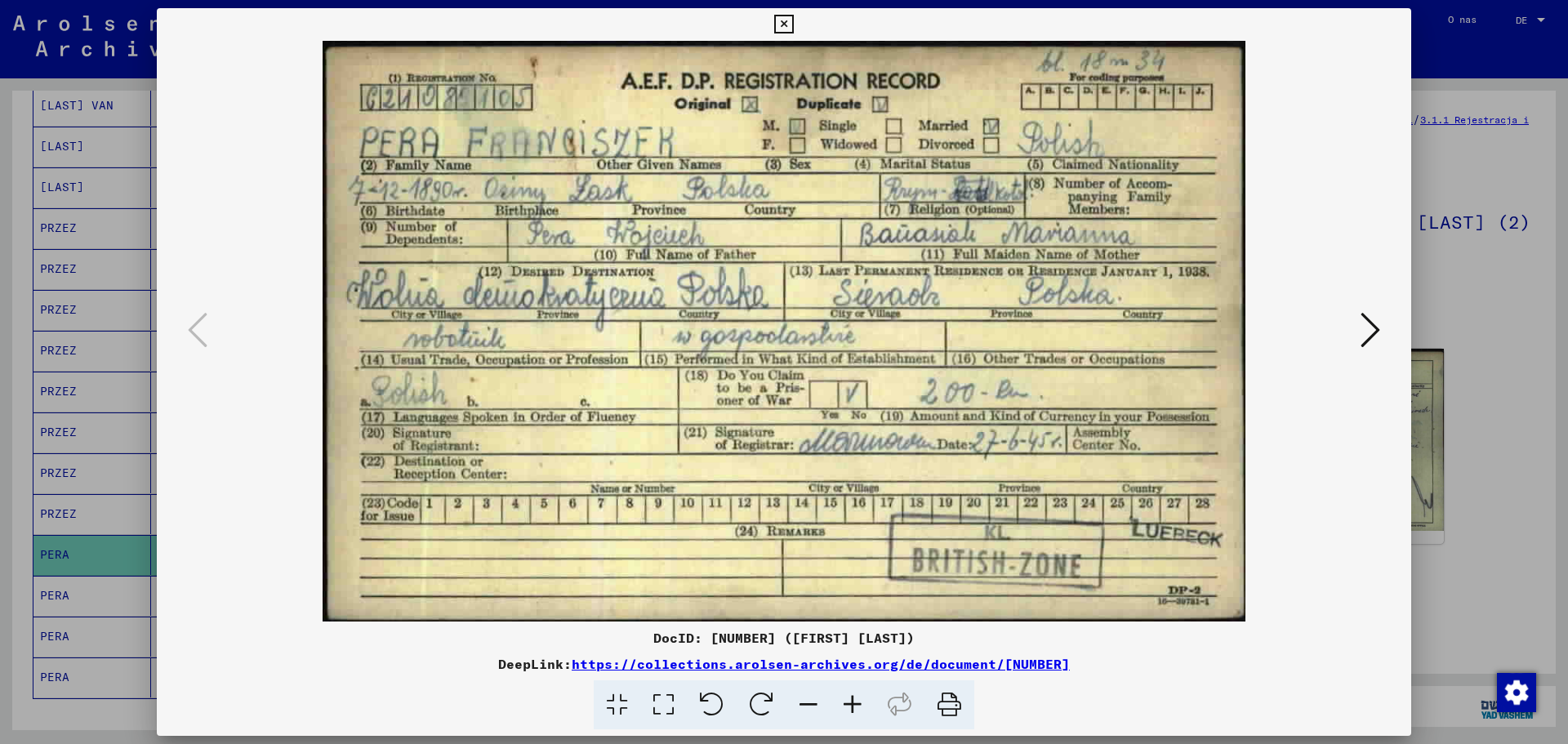 click at bounding box center (1370, 330) 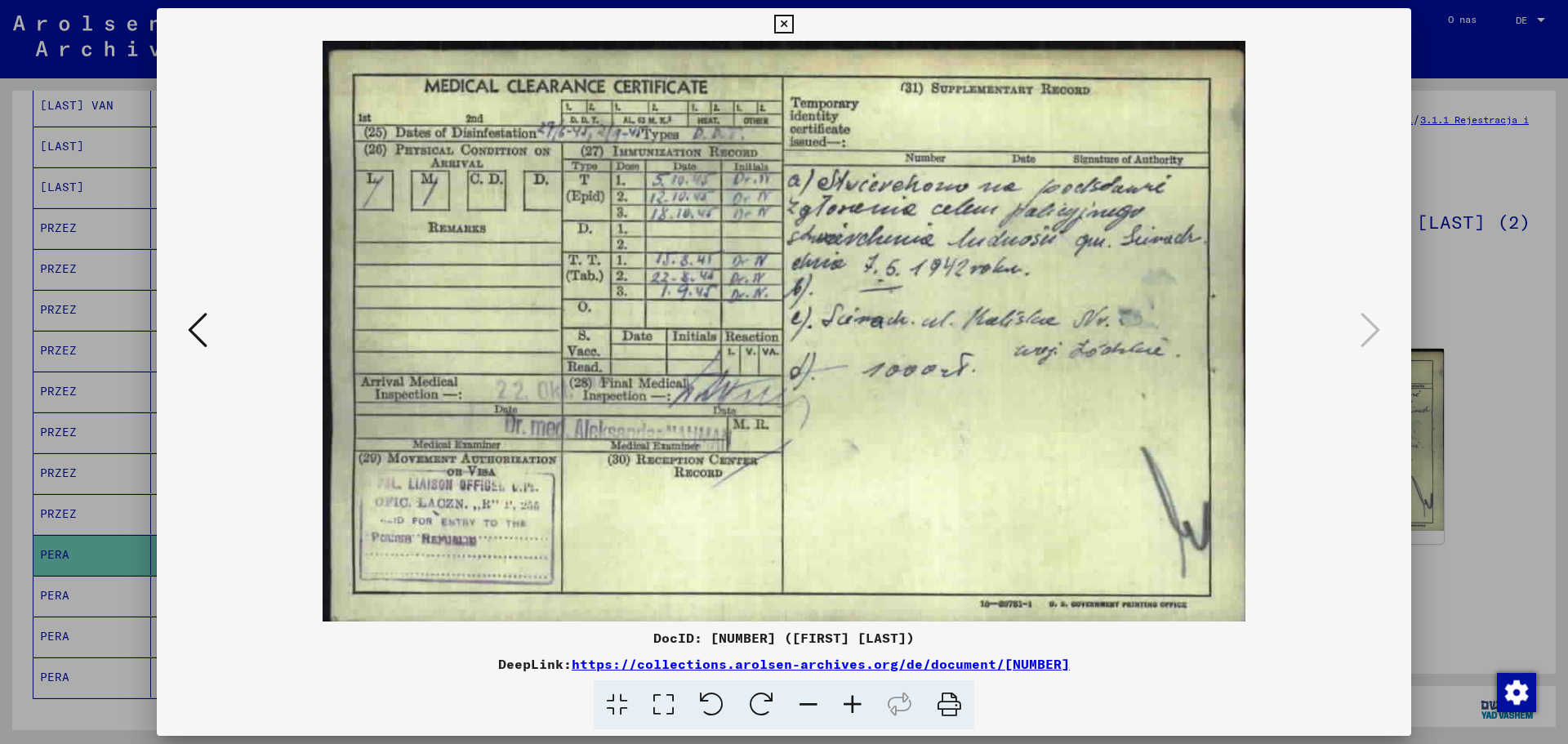 click at bounding box center (853, 705) 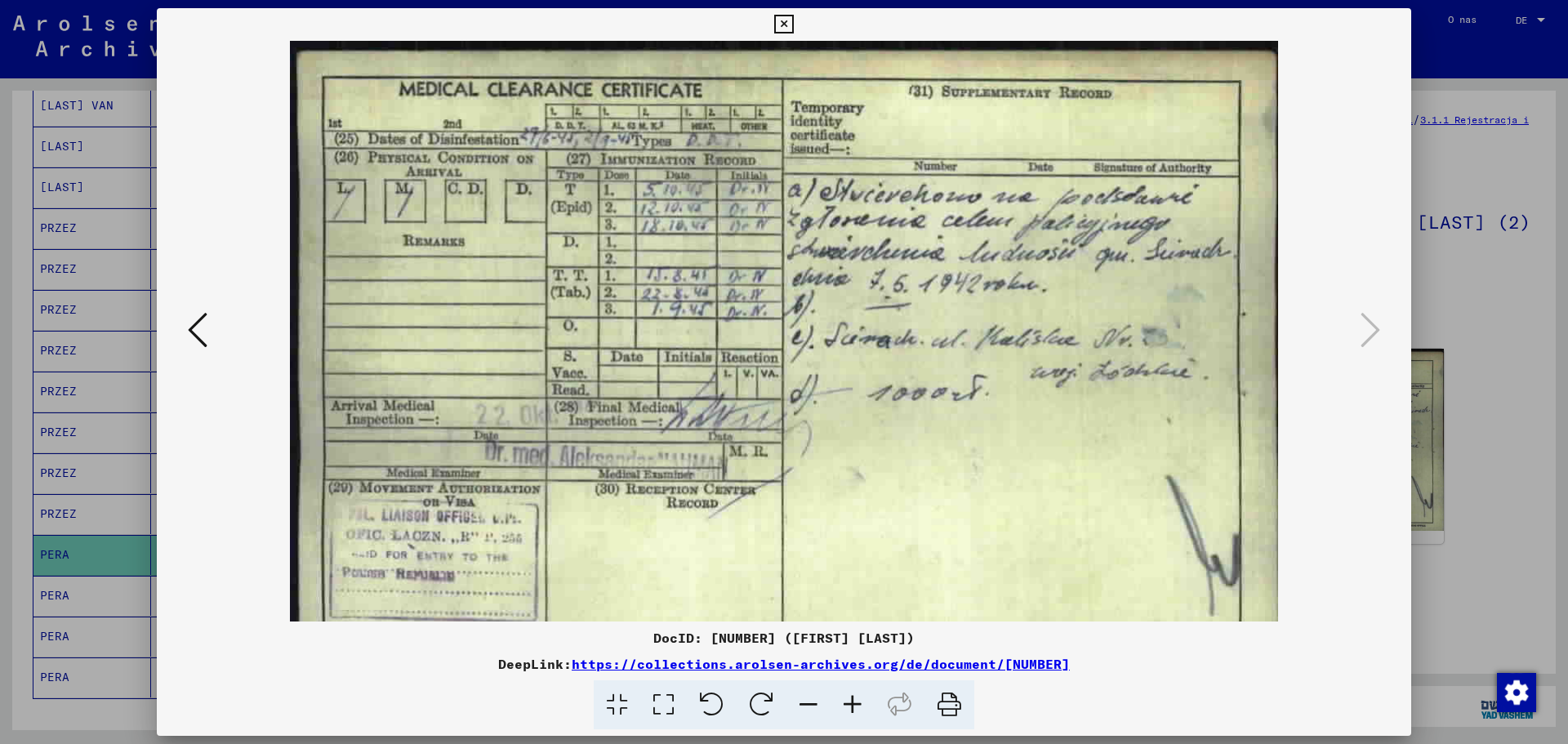 click at bounding box center [853, 705] 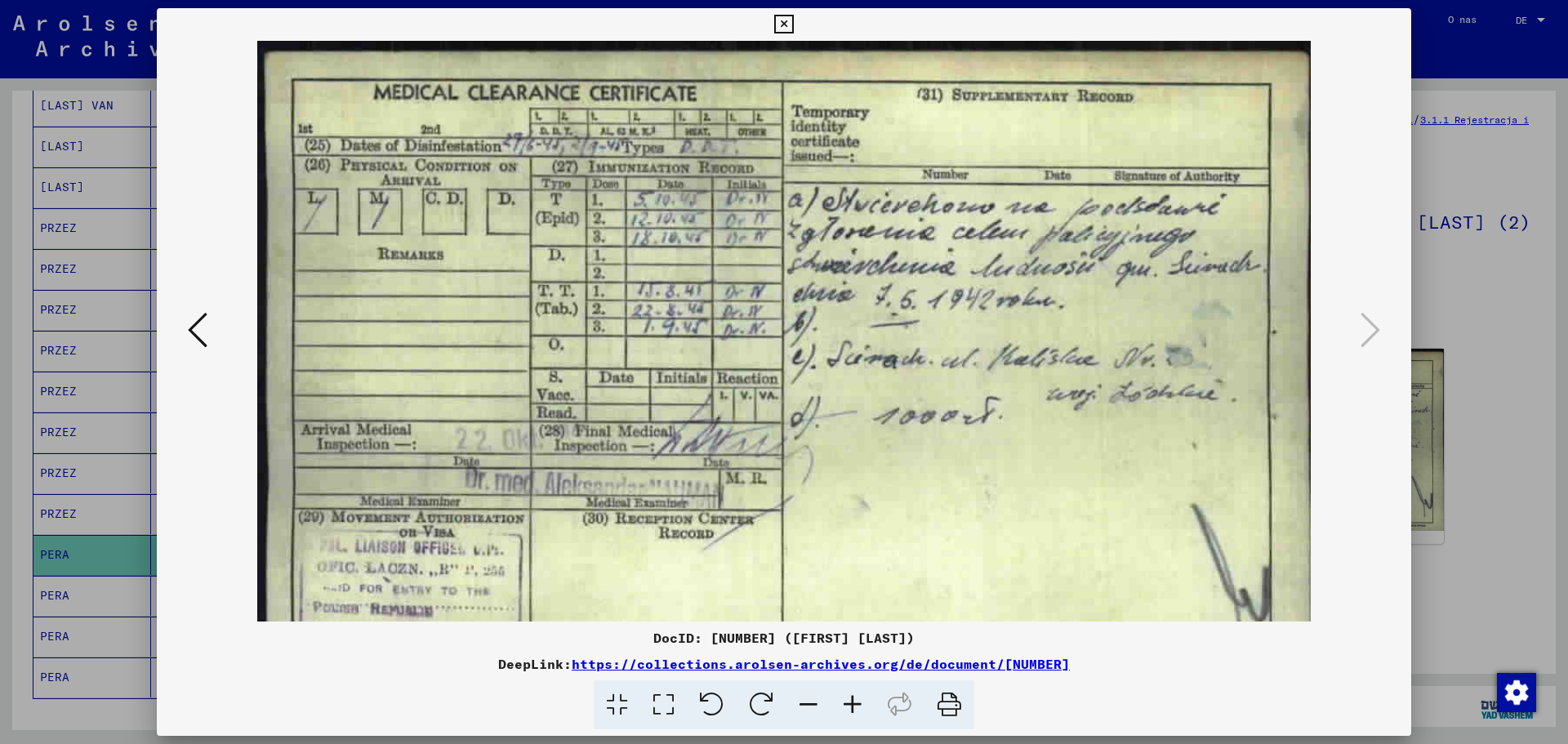 click at bounding box center (853, 705) 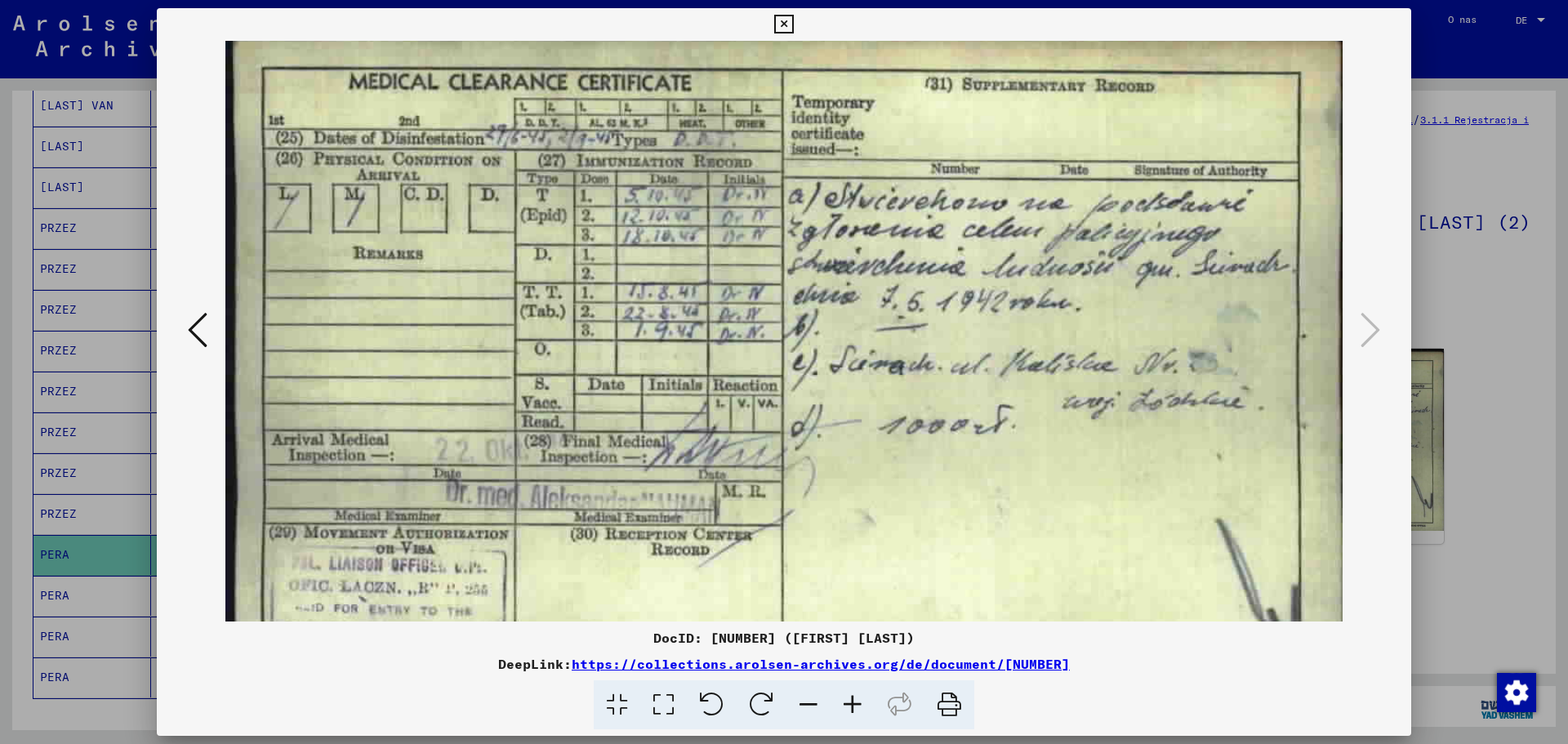 scroll, scrollTop: 123, scrollLeft: 0, axis: vertical 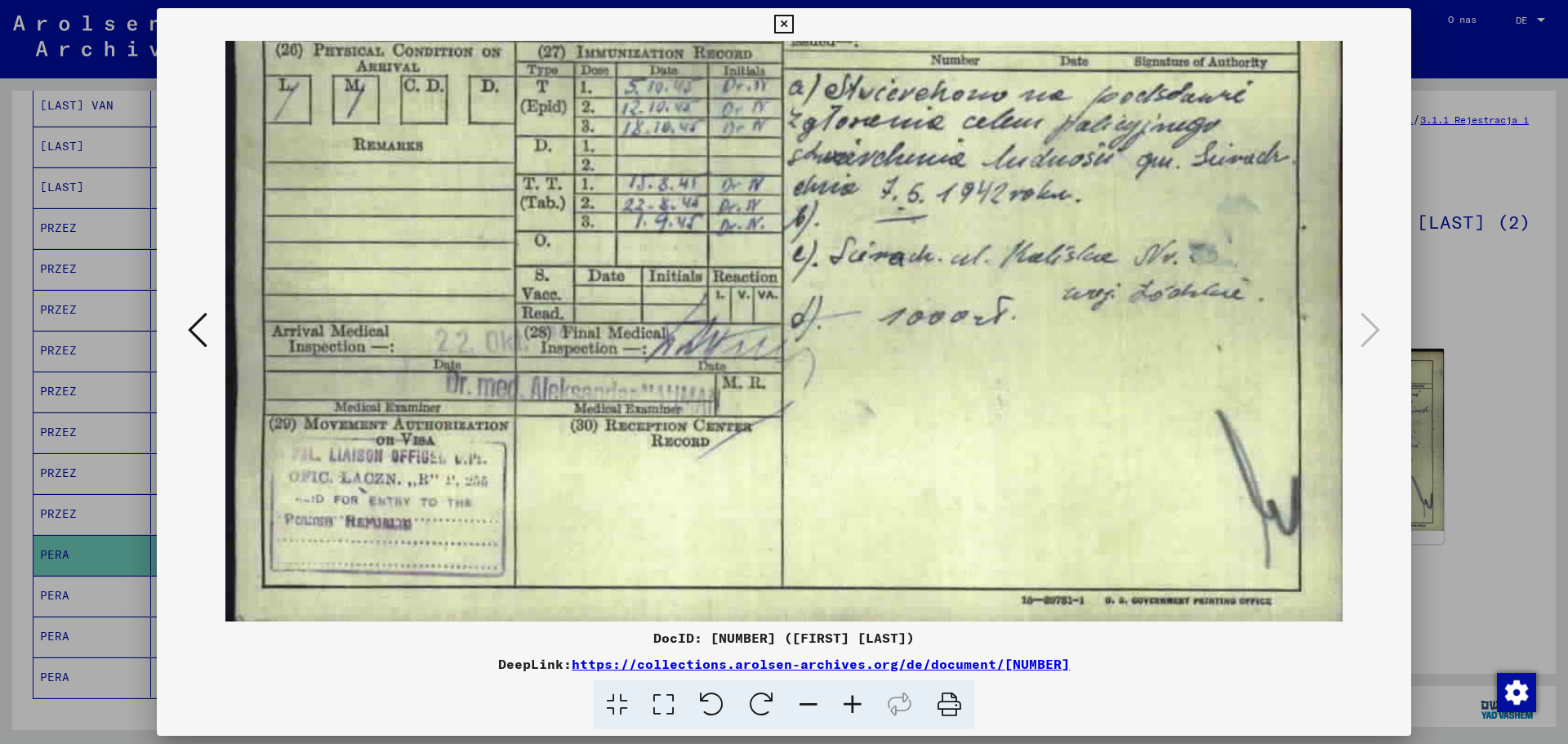 drag, startPoint x: 519, startPoint y: 528, endPoint x: 590, endPoint y: 393, distance: 152.53196 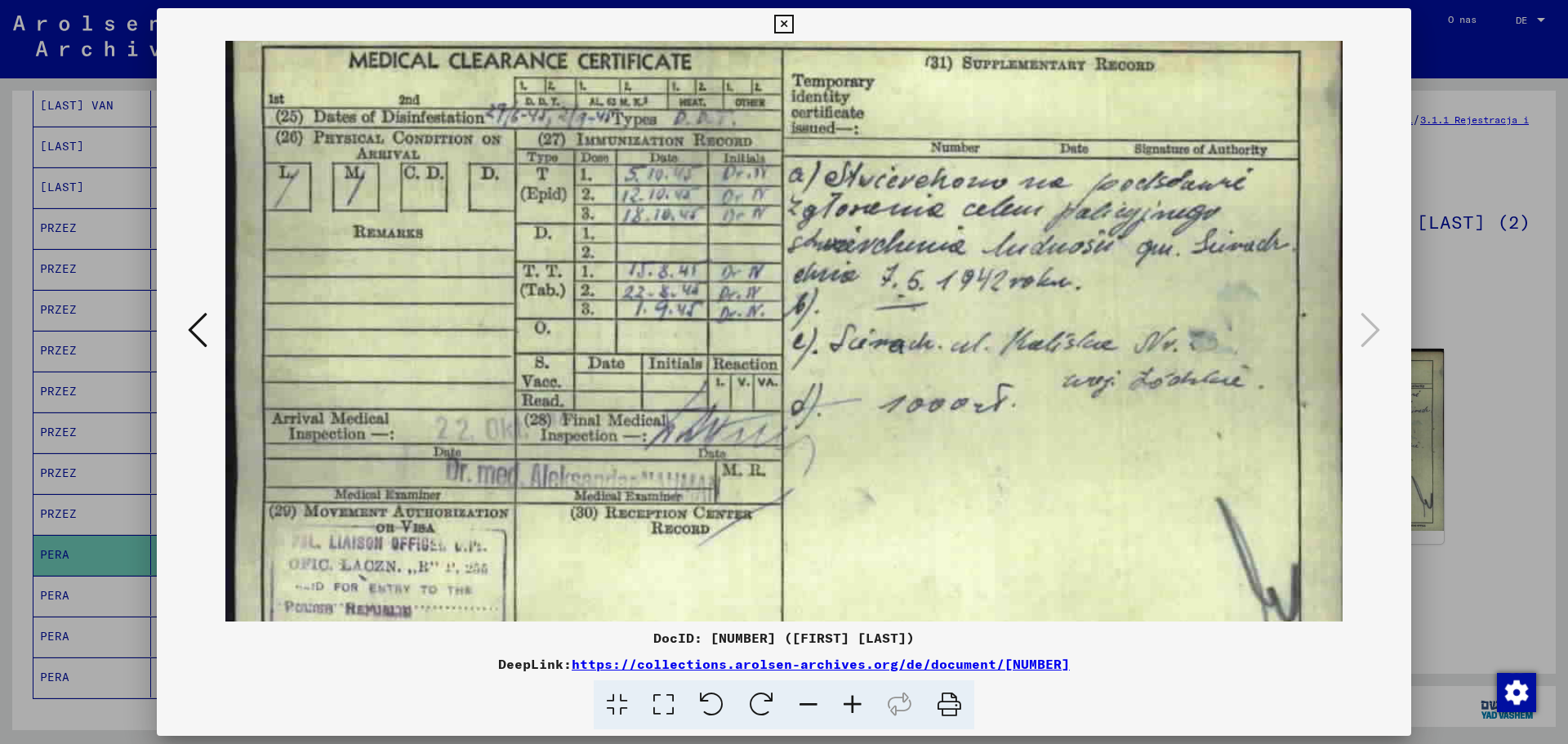 scroll, scrollTop: 0, scrollLeft: 0, axis: both 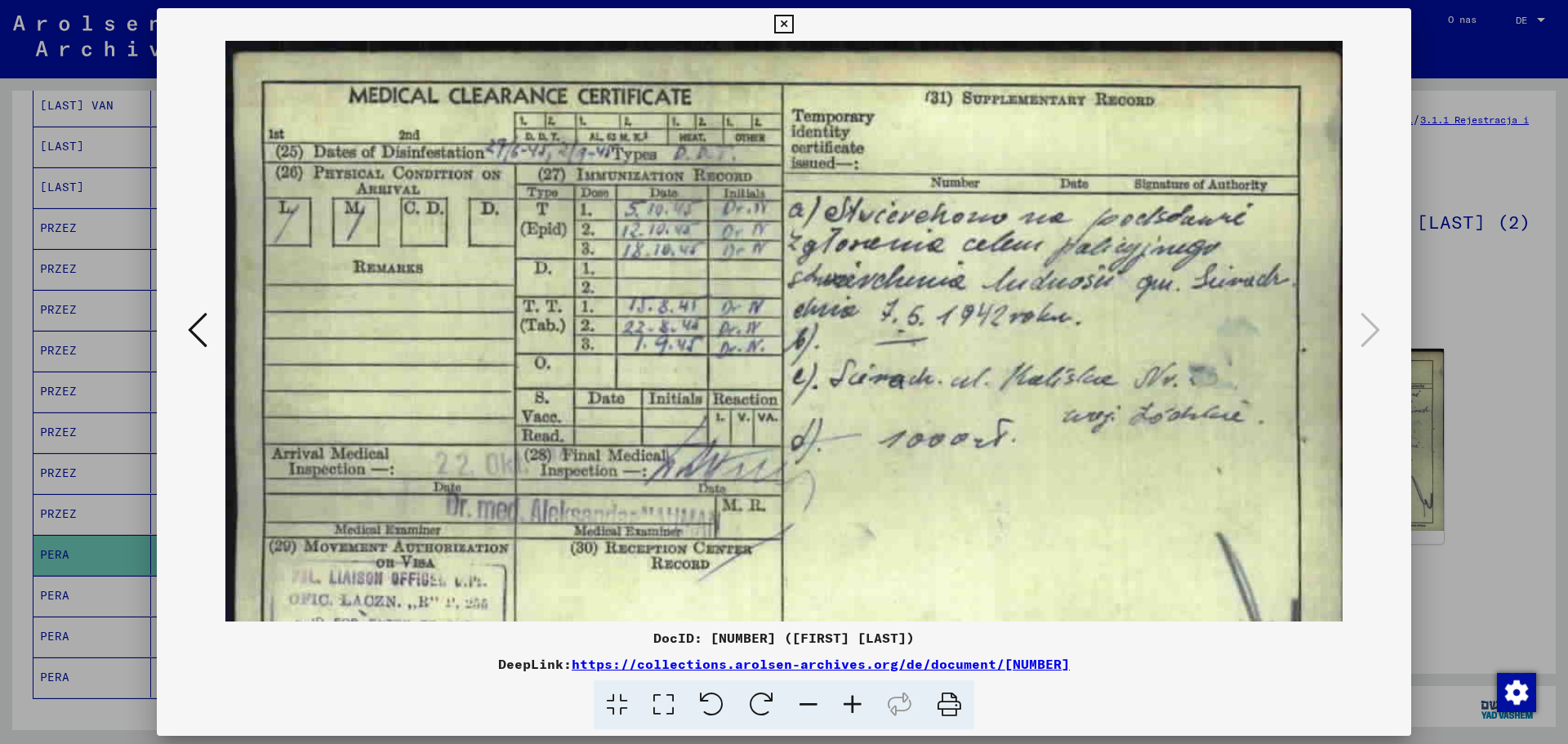 drag, startPoint x: 631, startPoint y: 363, endPoint x: 606, endPoint y: 520, distance: 158.97799 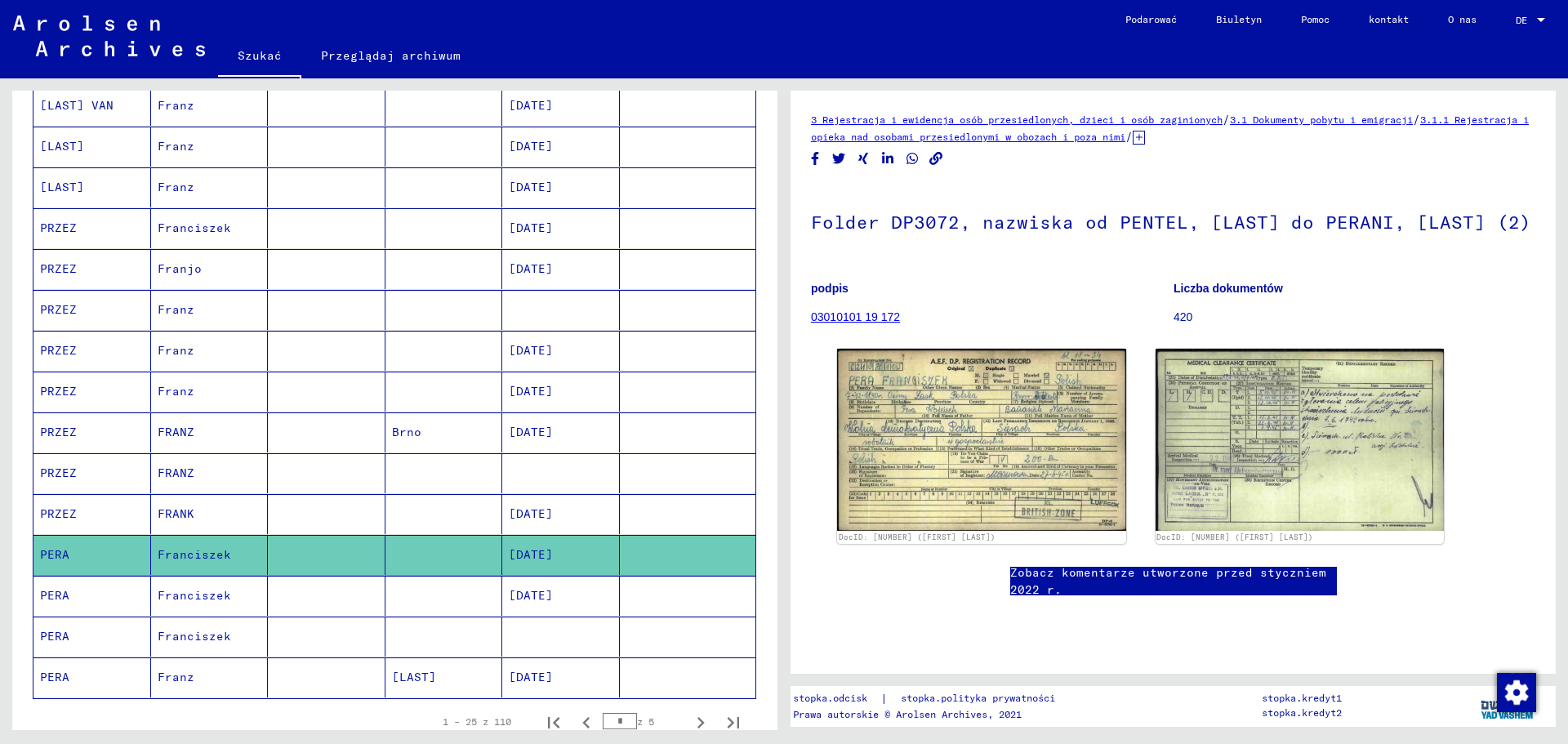 click on "PERA" at bounding box center [55, 677] 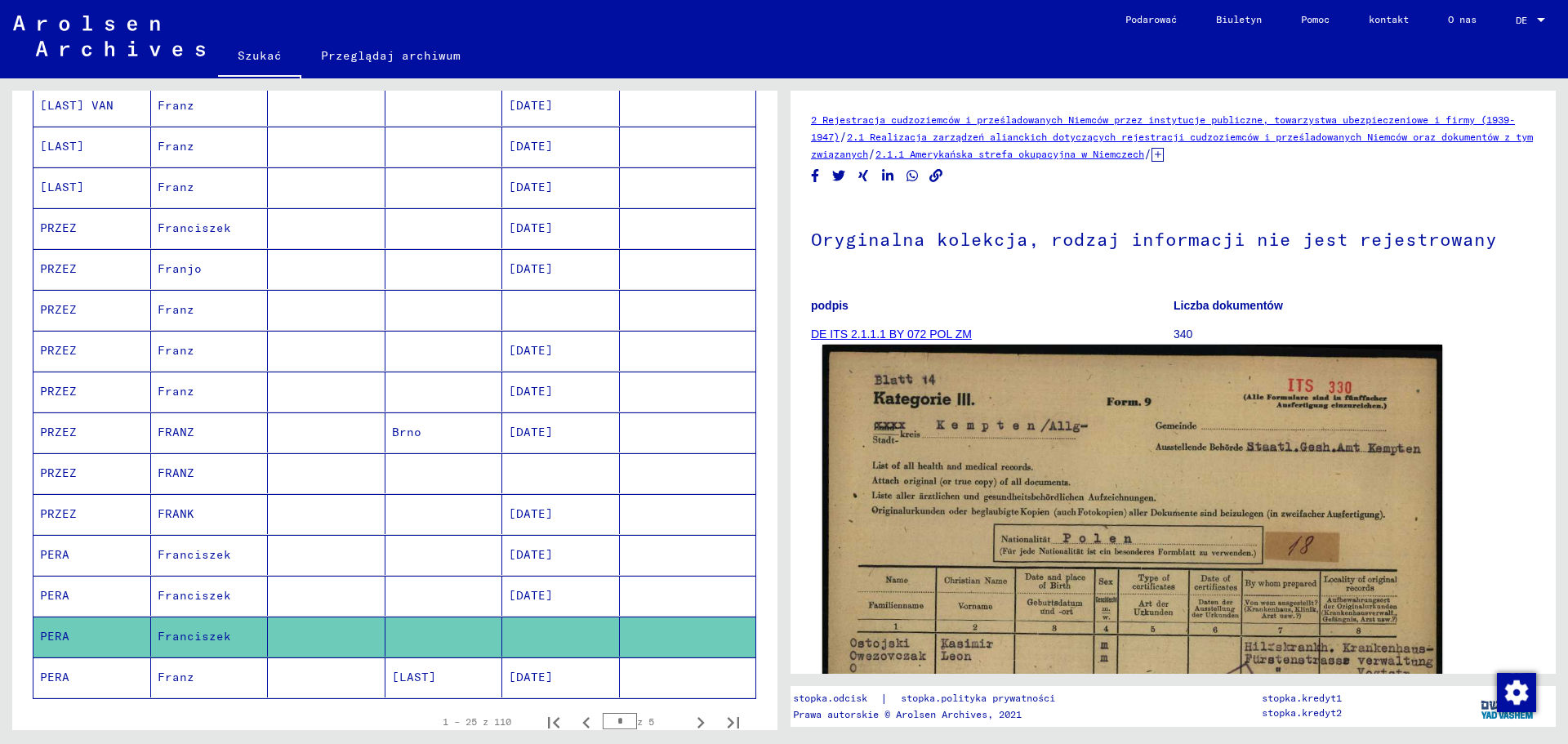 scroll, scrollTop: 0, scrollLeft: 0, axis: both 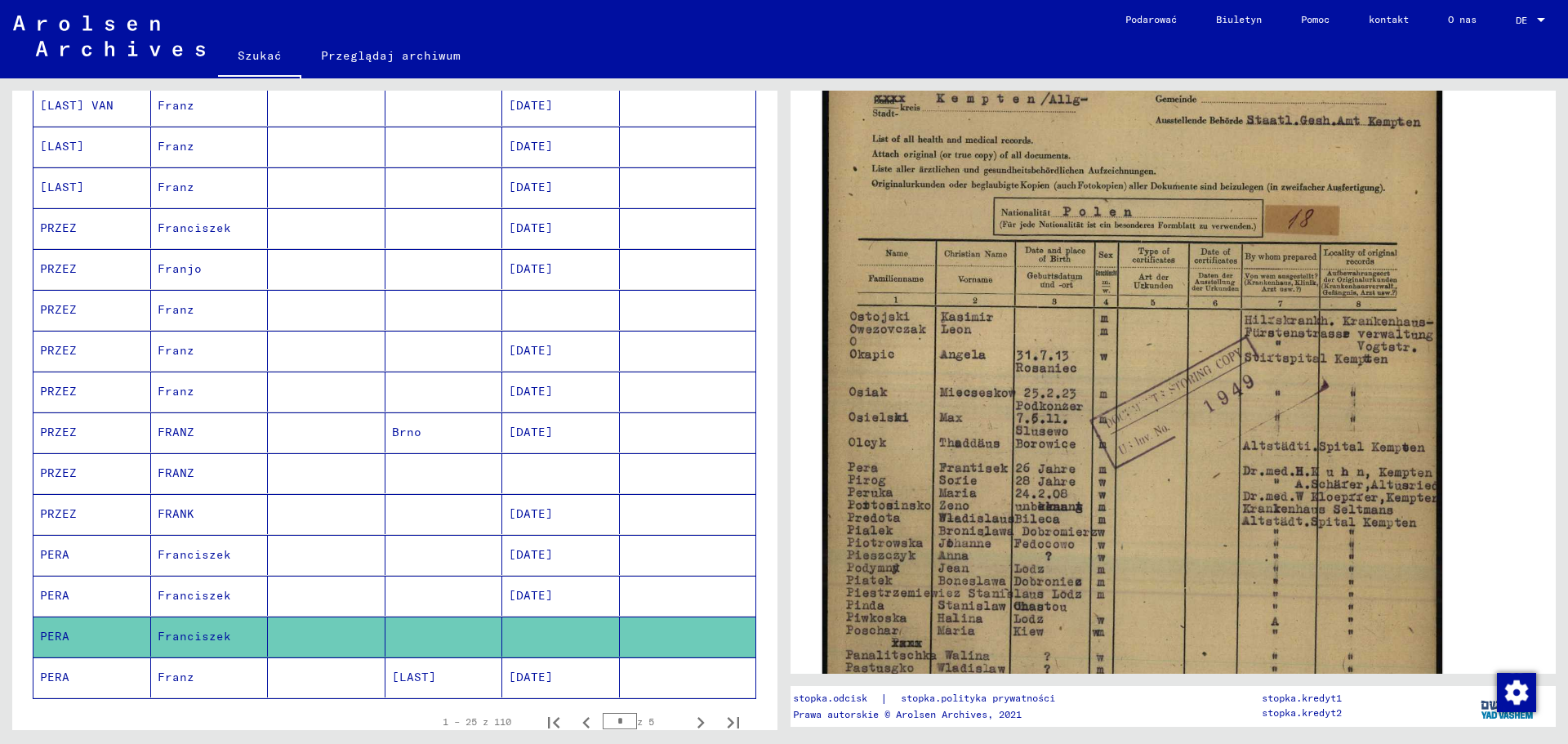 click 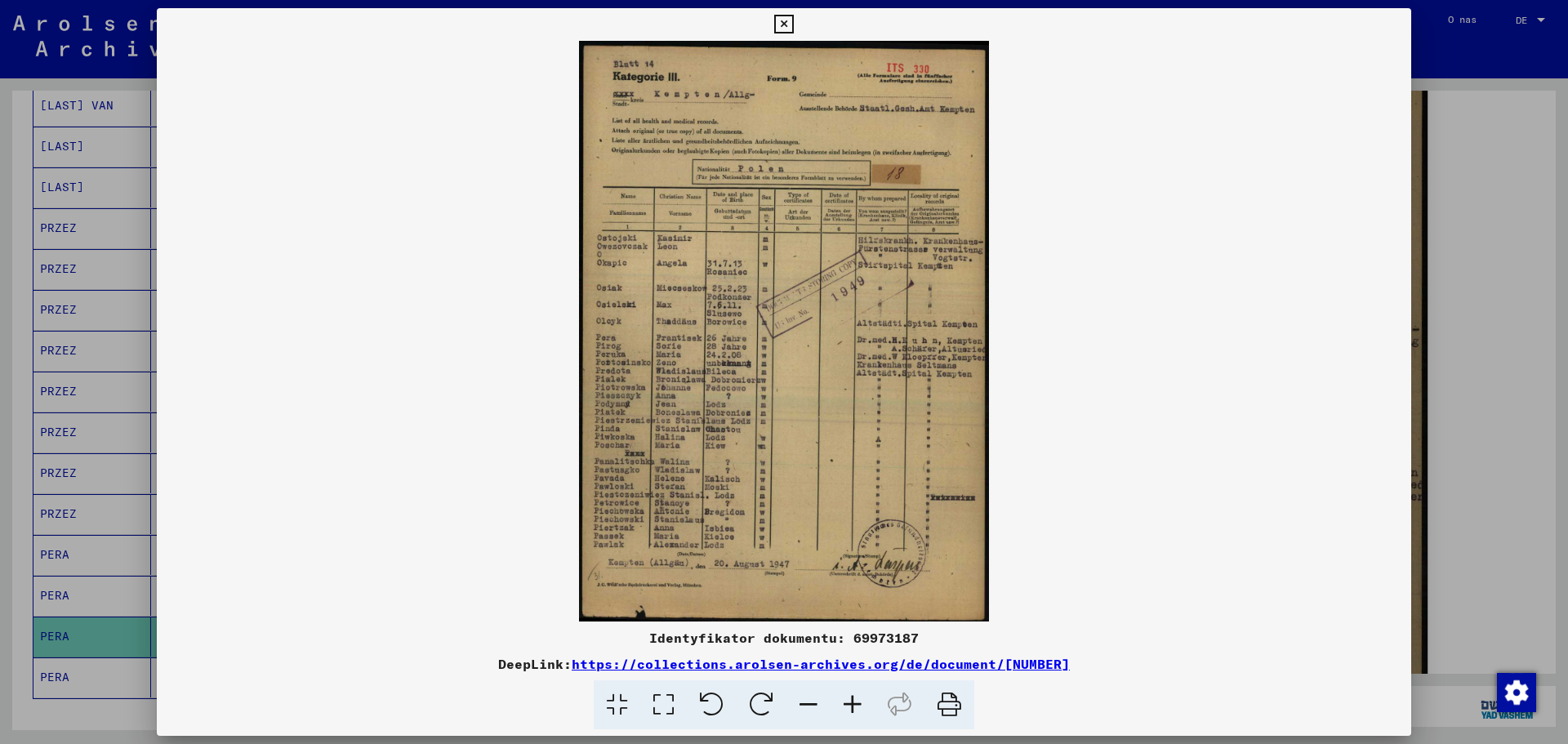 click at bounding box center [853, 705] 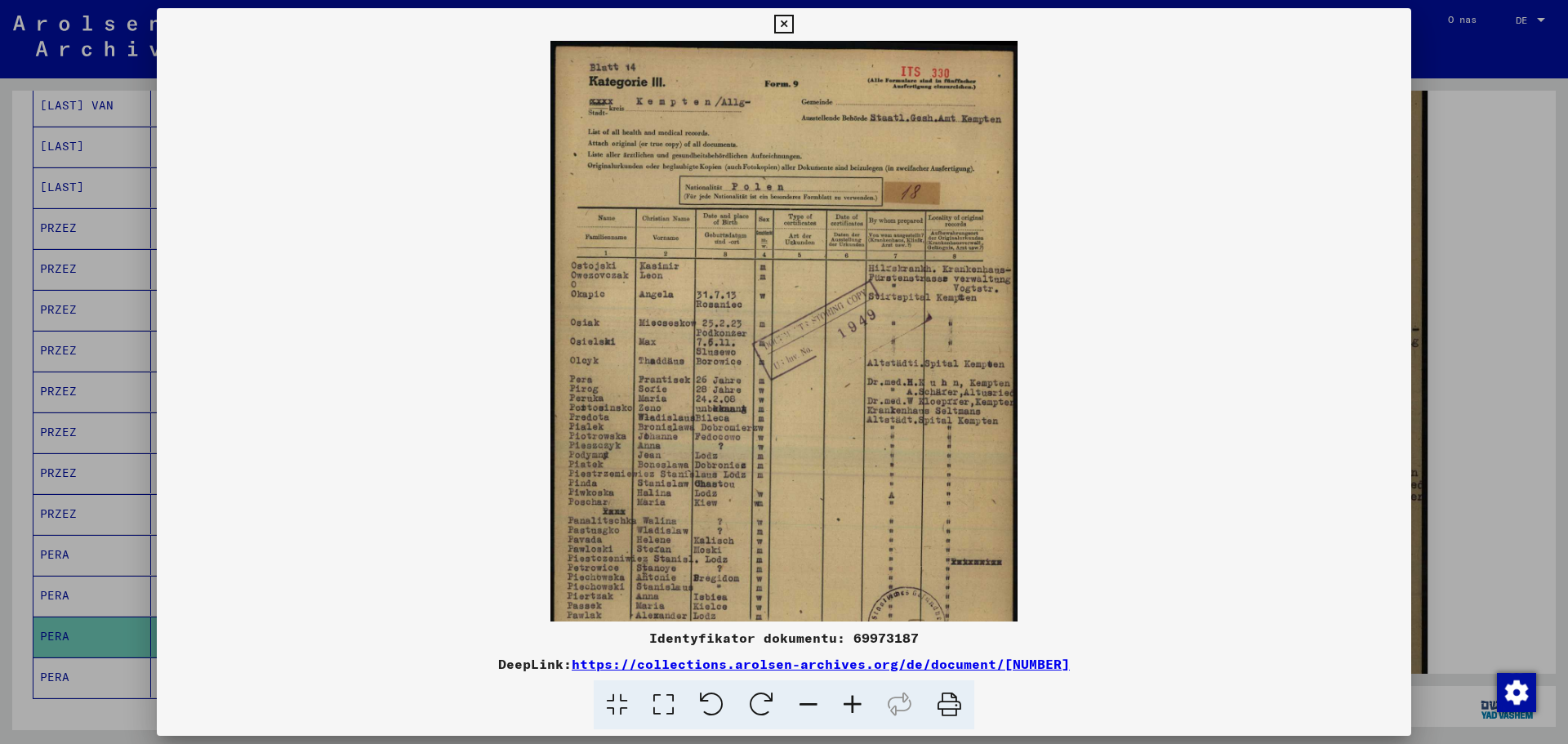 click at bounding box center [853, 705] 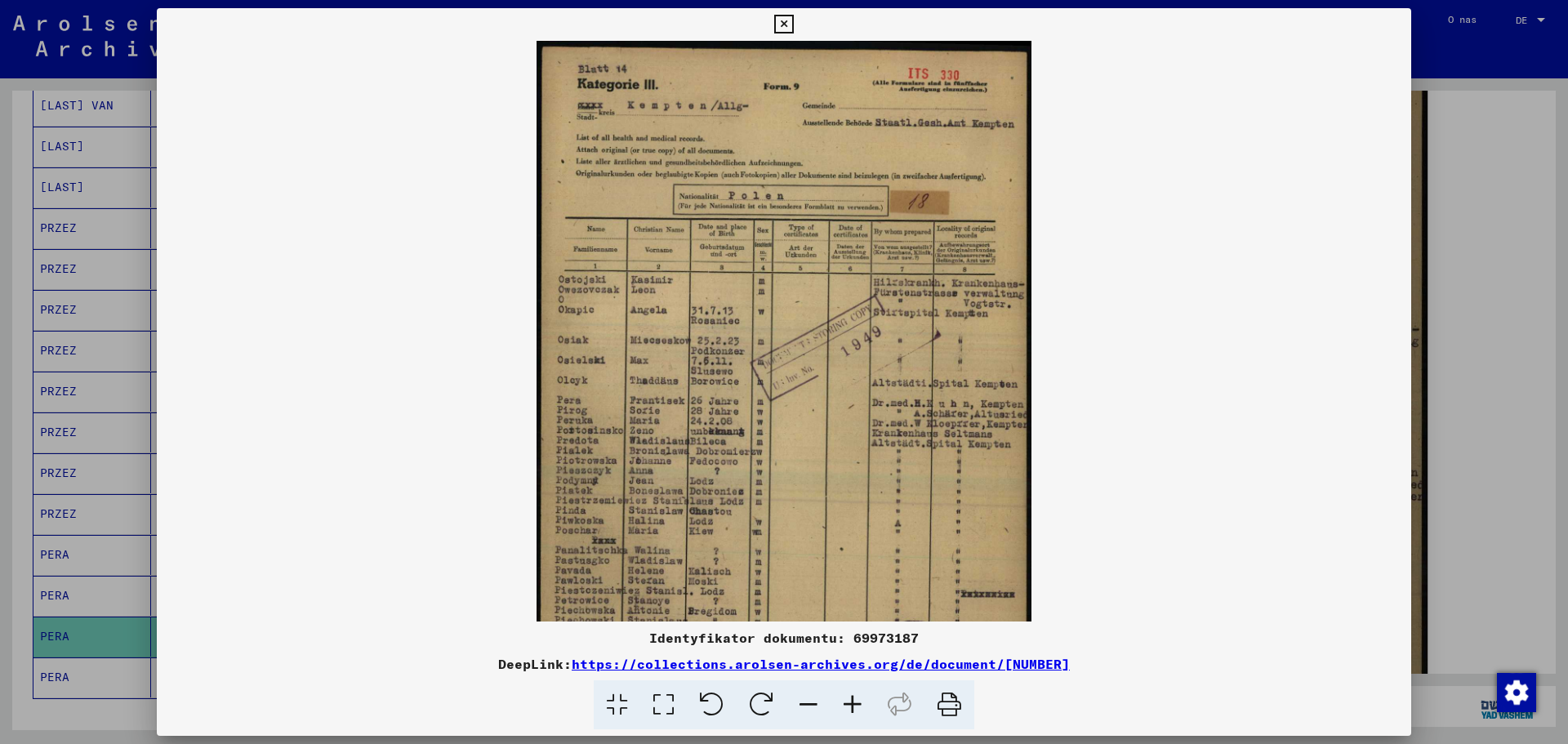 click at bounding box center (853, 705) 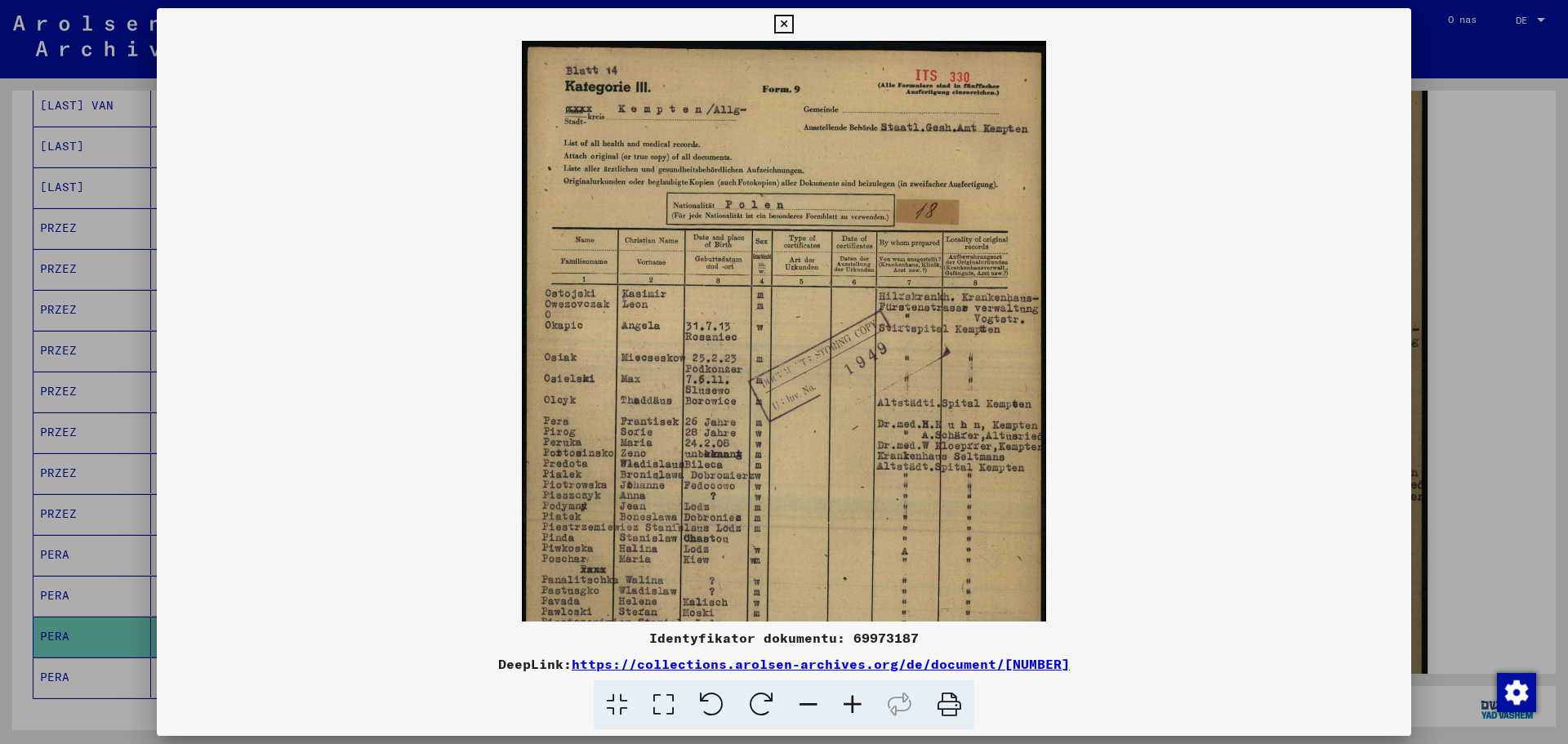 click at bounding box center [853, 705] 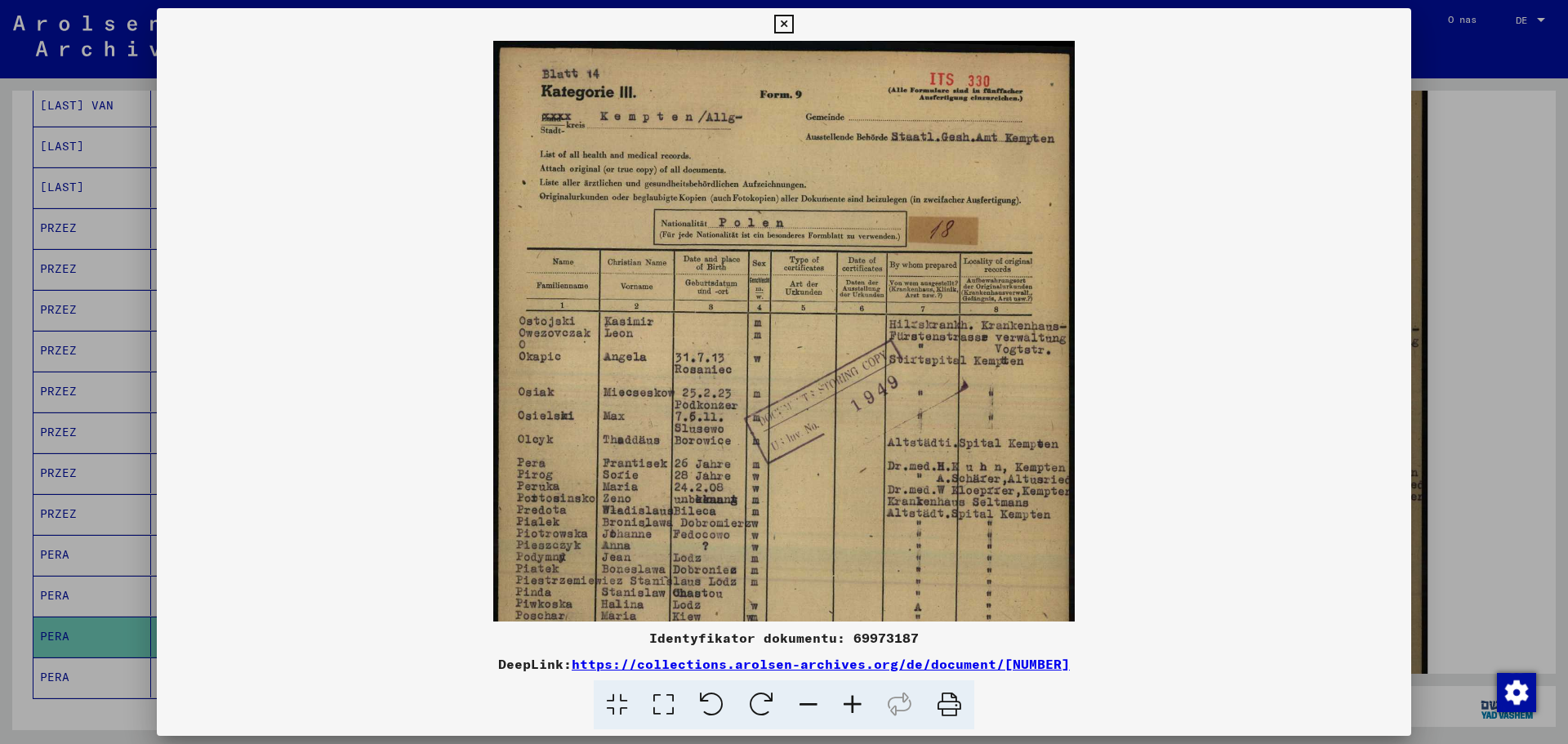 click at bounding box center [853, 705] 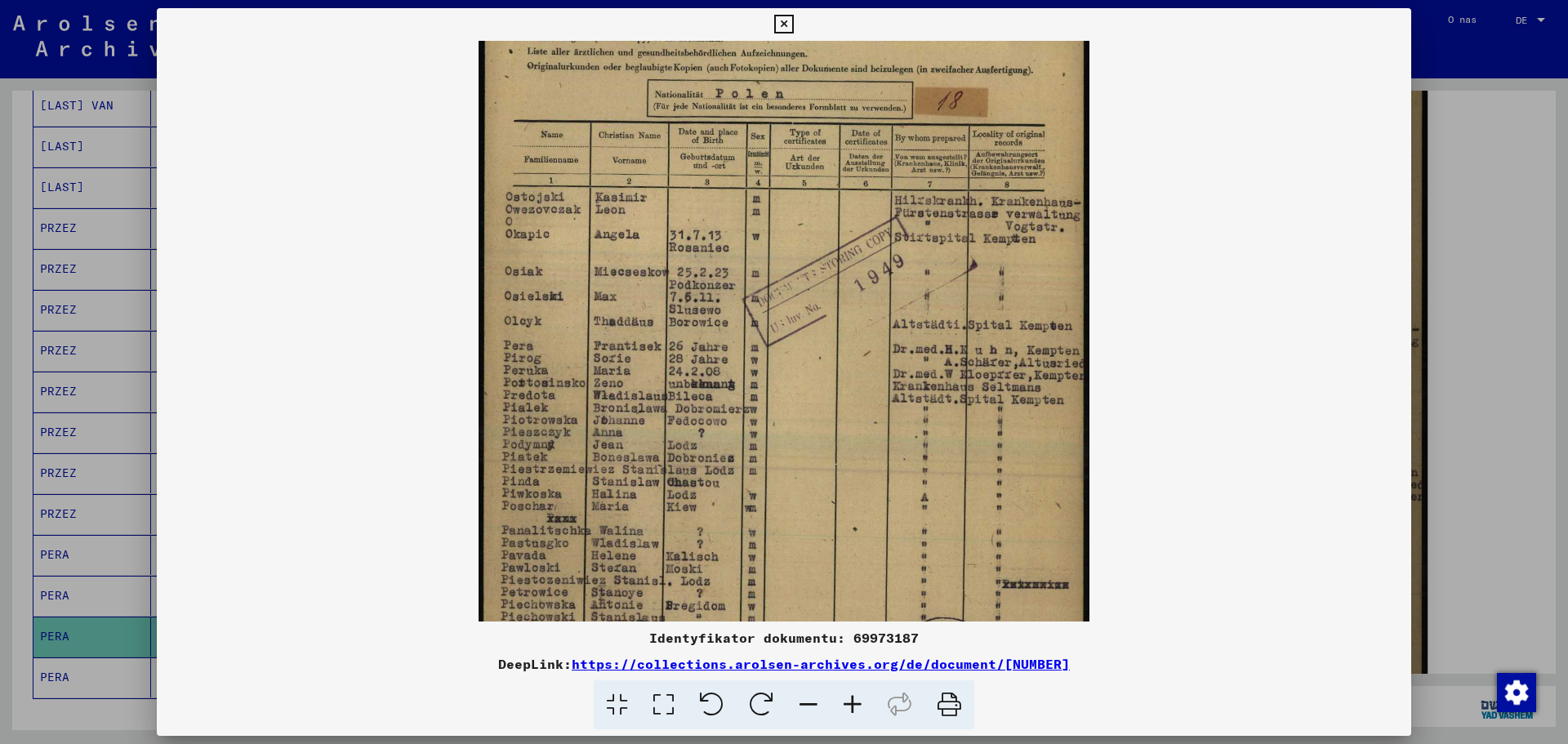 scroll, scrollTop: 144, scrollLeft: 0, axis: vertical 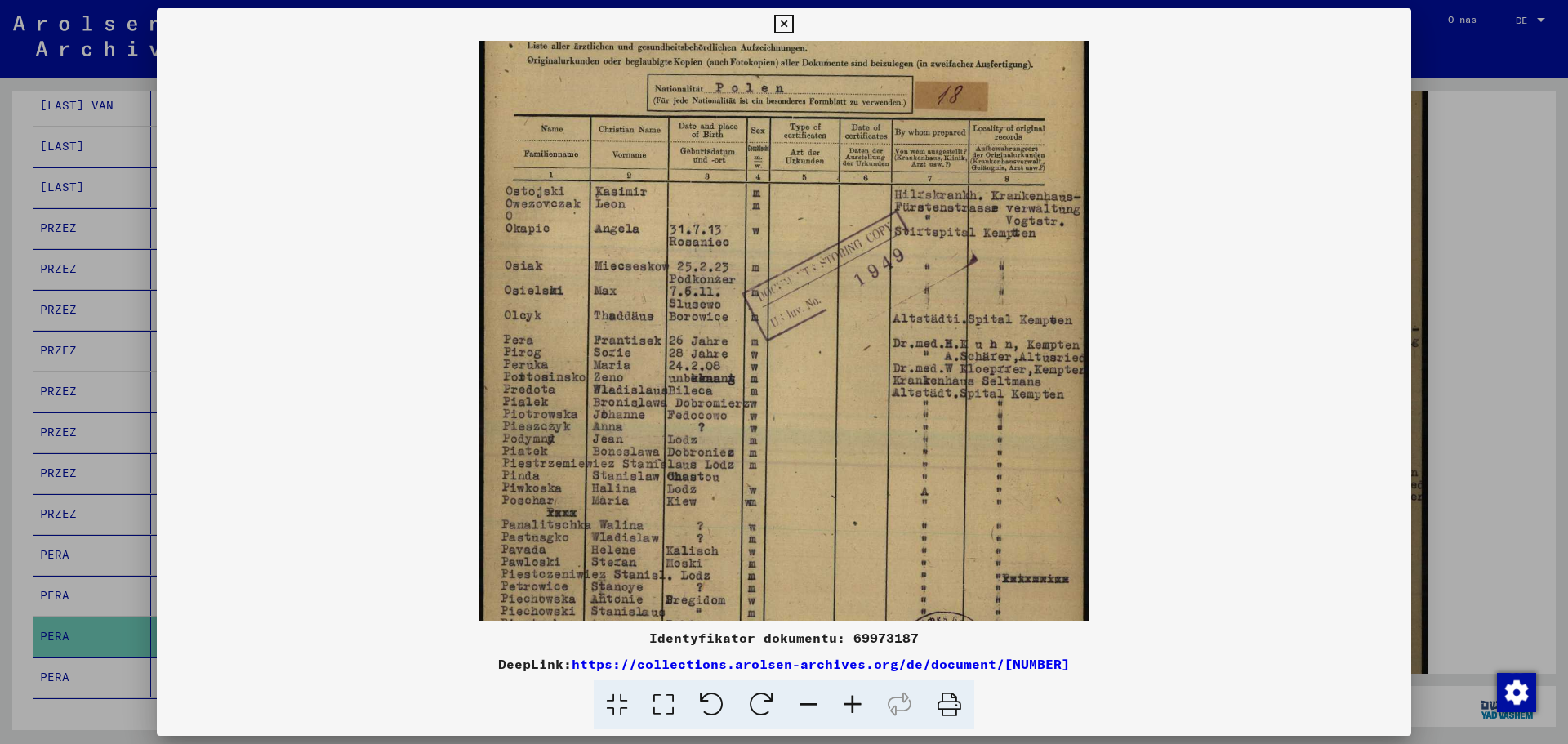 drag, startPoint x: 742, startPoint y: 511, endPoint x: 751, endPoint y: 399, distance: 112.361 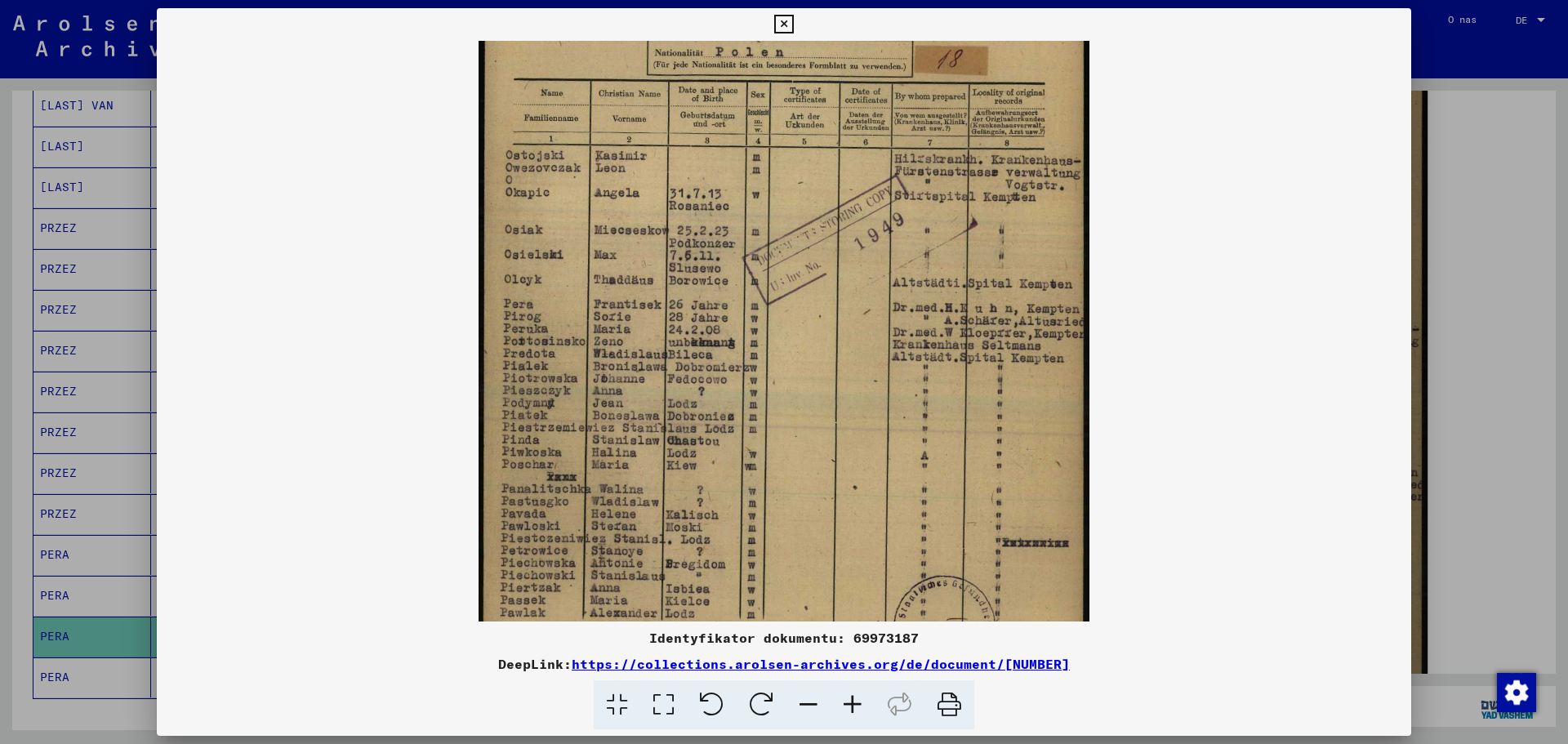 scroll, scrollTop: 179, scrollLeft: 0, axis: vertical 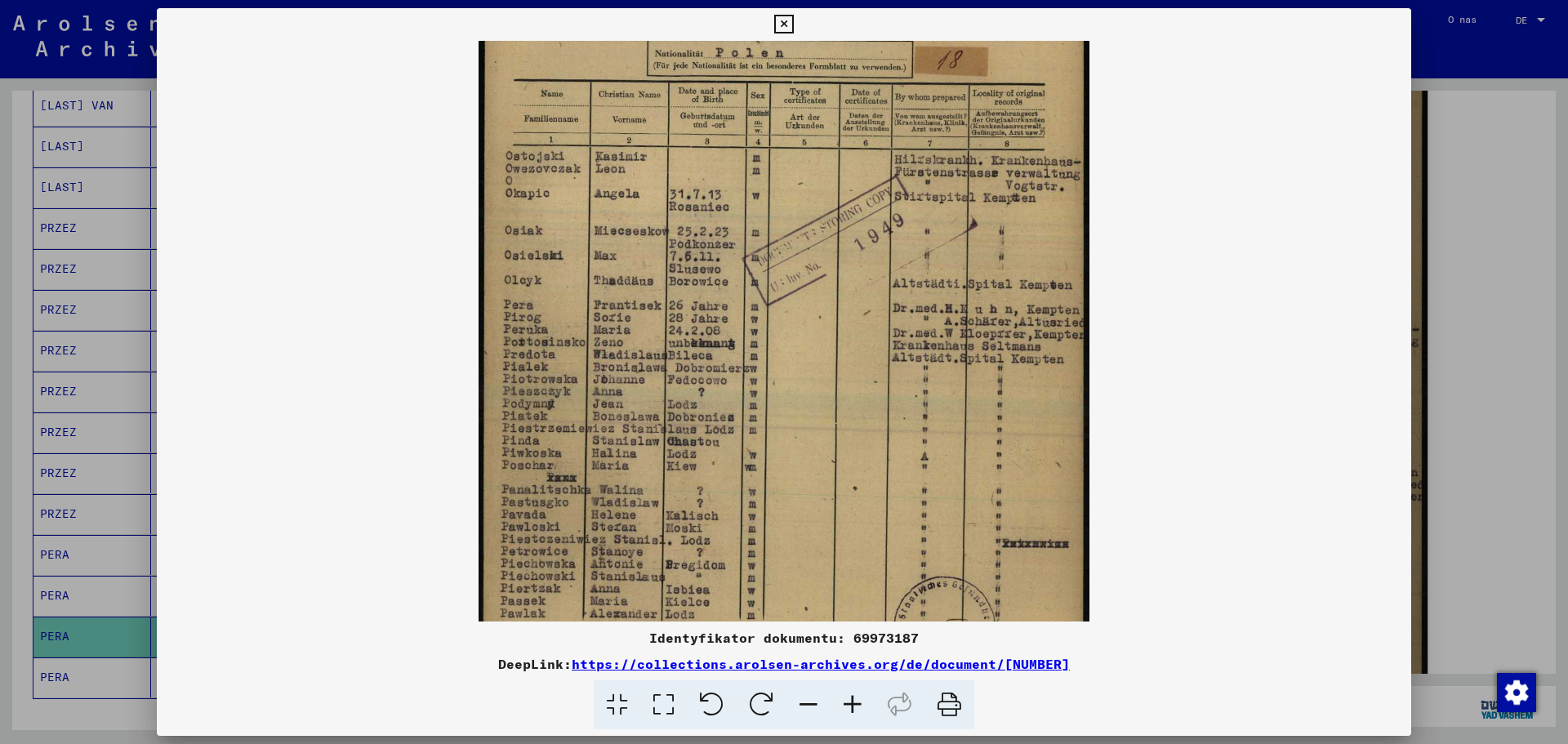 drag, startPoint x: 719, startPoint y: 274, endPoint x: 746, endPoint y: 107, distance: 169.16855 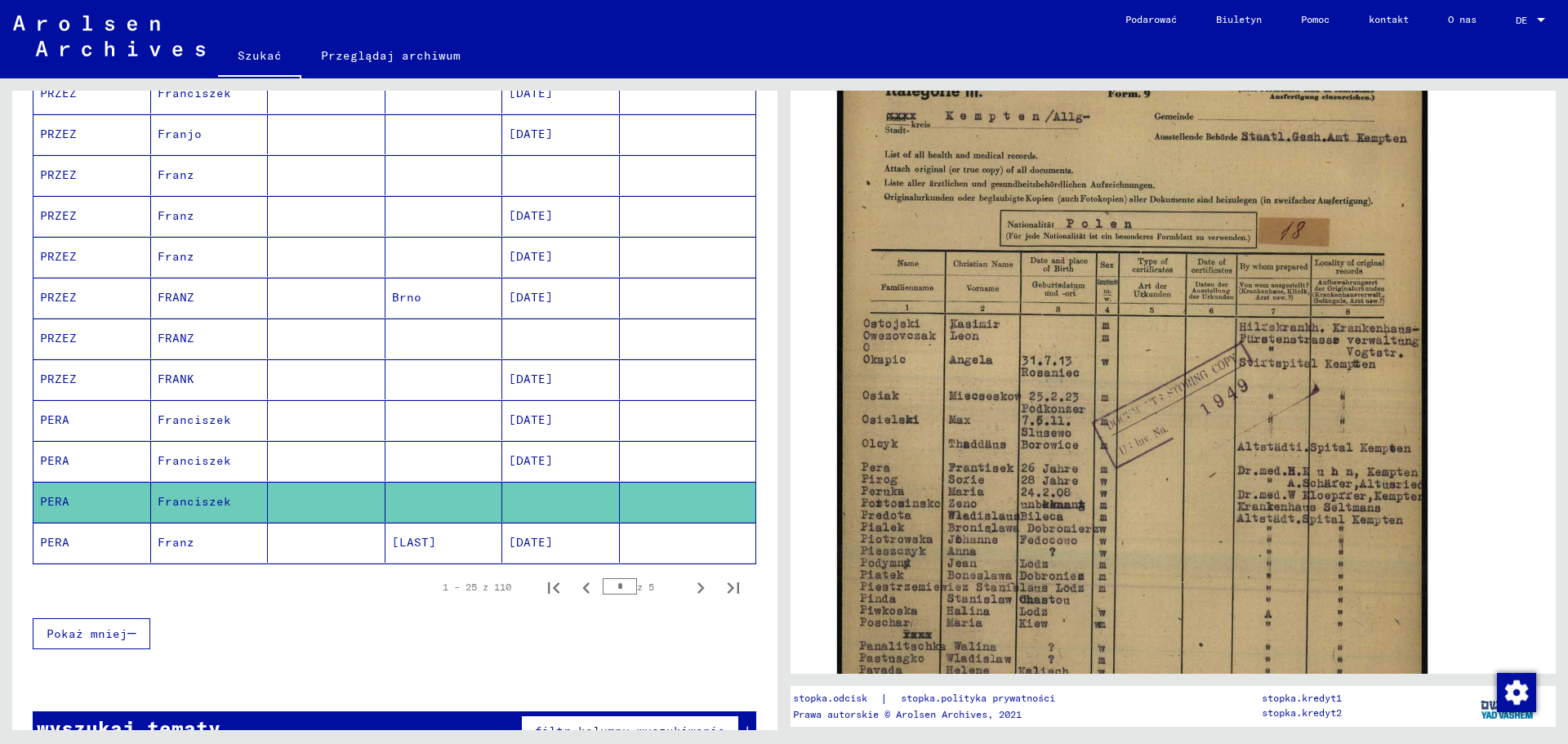 scroll, scrollTop: 861, scrollLeft: 0, axis: vertical 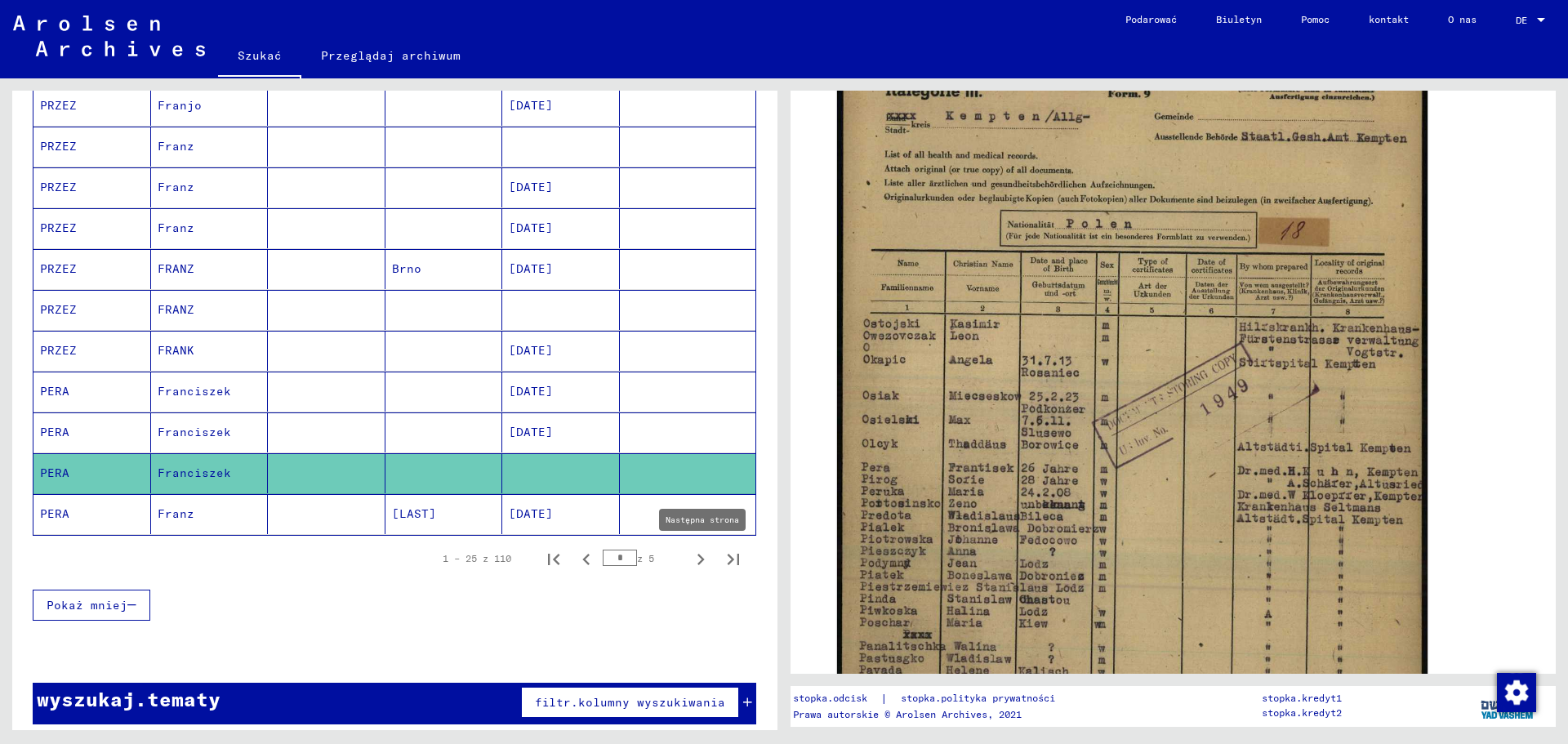 click 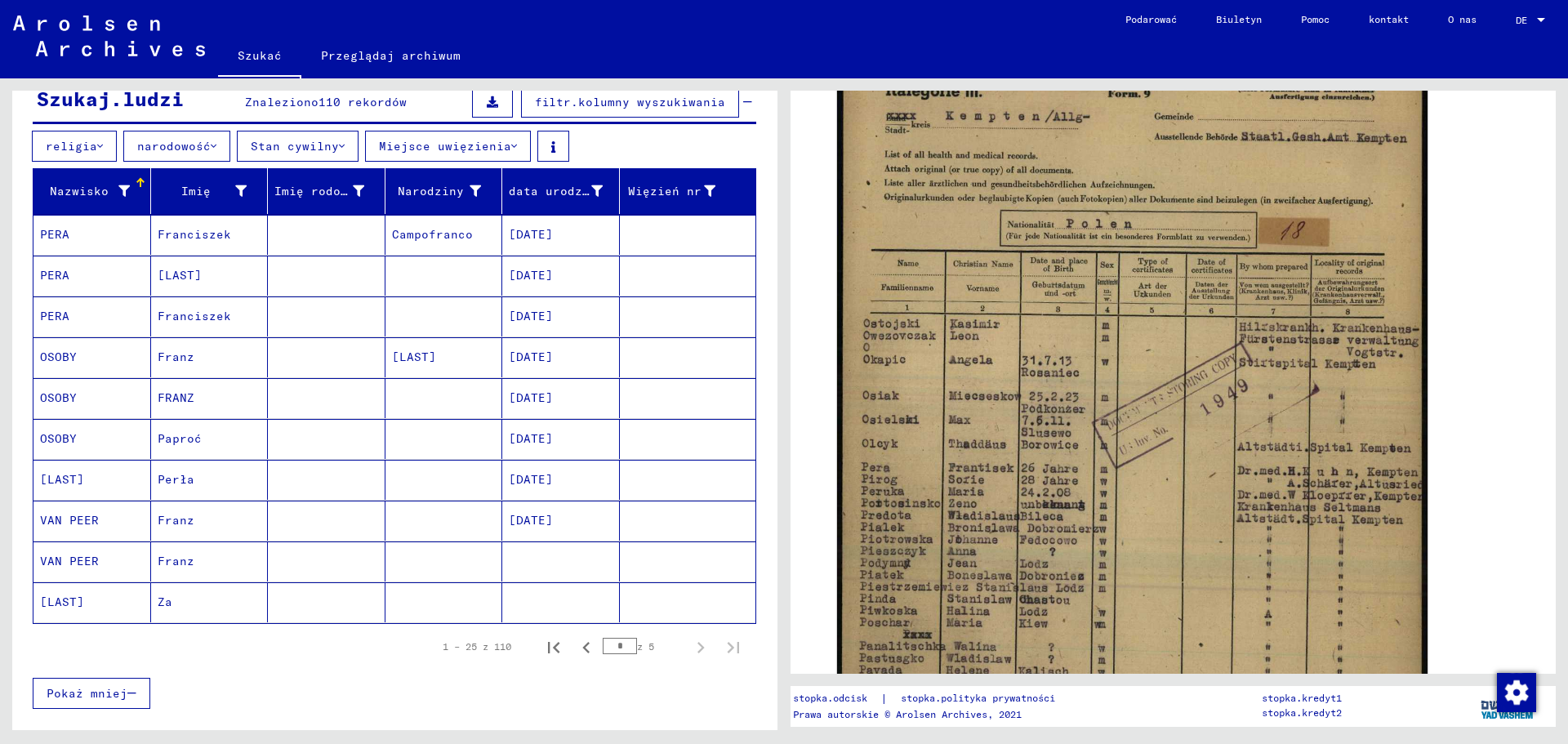 scroll, scrollTop: 0, scrollLeft: 0, axis: both 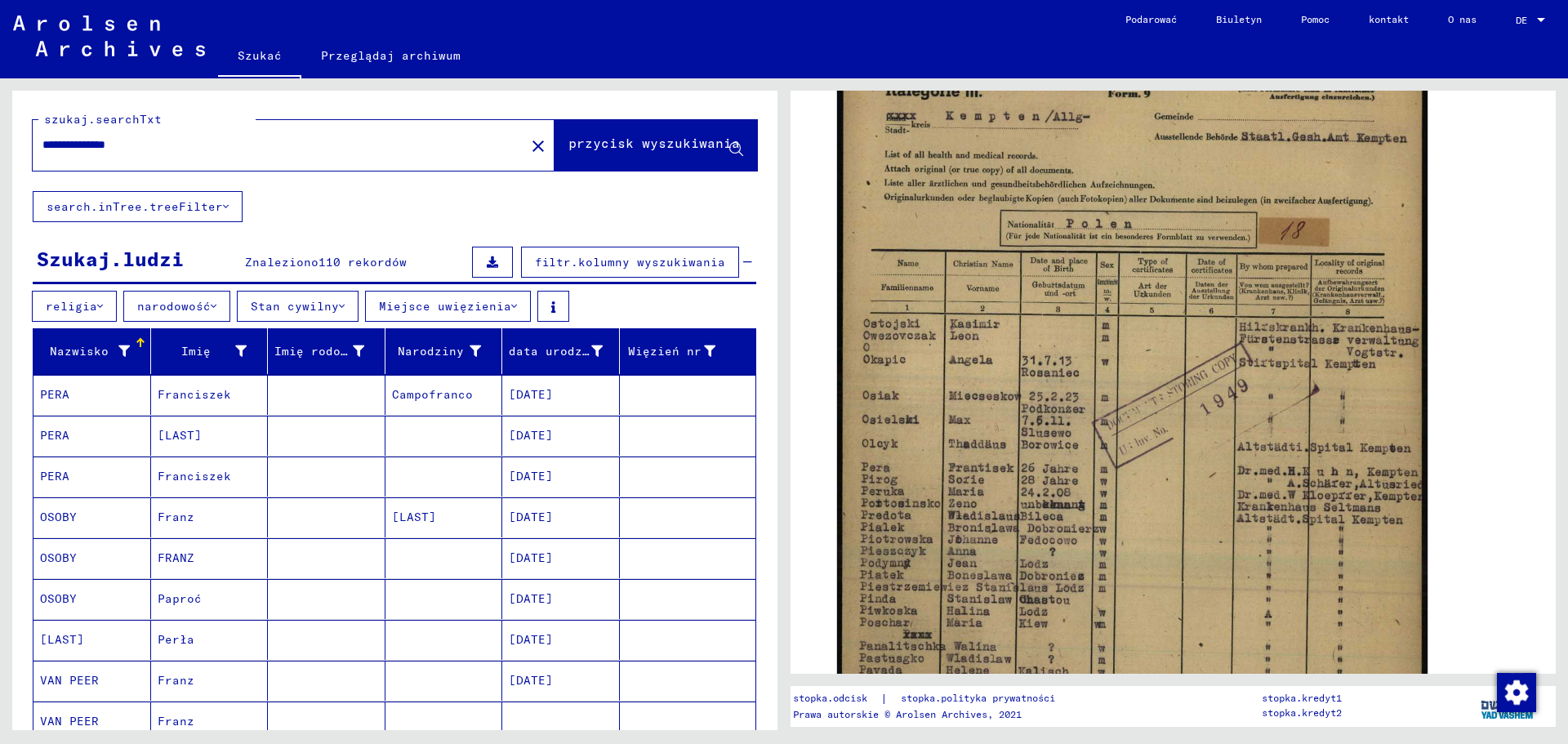 drag, startPoint x: 156, startPoint y: 141, endPoint x: 137, endPoint y: 149, distance: 20.615528 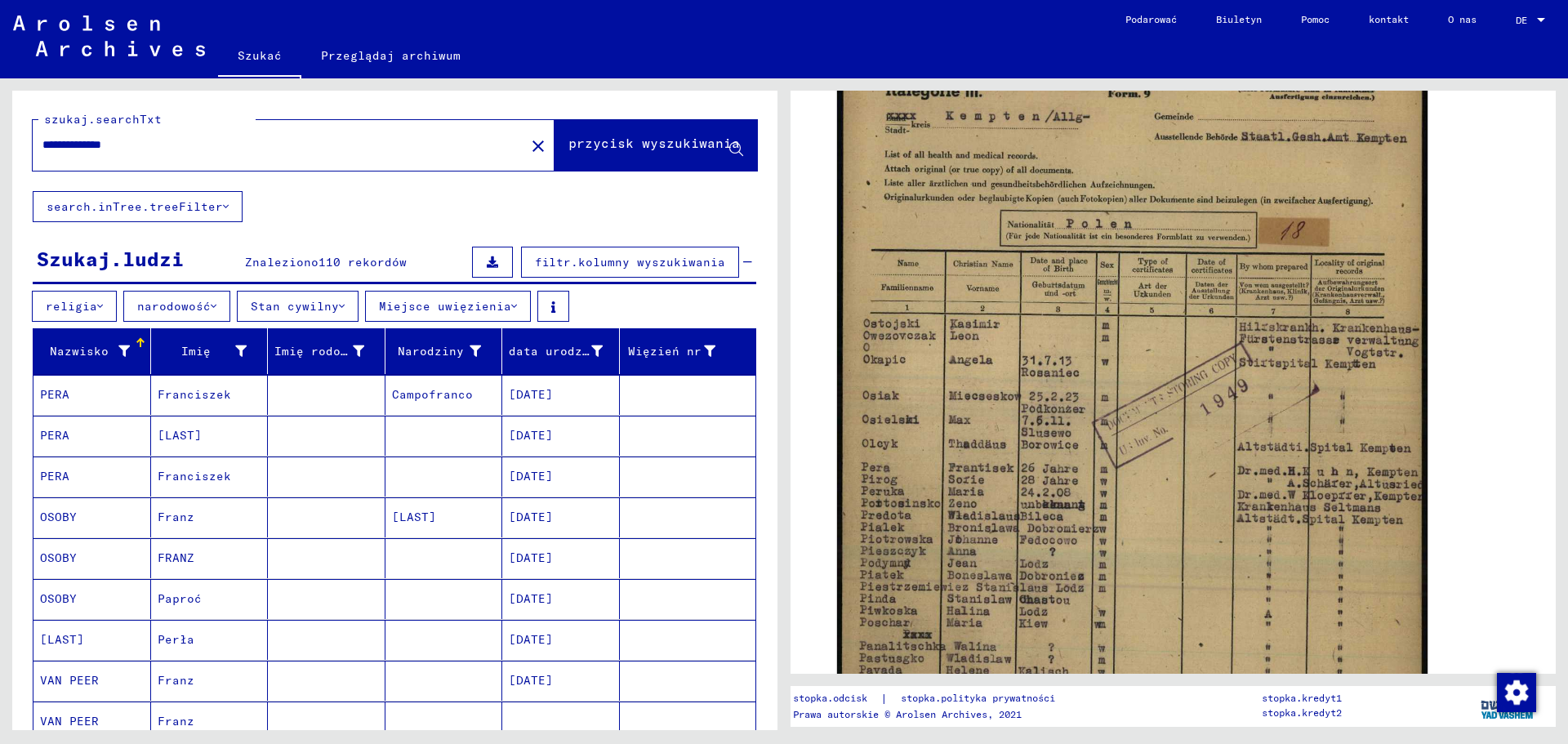type on "**********" 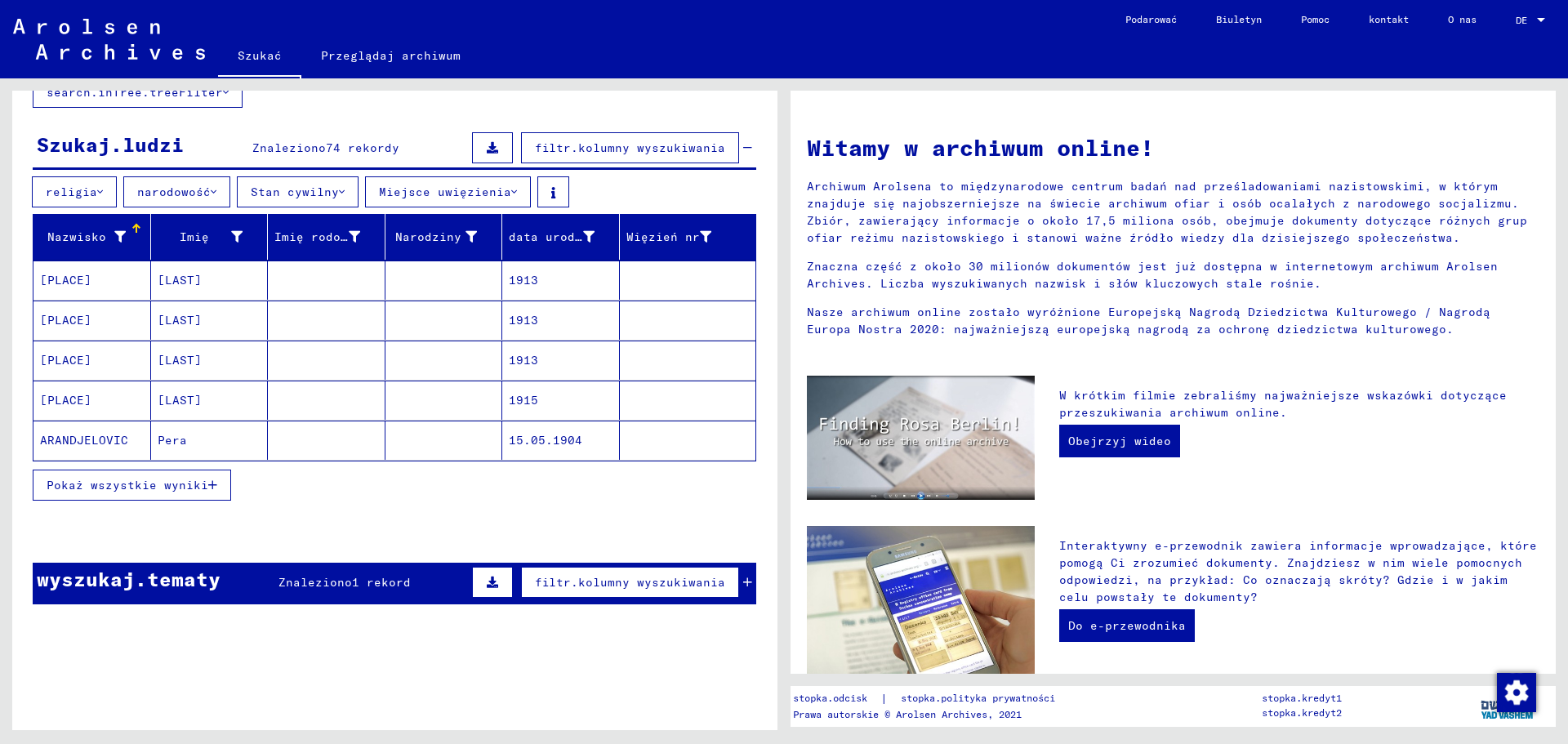 scroll, scrollTop: 129, scrollLeft: 0, axis: vertical 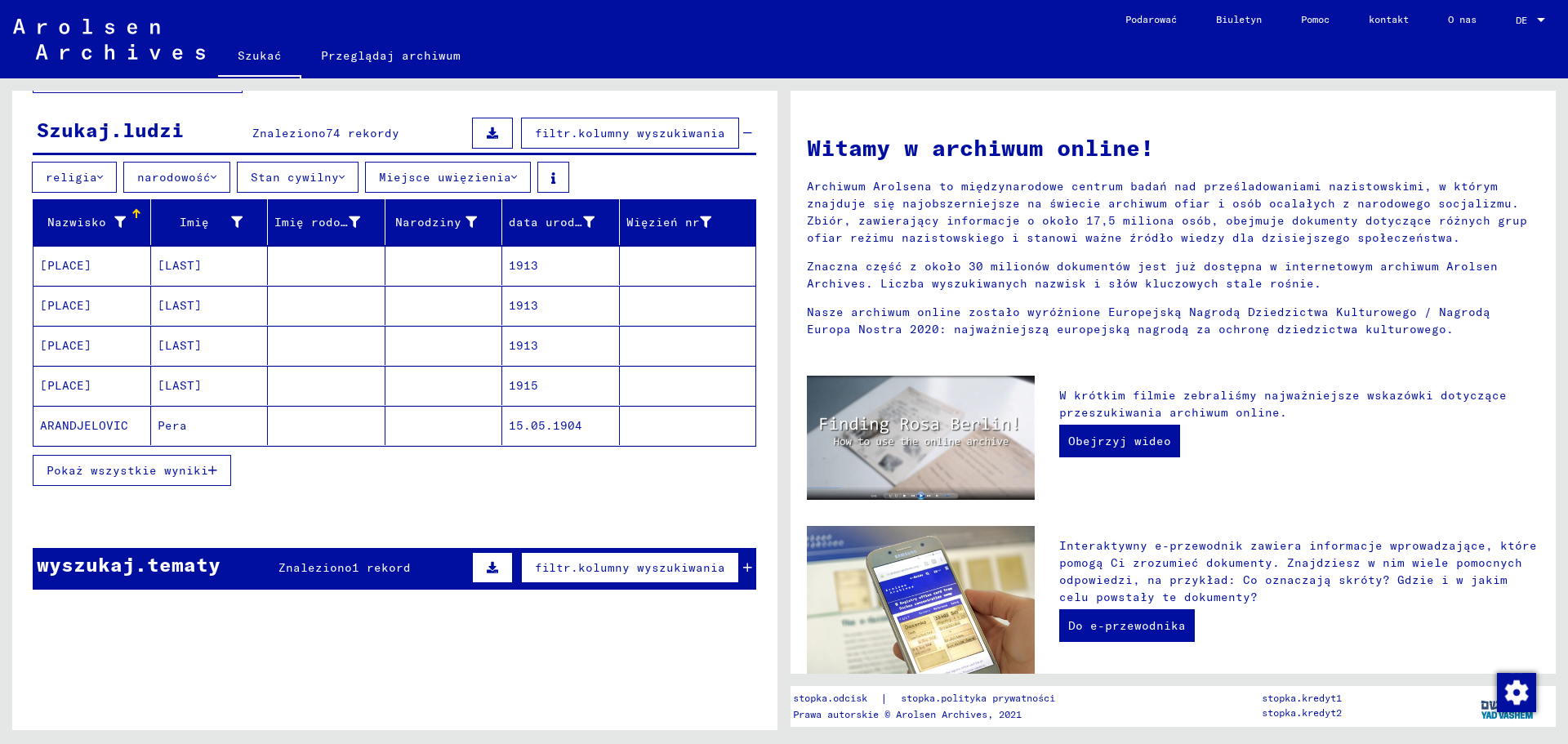 click on "Pokaż wszystkie wyniki" at bounding box center [127, 470] 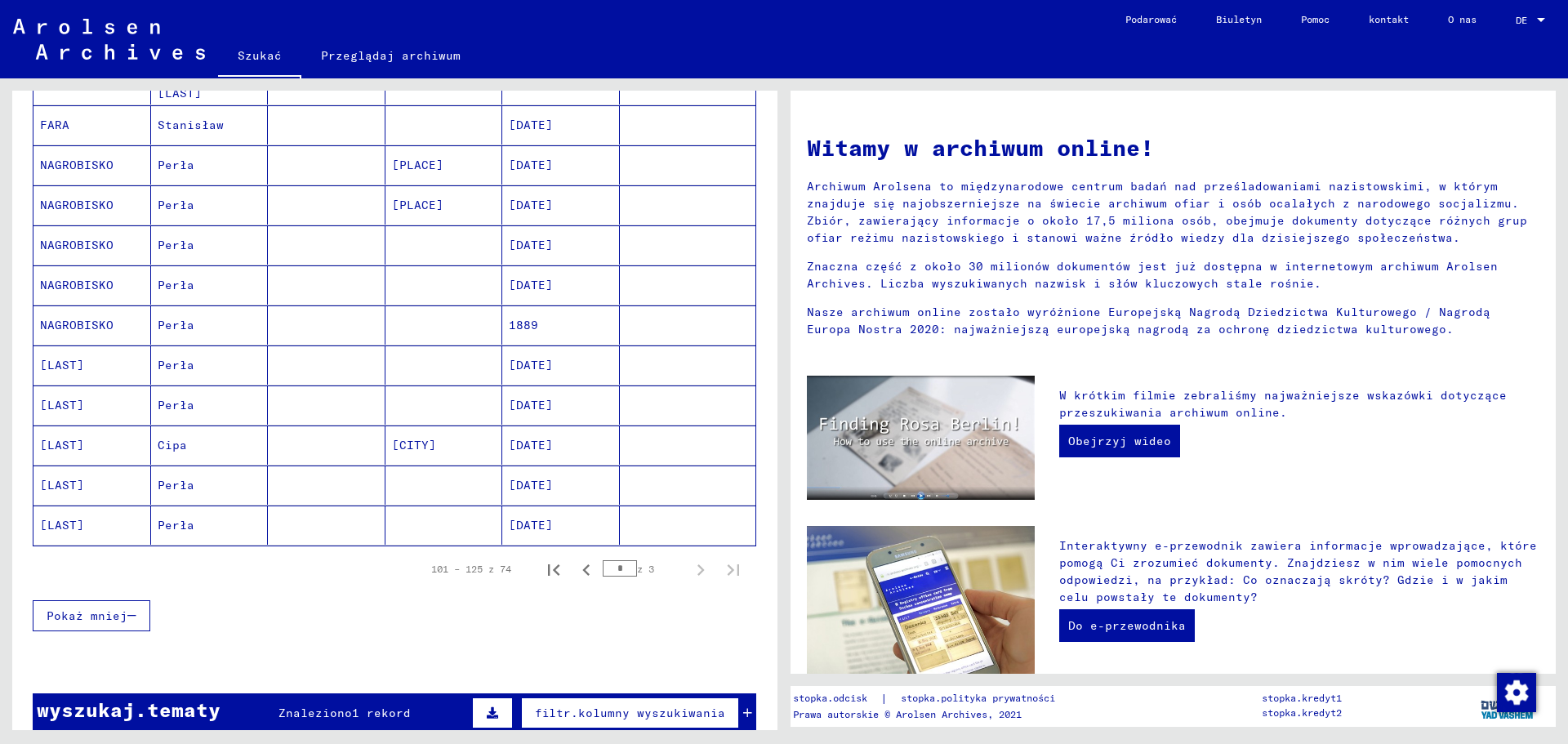 scroll, scrollTop: 864, scrollLeft: 0, axis: vertical 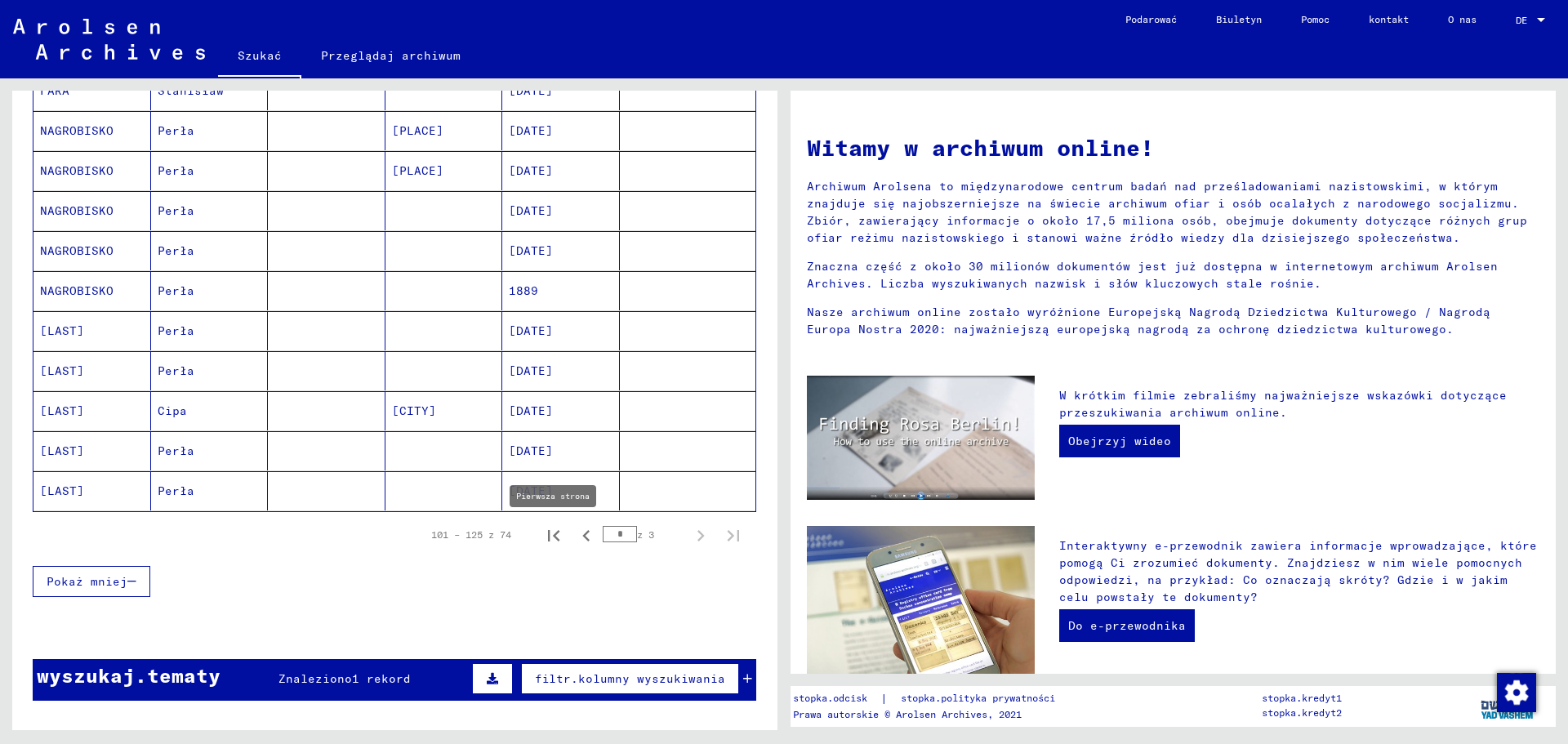 click 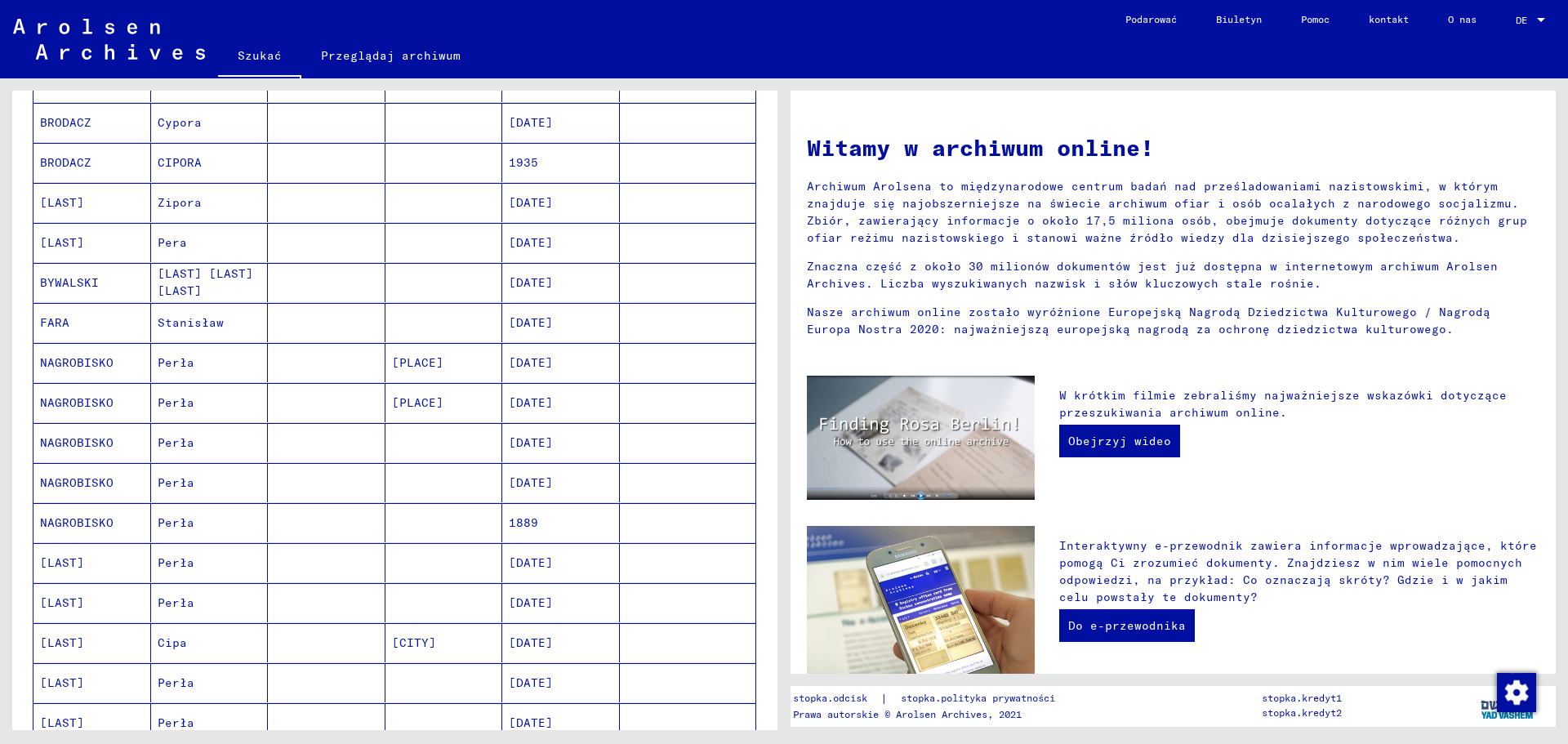 scroll, scrollTop: 817, scrollLeft: 0, axis: vertical 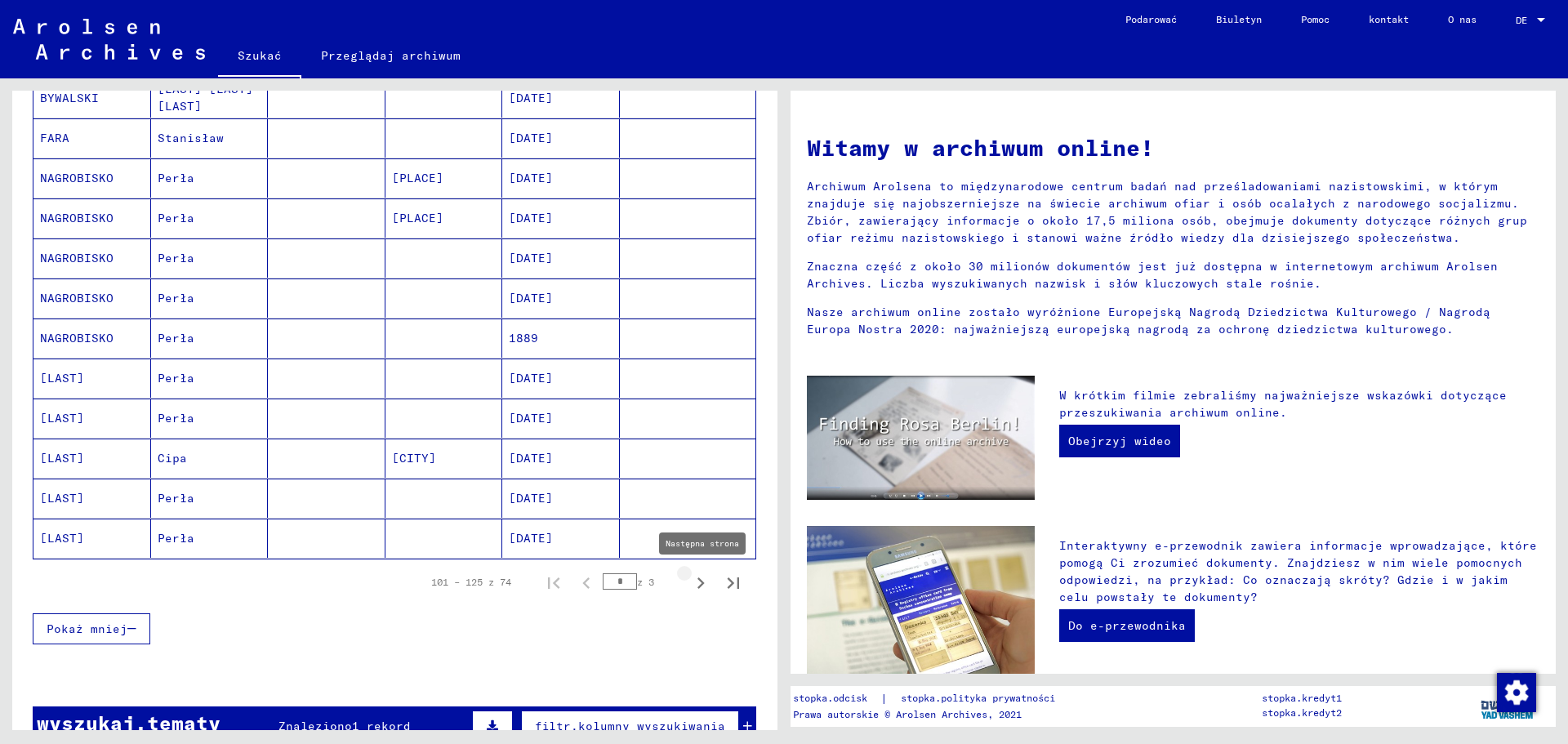 click 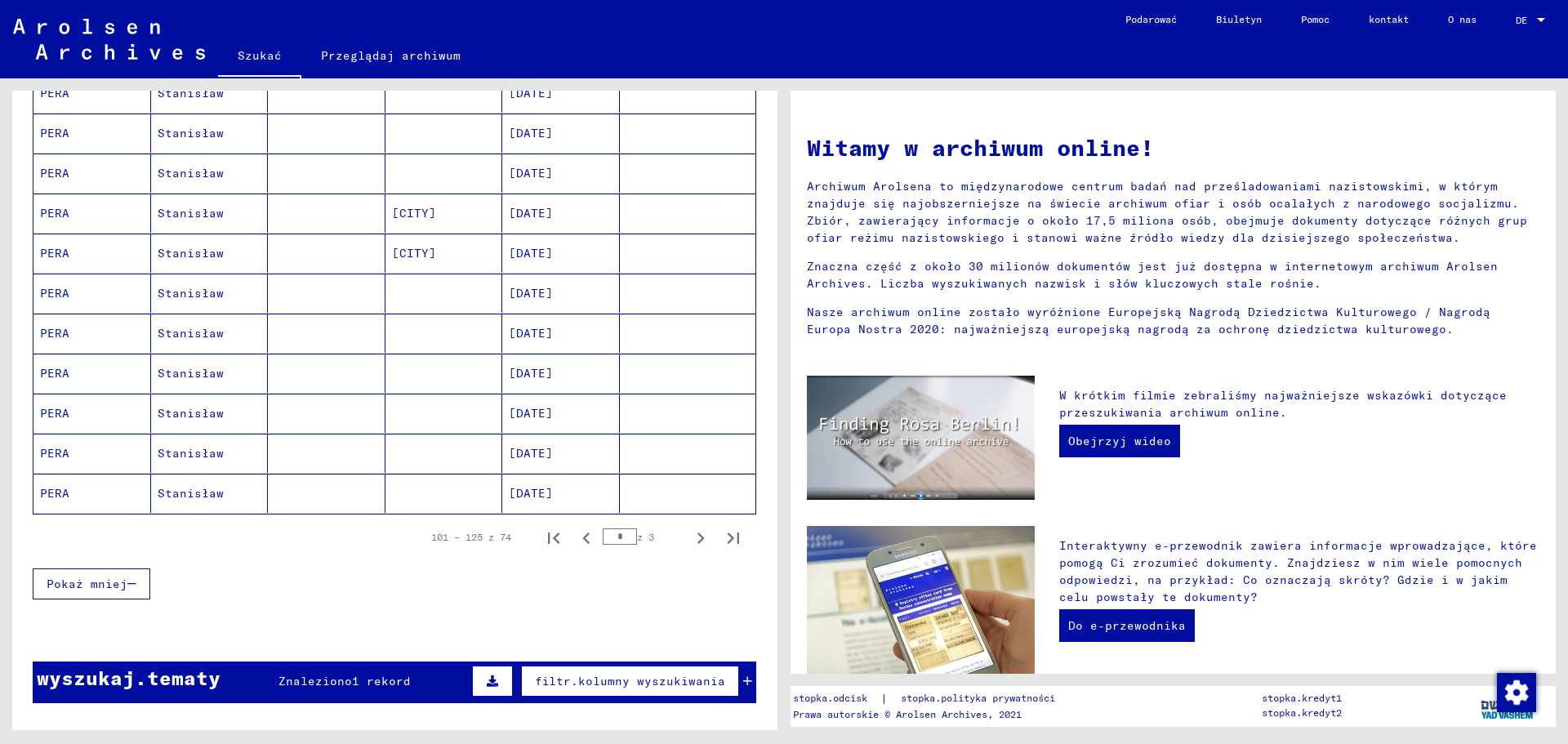 scroll, scrollTop: 898, scrollLeft: 0, axis: vertical 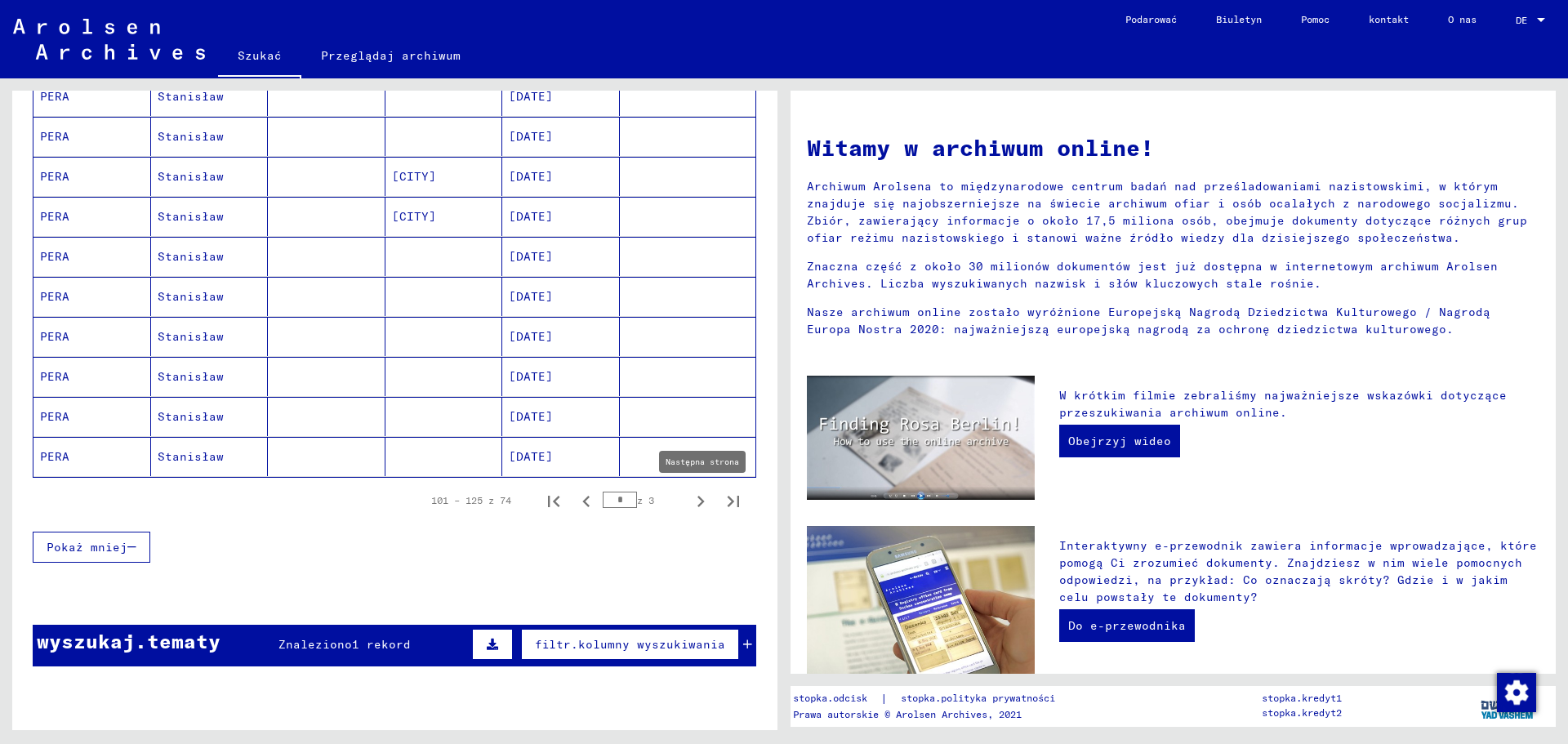 click 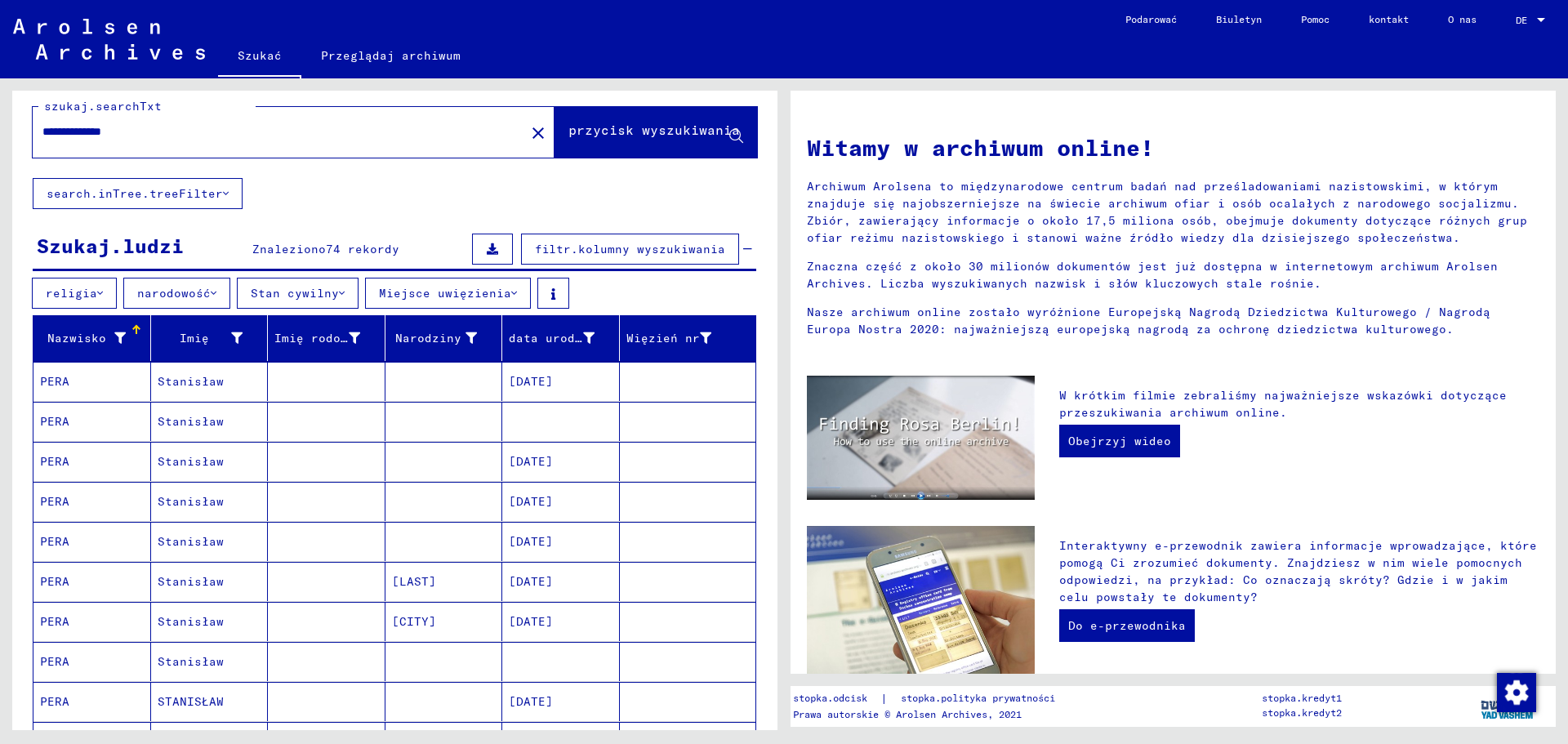 scroll, scrollTop: 0, scrollLeft: 0, axis: both 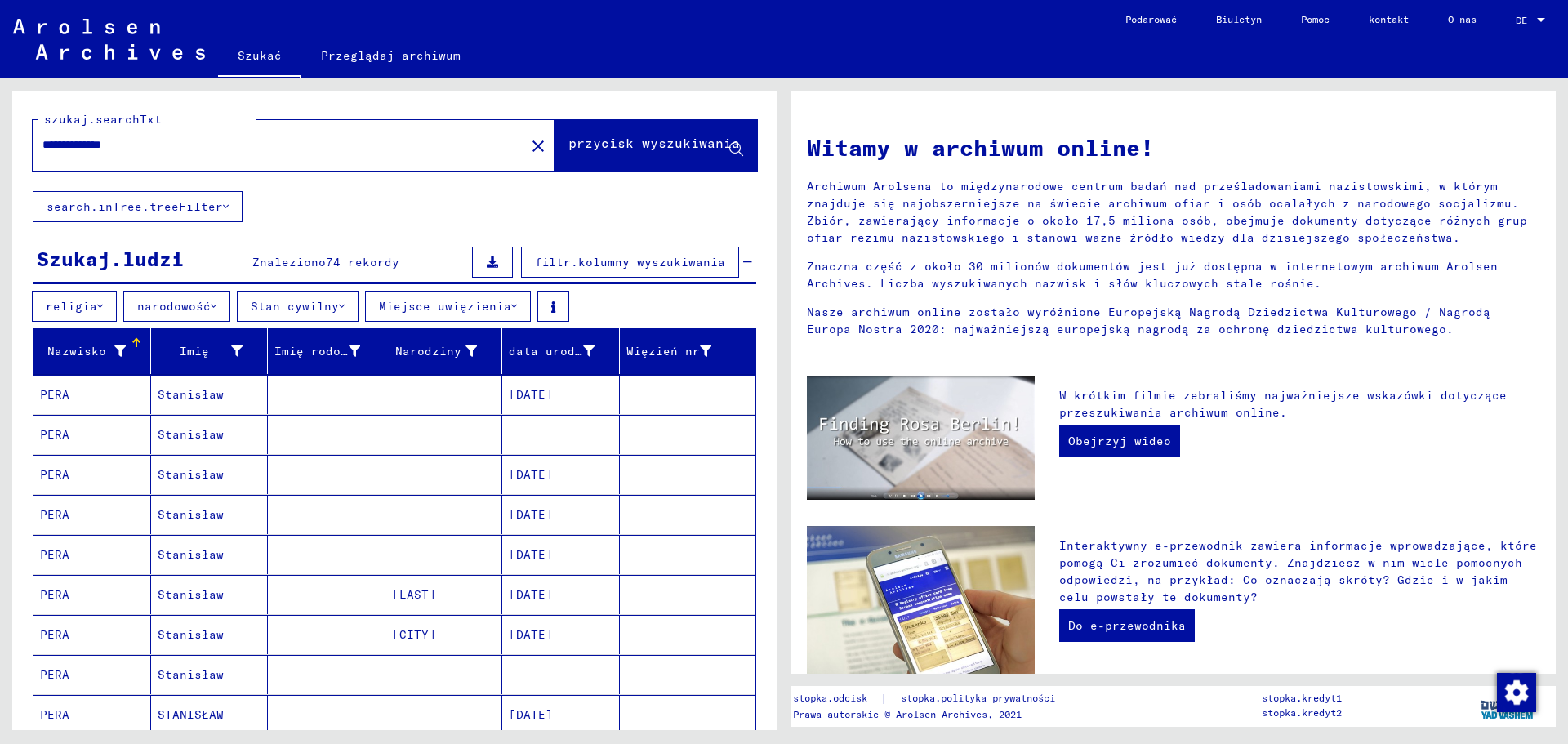click on "PERA" at bounding box center (92, 434) 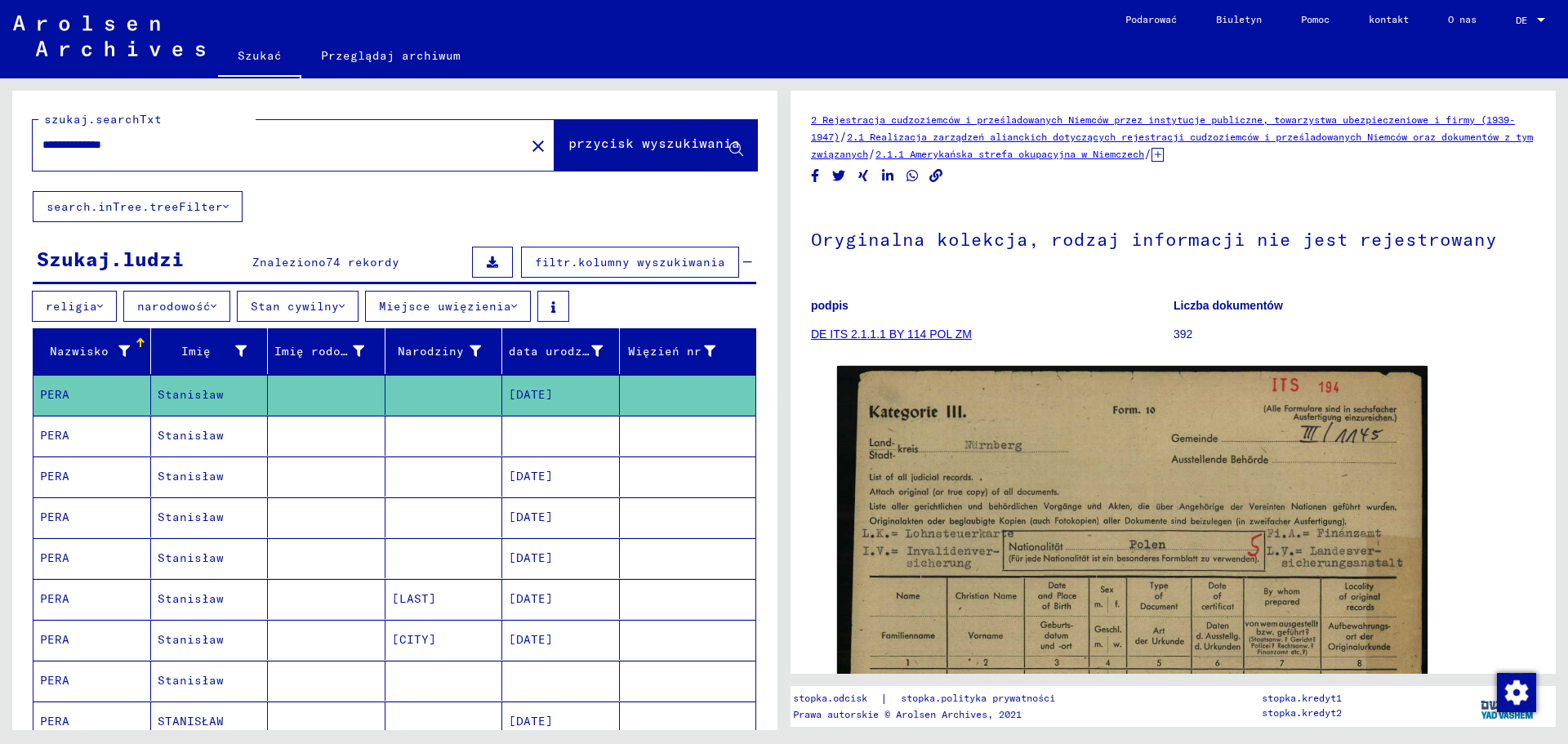 scroll, scrollTop: 0, scrollLeft: 0, axis: both 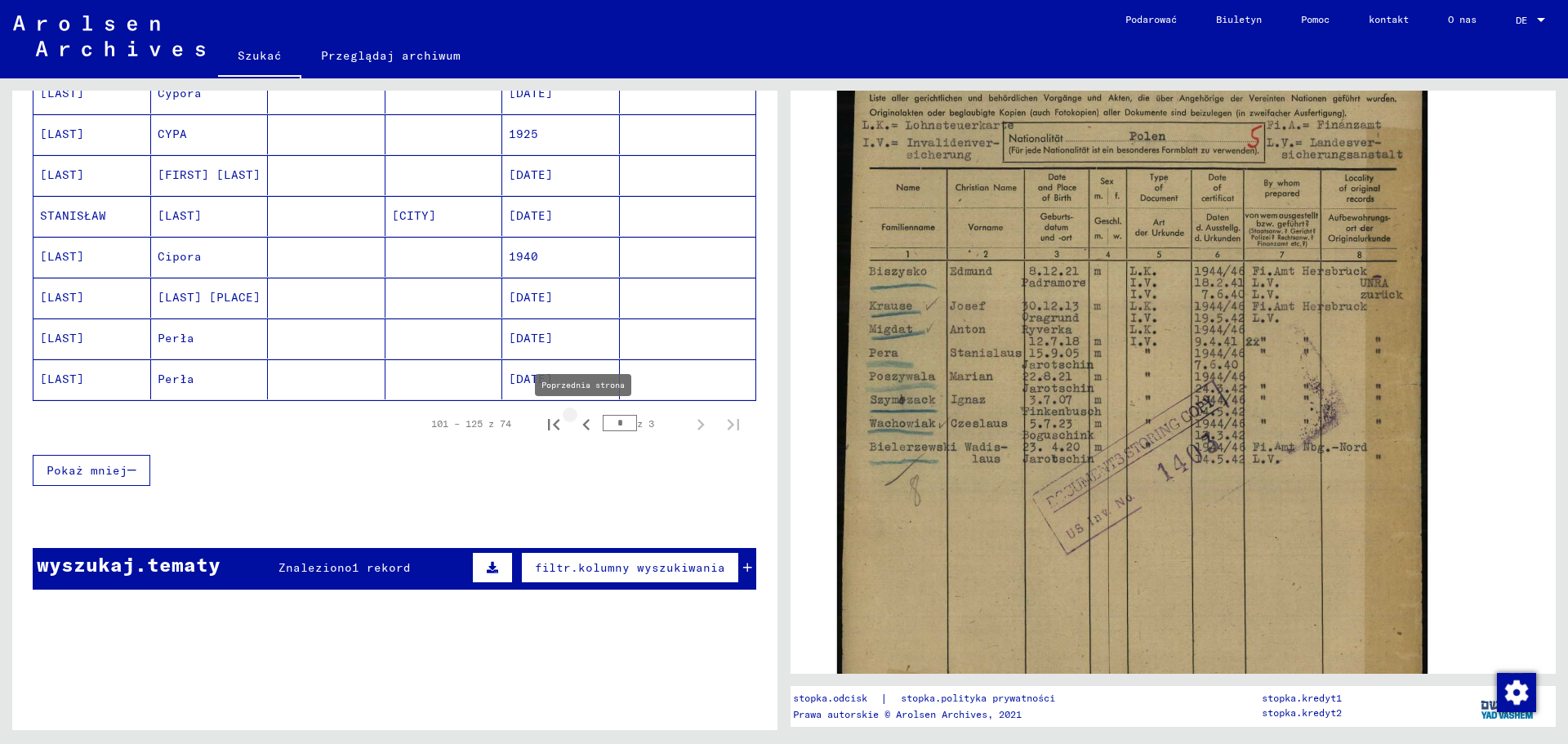 click 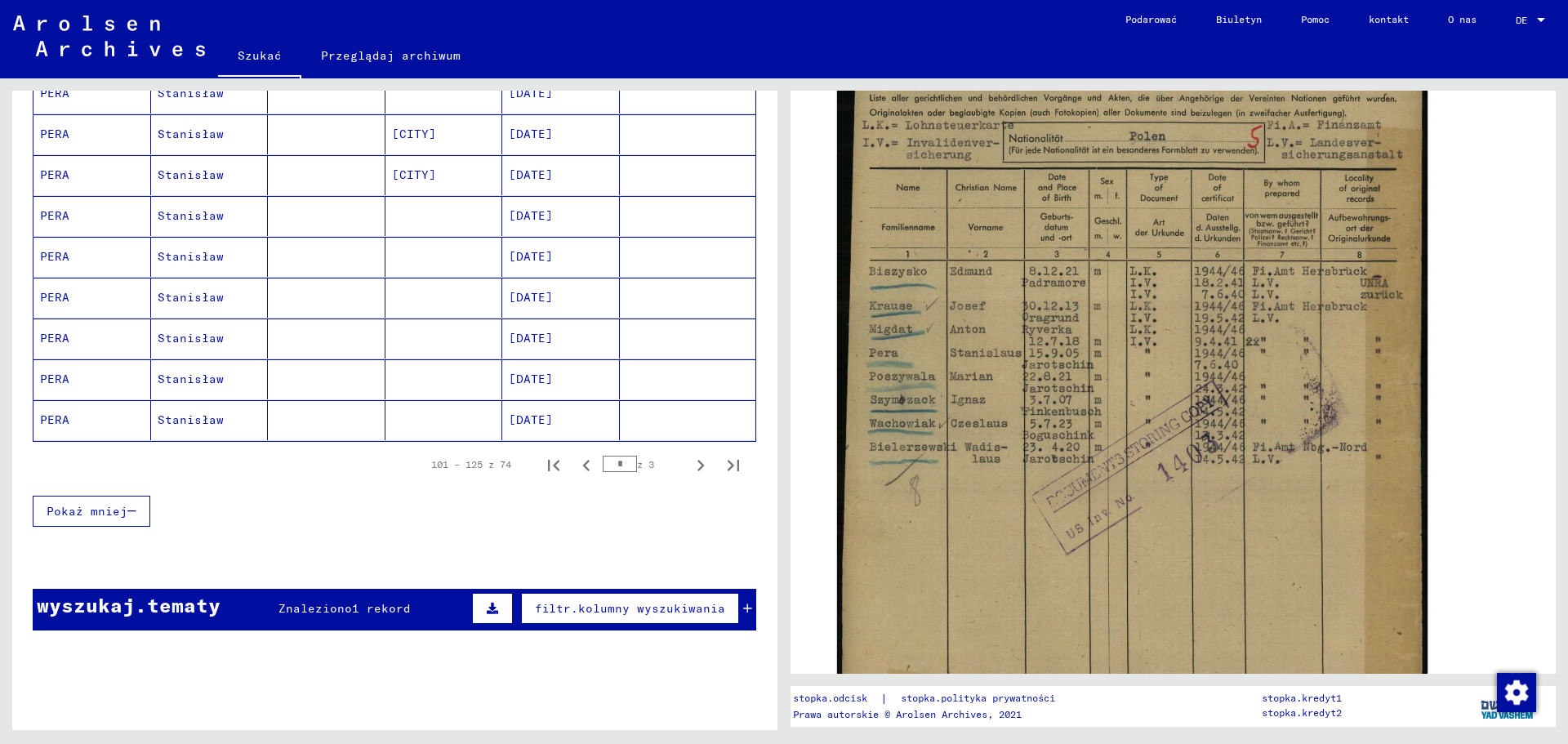 click on "PERA" at bounding box center [92, 420] 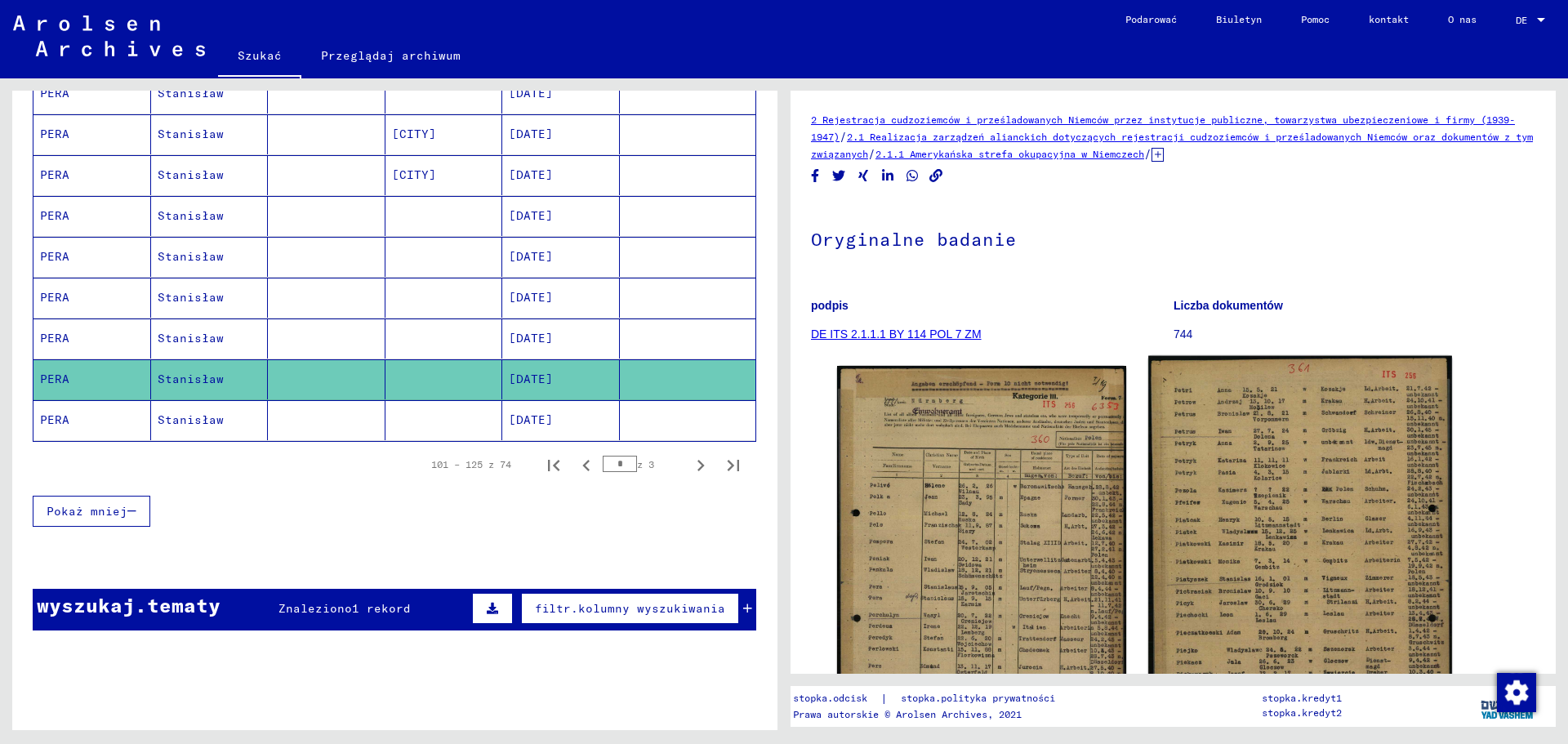 scroll, scrollTop: 0, scrollLeft: 0, axis: both 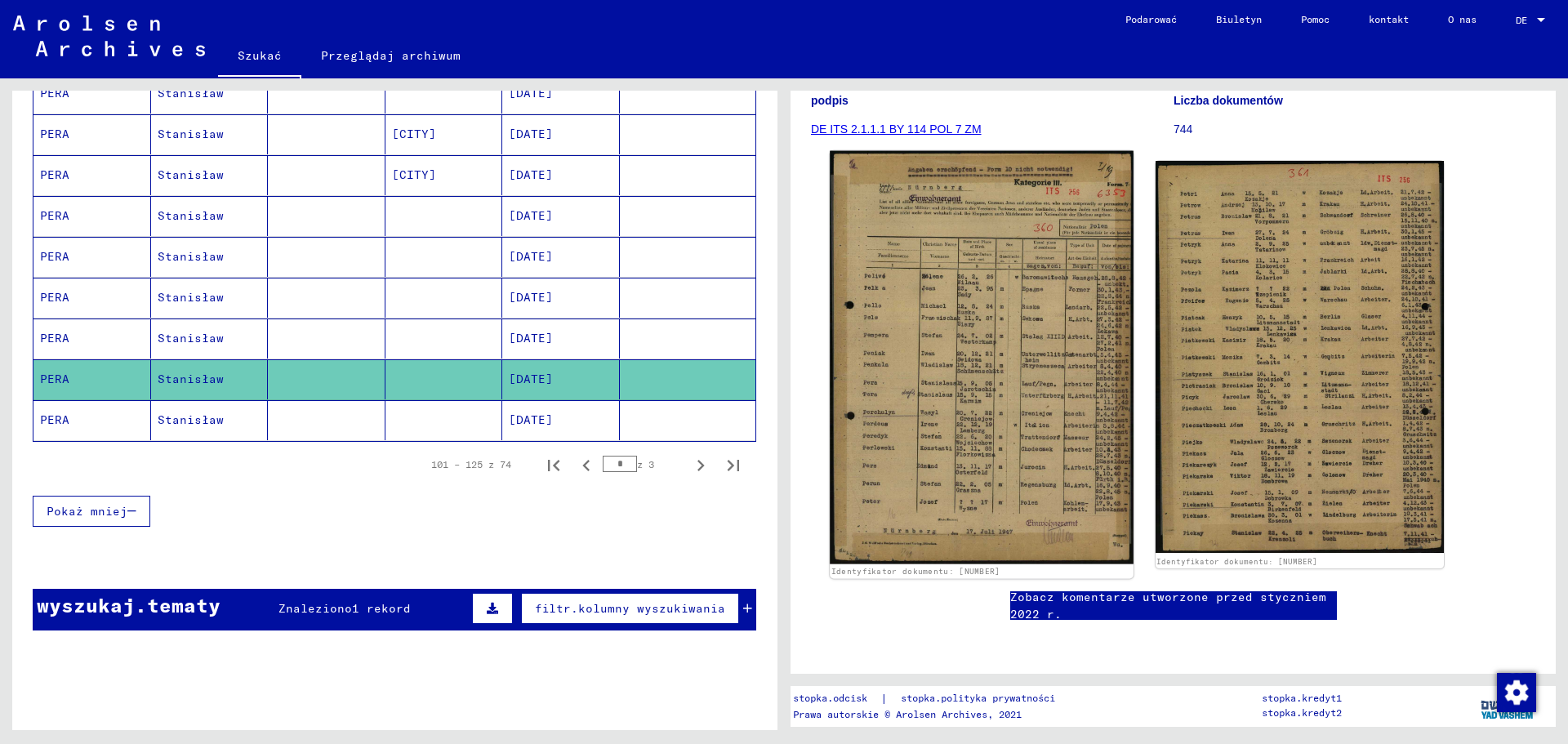 click 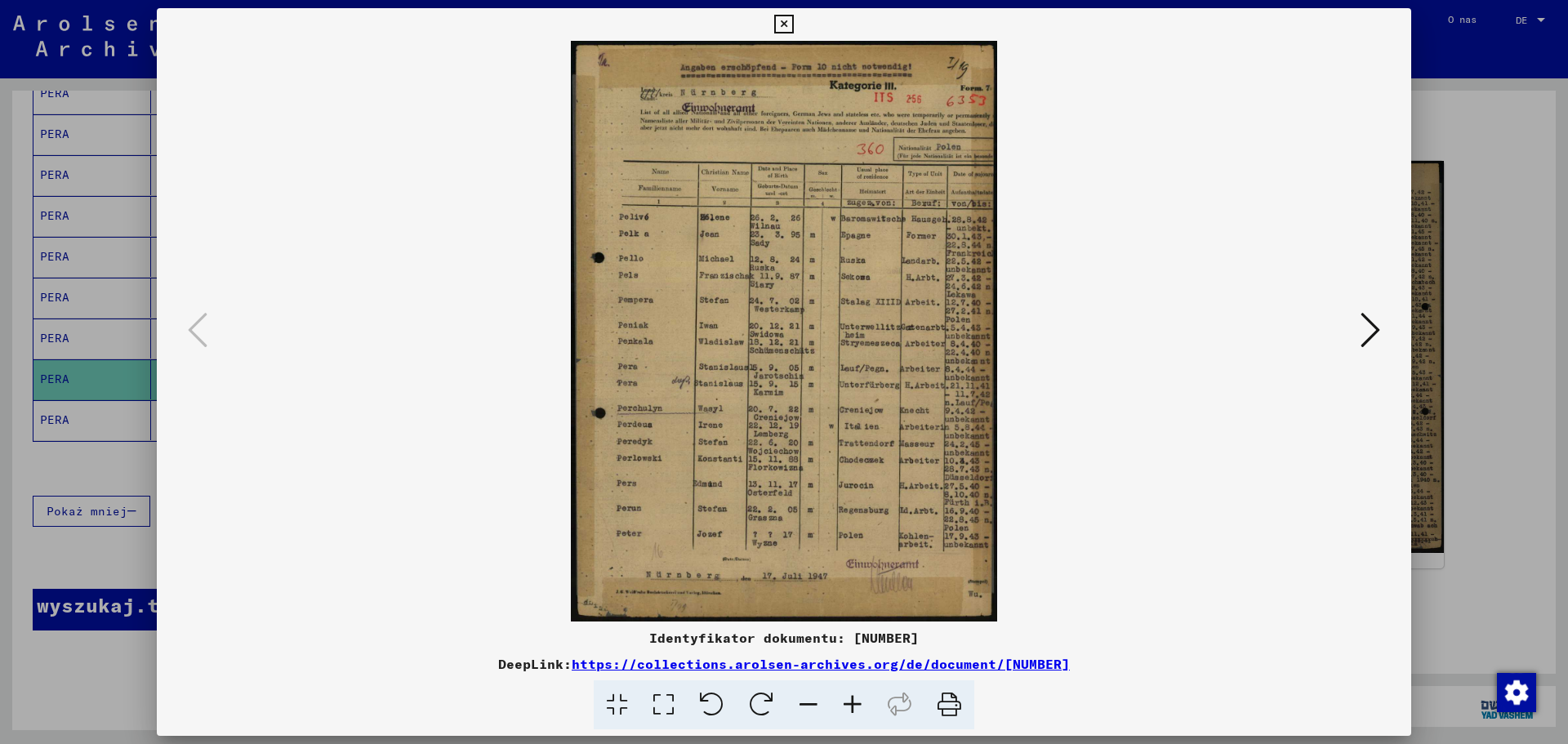 click at bounding box center (1370, 331) 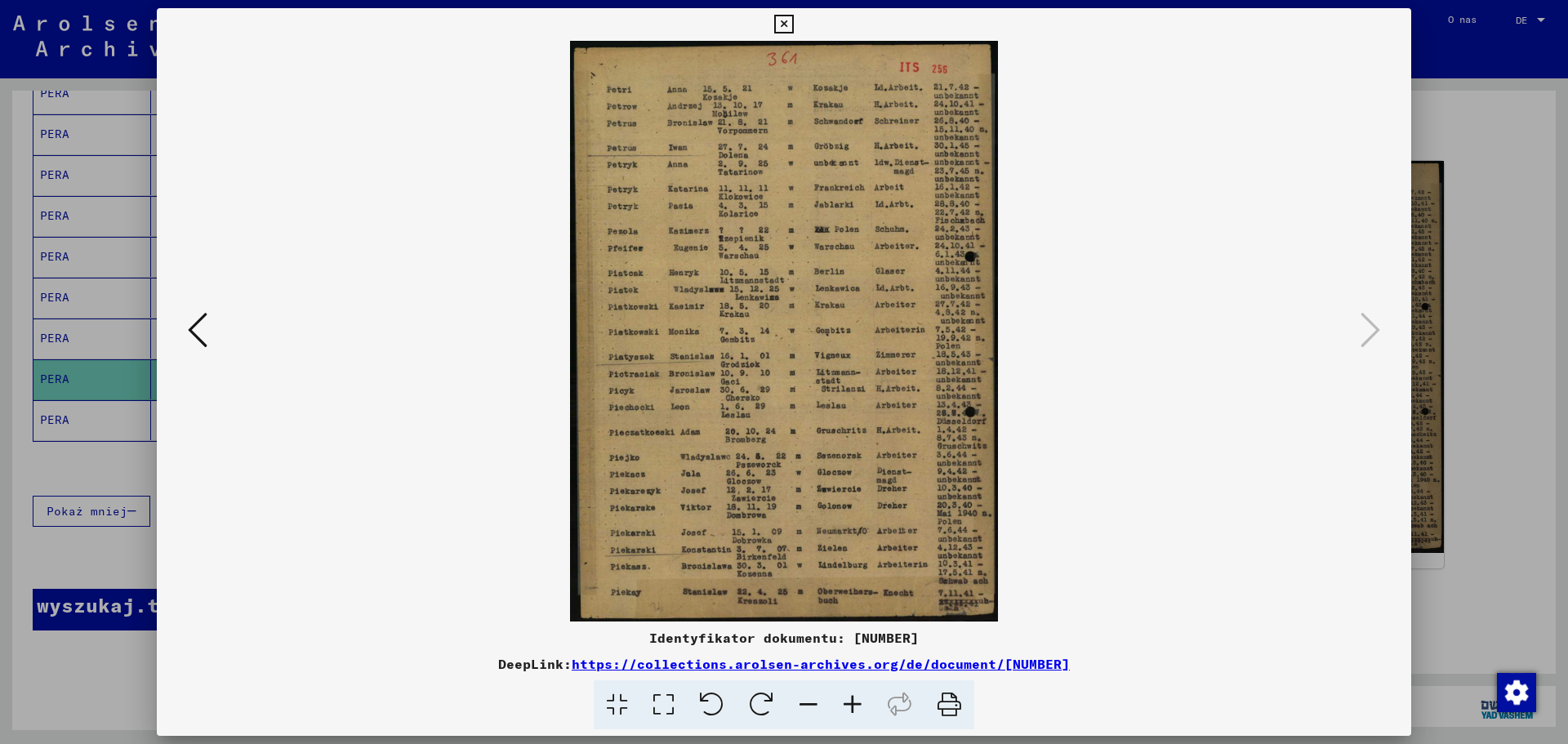 click at bounding box center (783, 25) 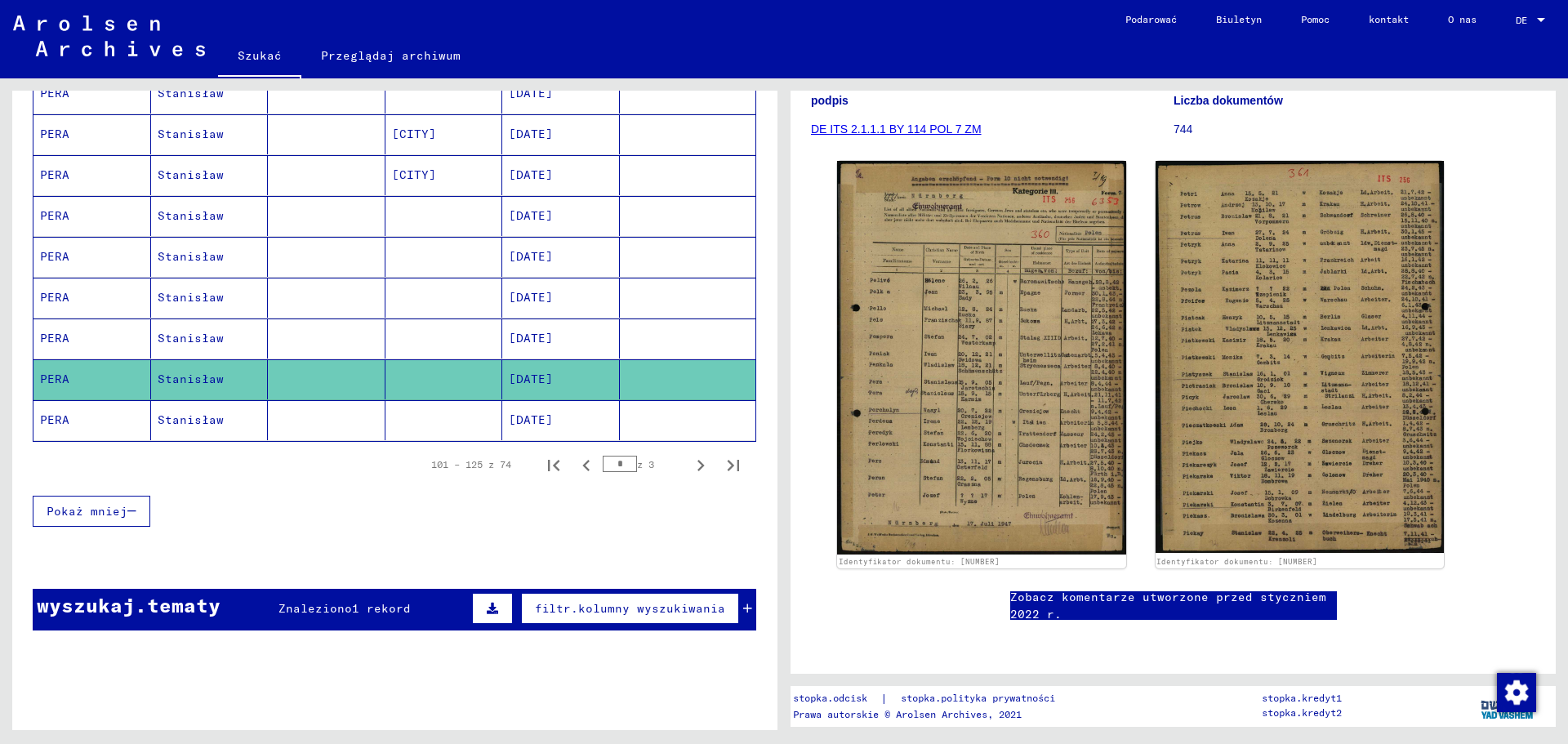 click on "Stanisław" 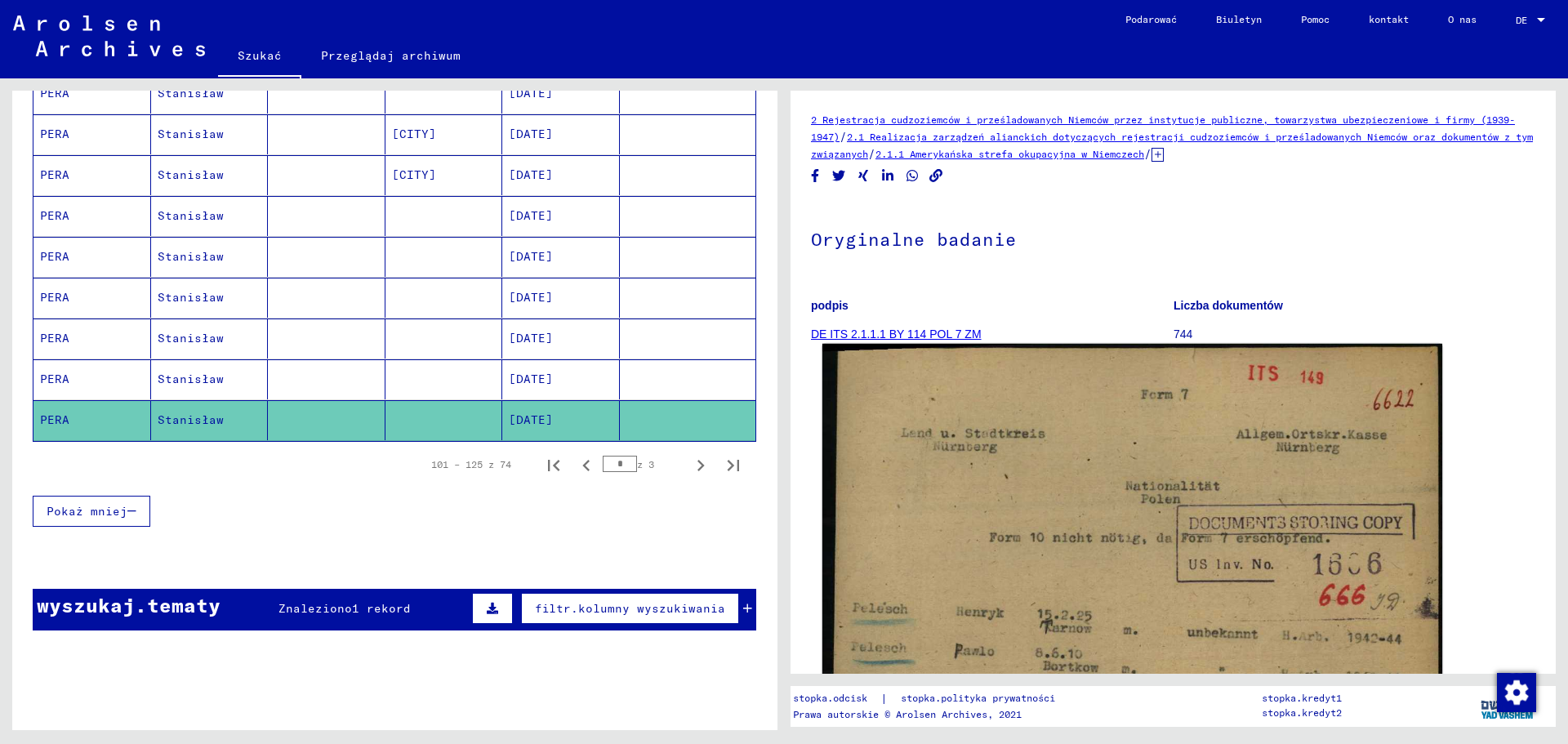 scroll, scrollTop: 0, scrollLeft: 0, axis: both 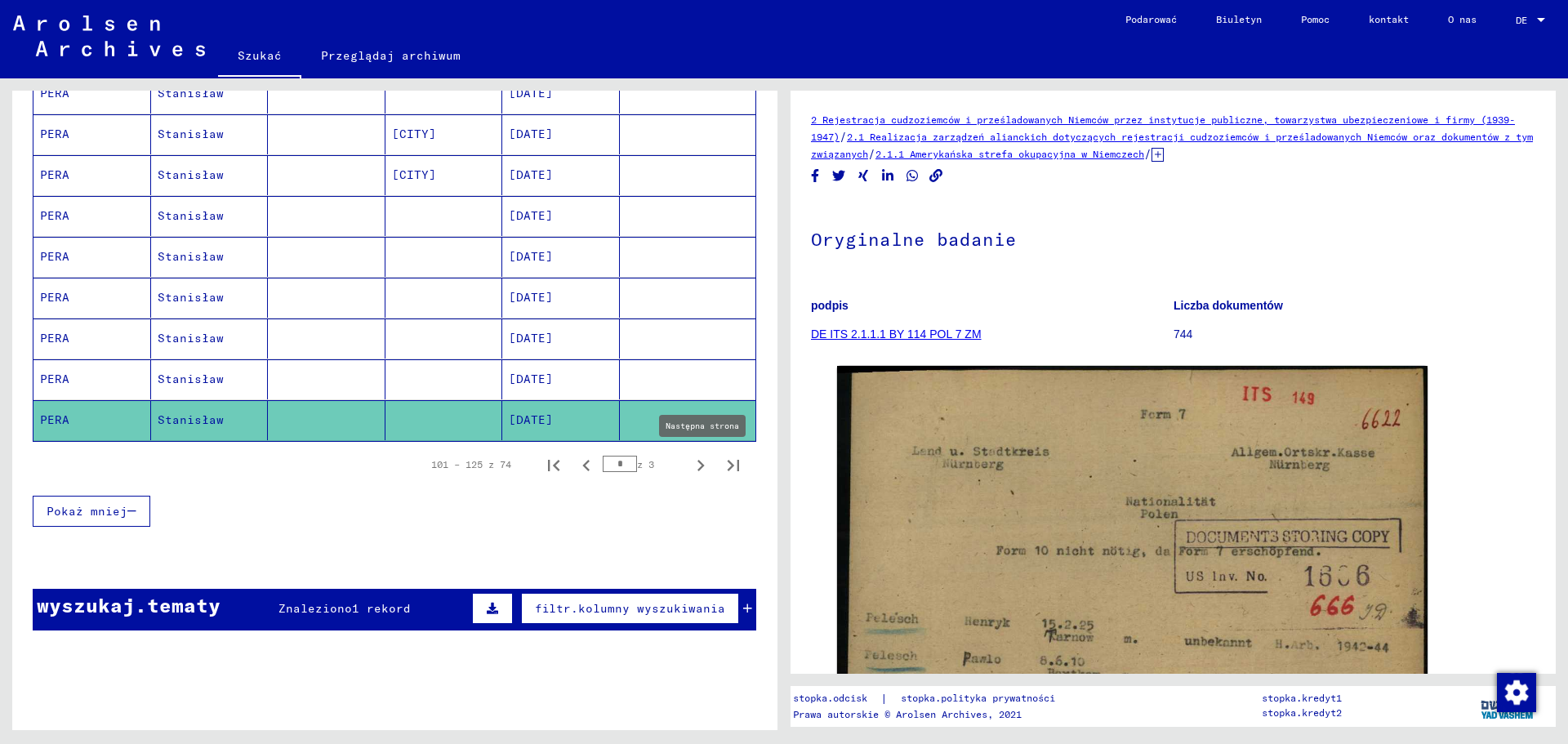 click 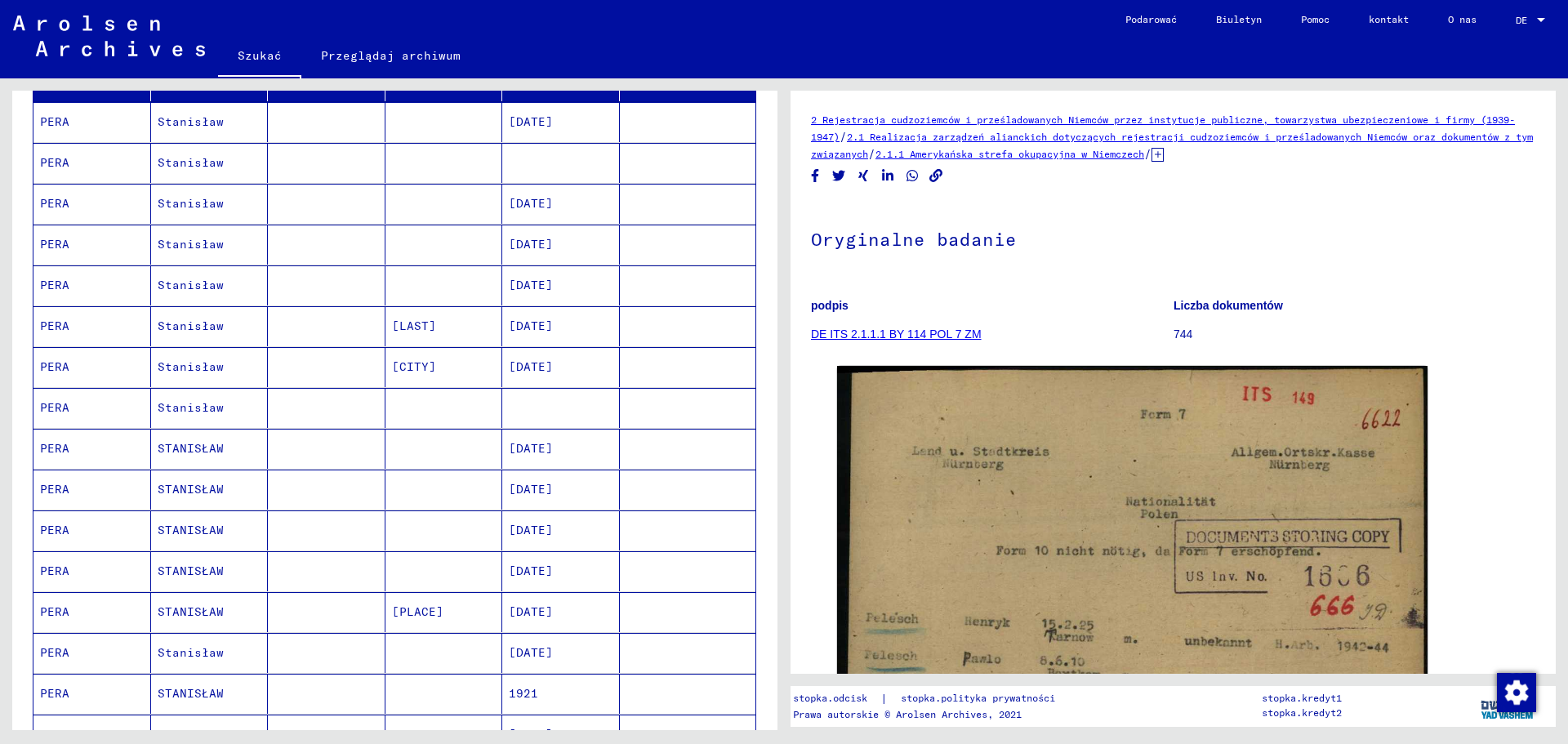 scroll, scrollTop: 138, scrollLeft: 0, axis: vertical 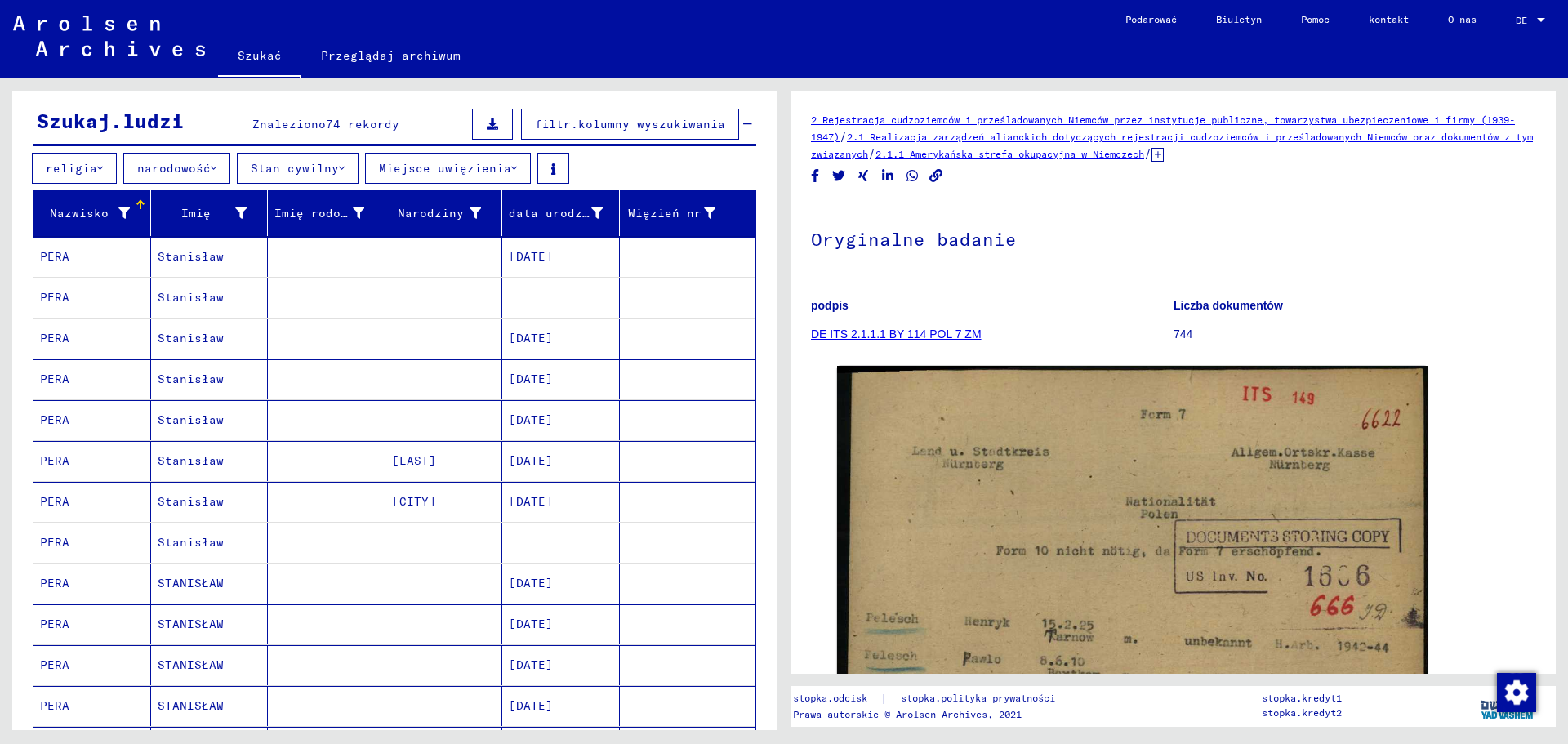 click on "PERA" at bounding box center [92, 338] 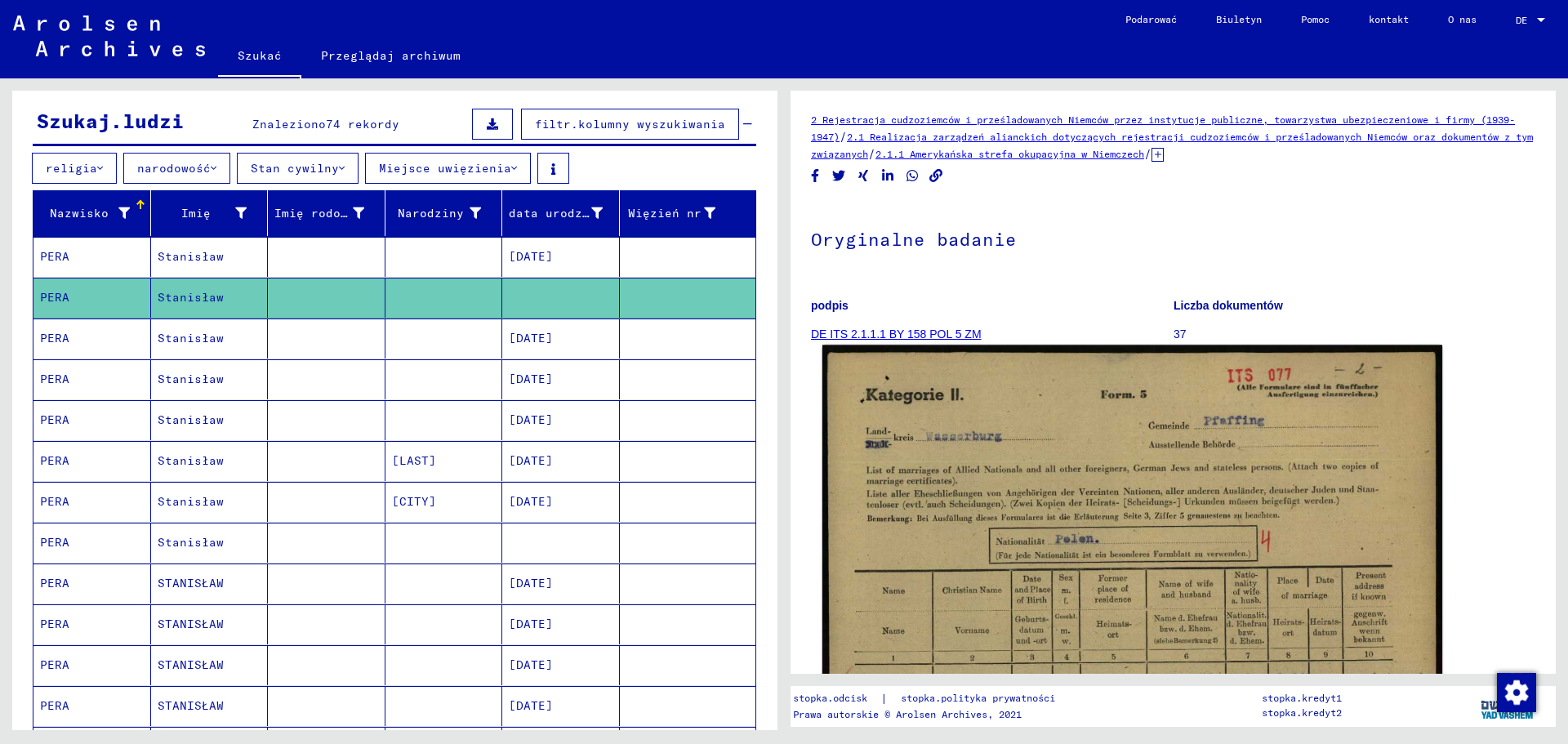 scroll, scrollTop: 0, scrollLeft: 0, axis: both 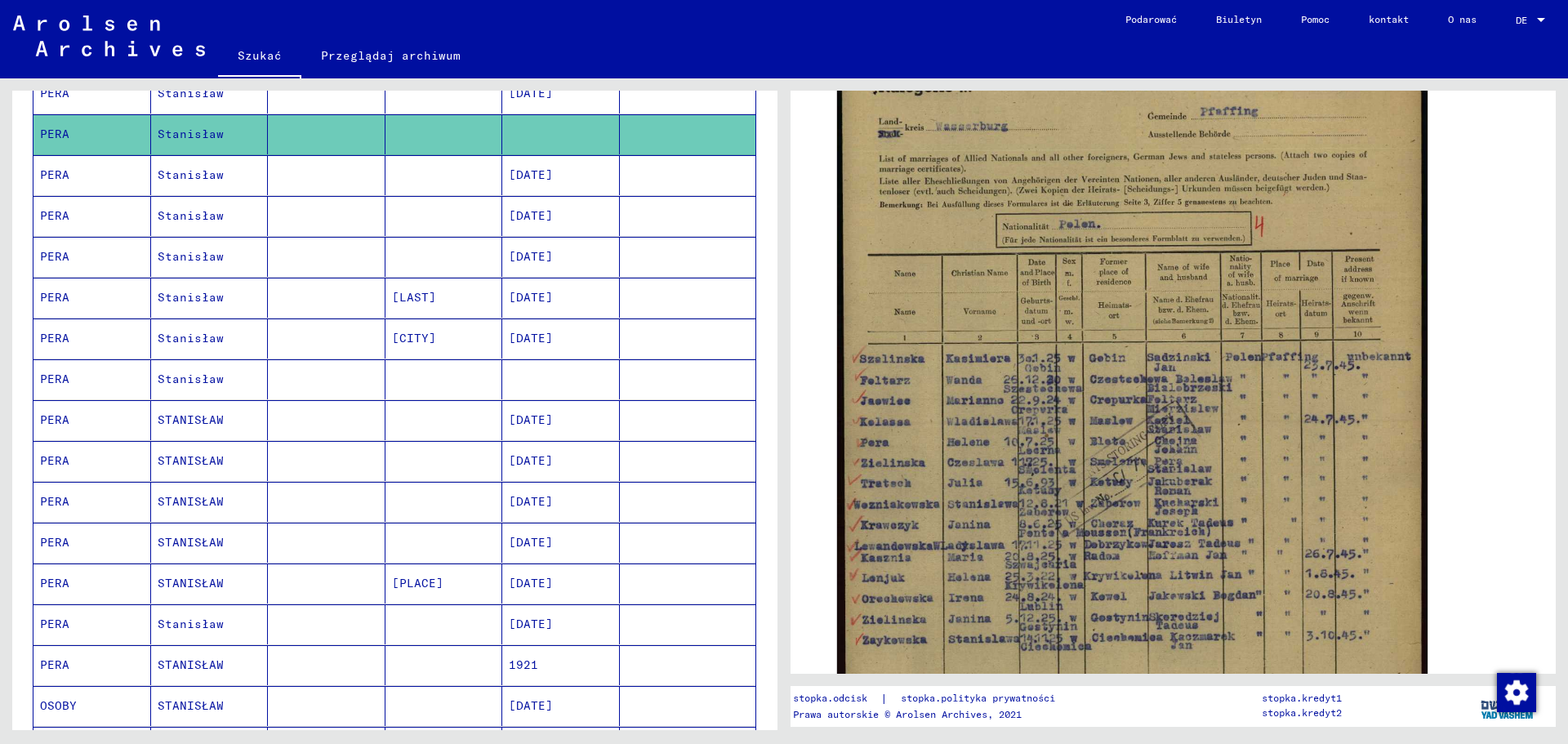click on "Stanisław" at bounding box center [190, 420] 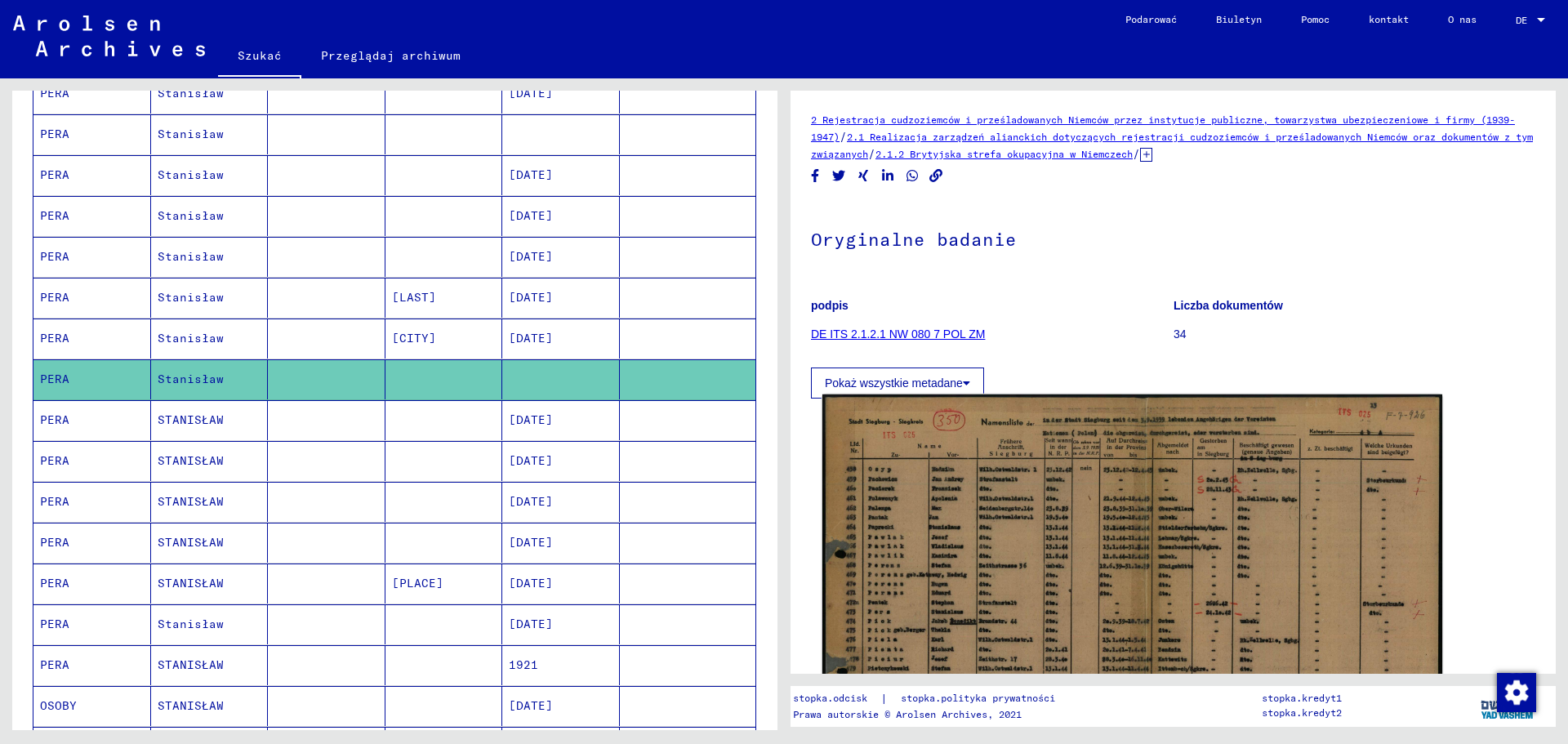 scroll, scrollTop: 0, scrollLeft: 0, axis: both 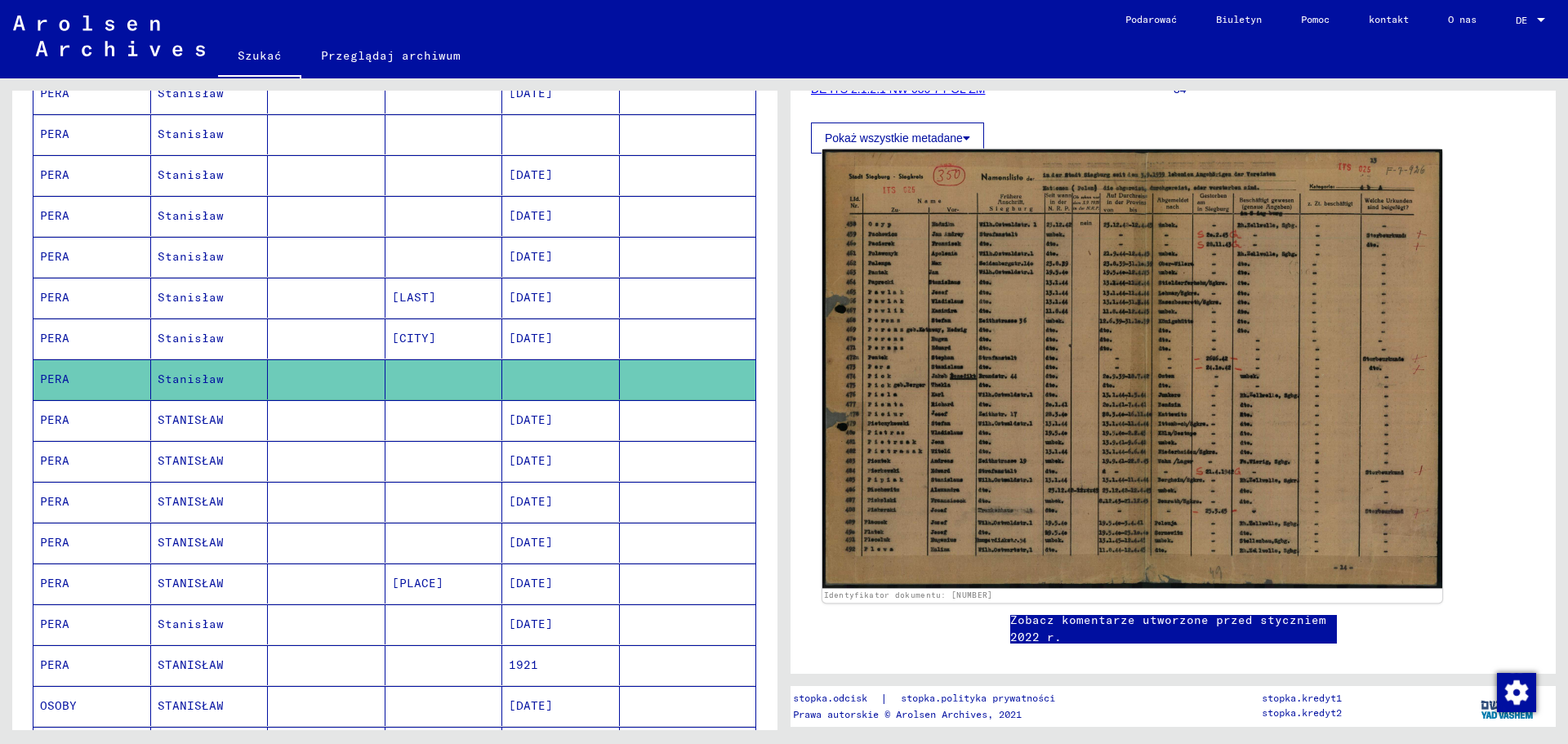 click 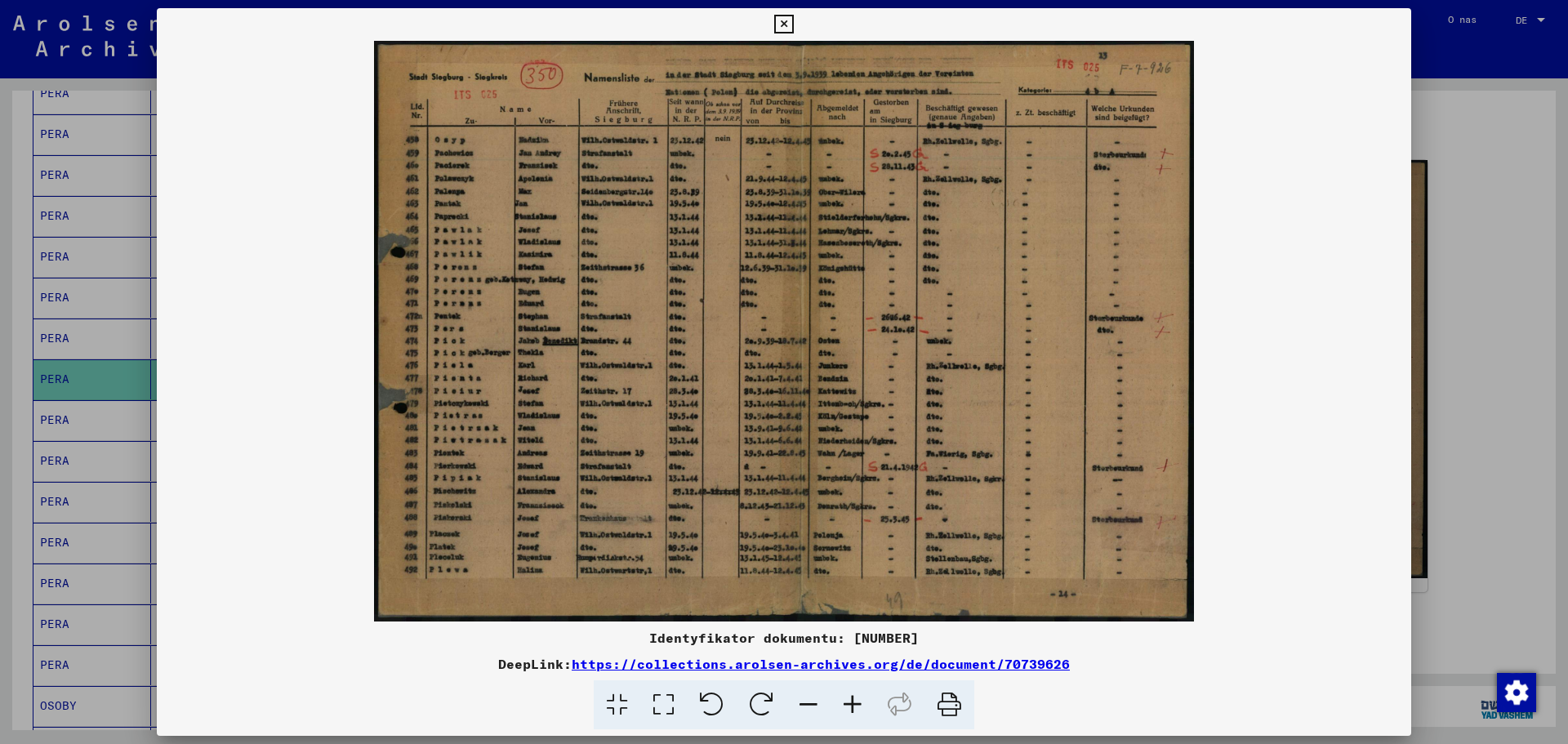 click at bounding box center [783, 25] 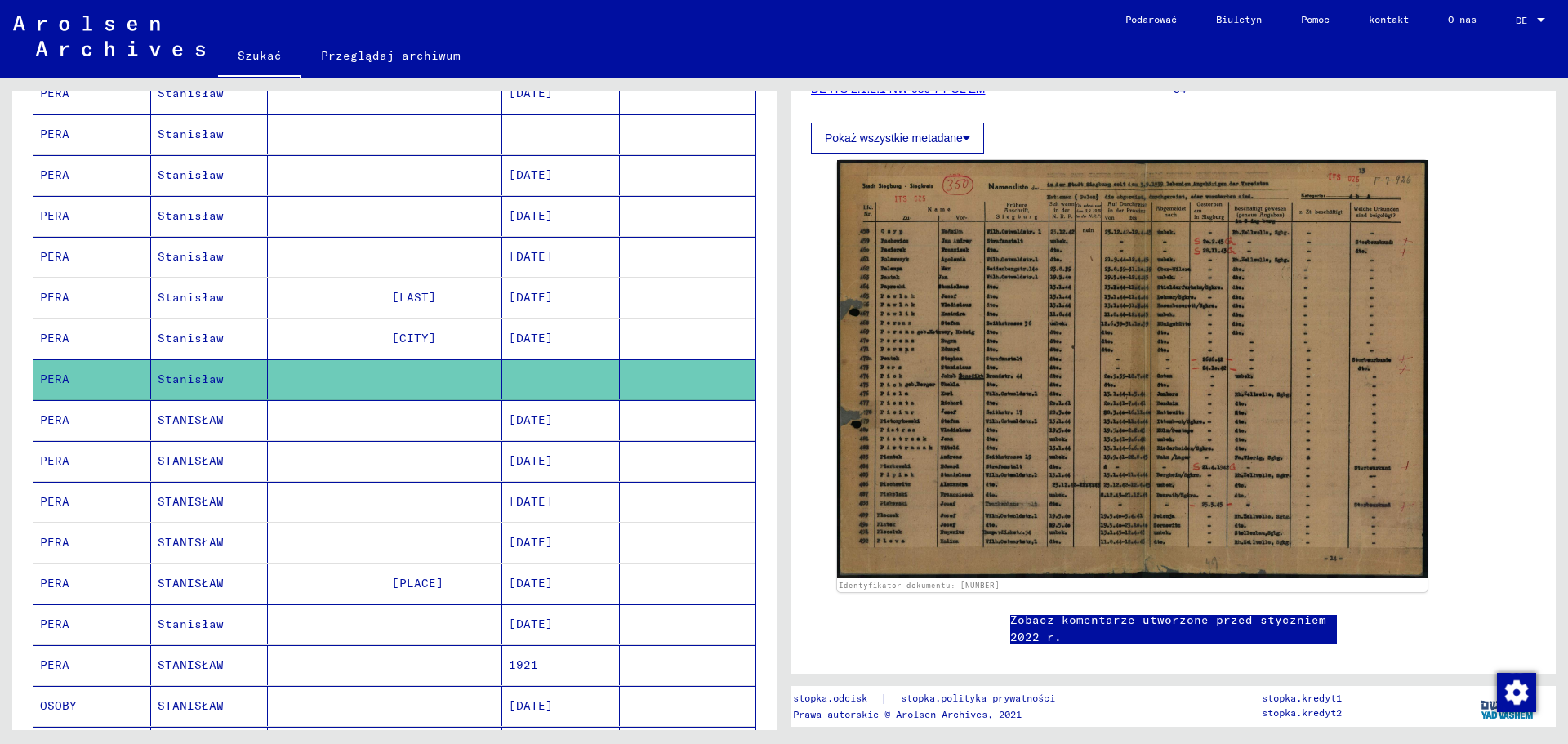 click on "STANISŁAW" at bounding box center [190, 461] 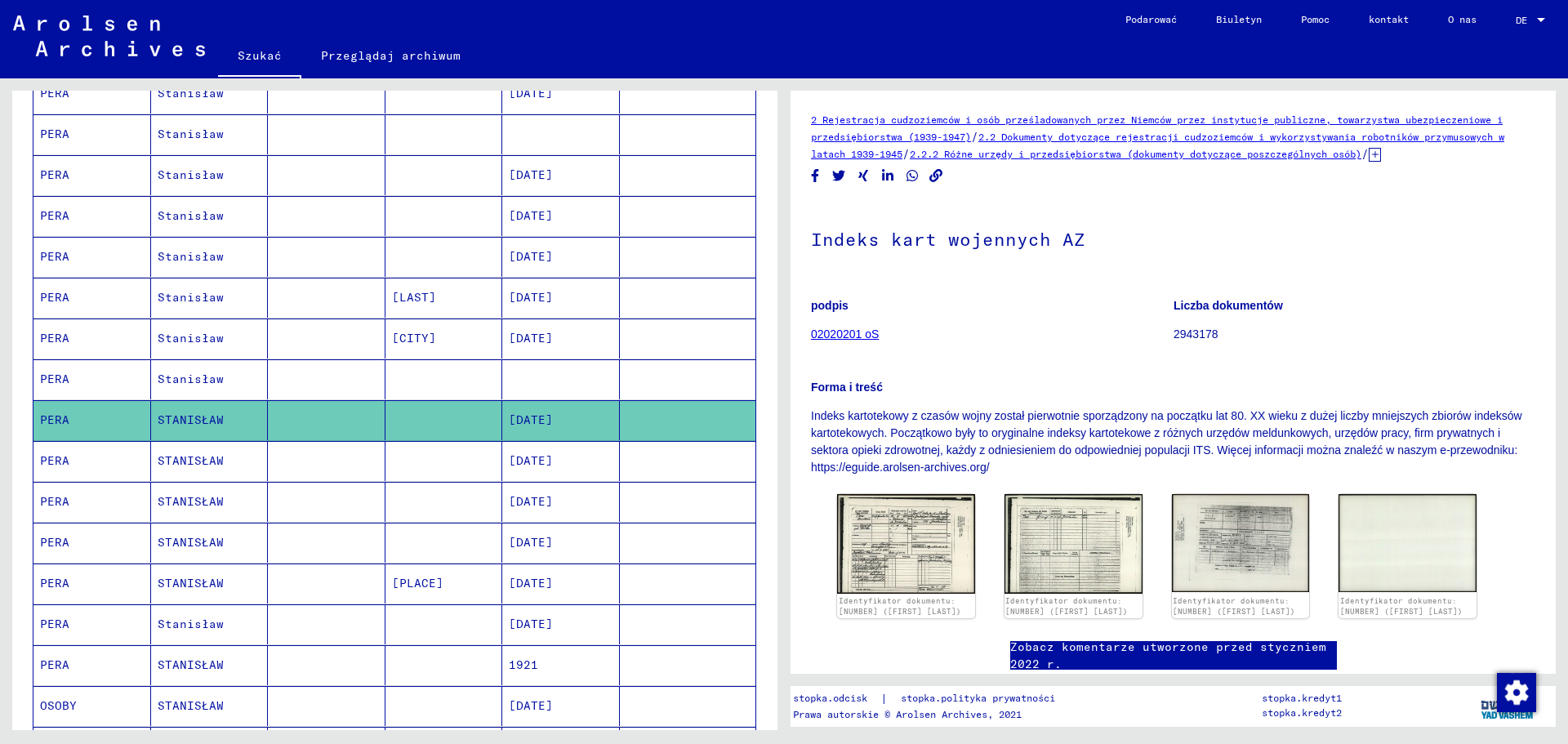 scroll, scrollTop: 0, scrollLeft: 0, axis: both 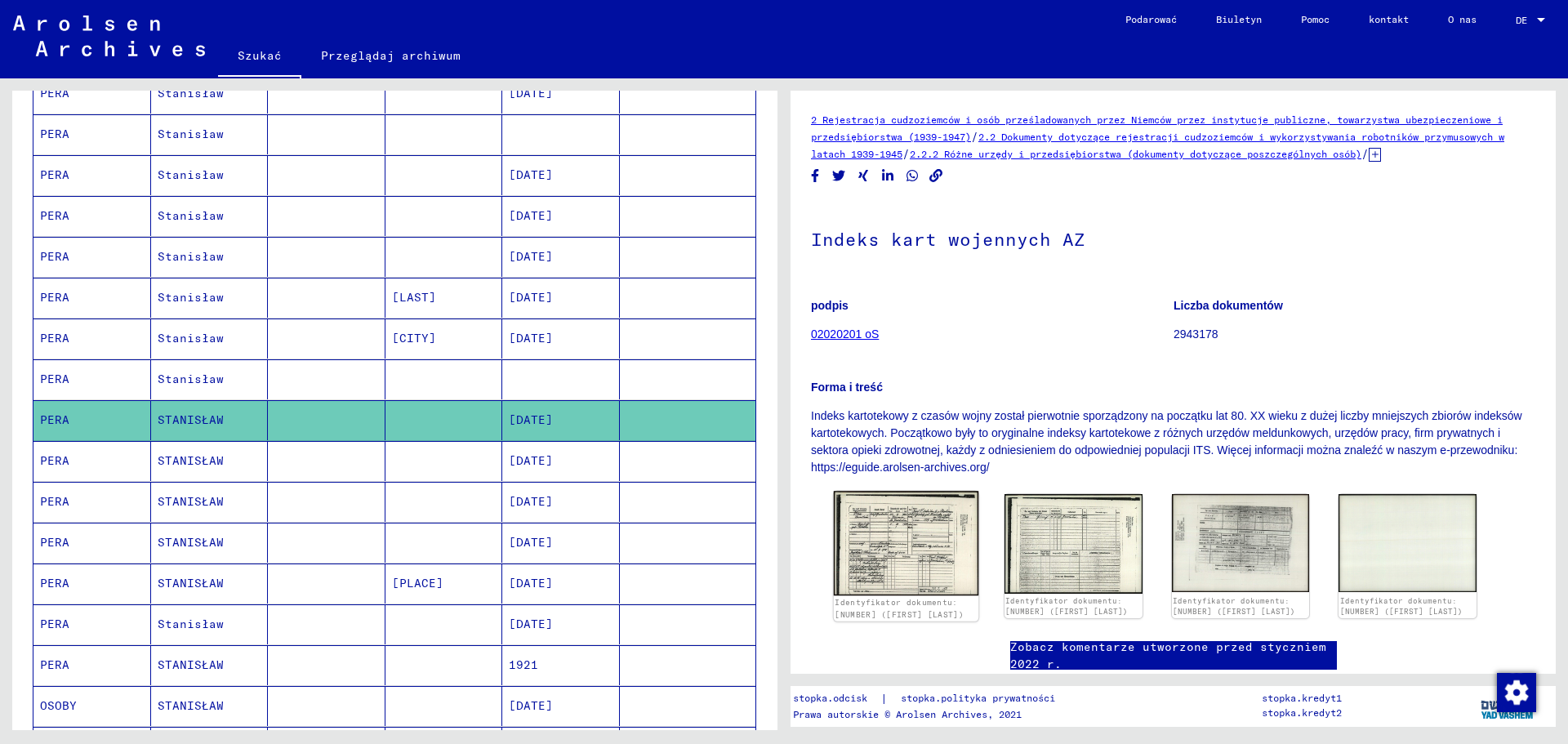 click 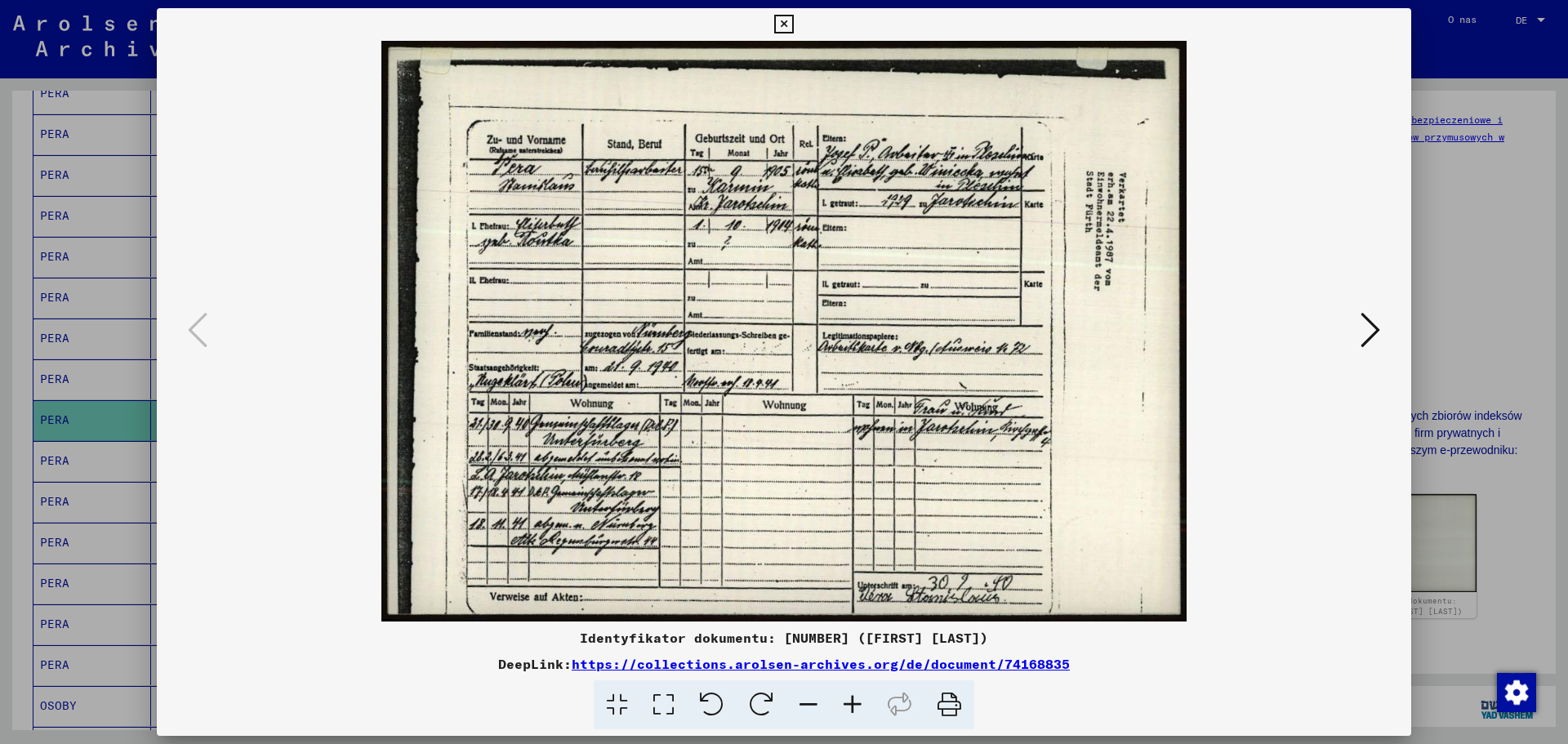 click at bounding box center [1370, 330] 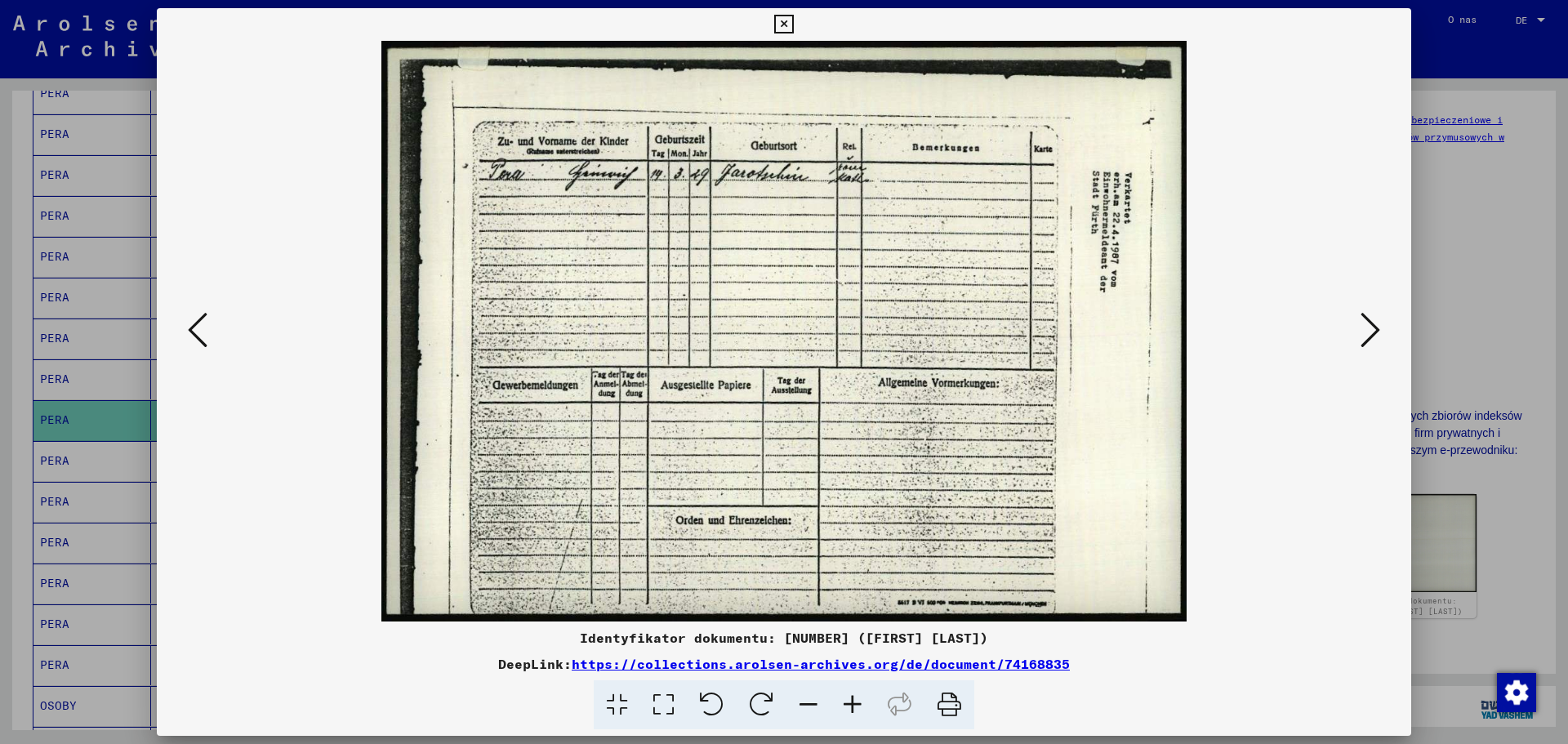 click at bounding box center [1370, 330] 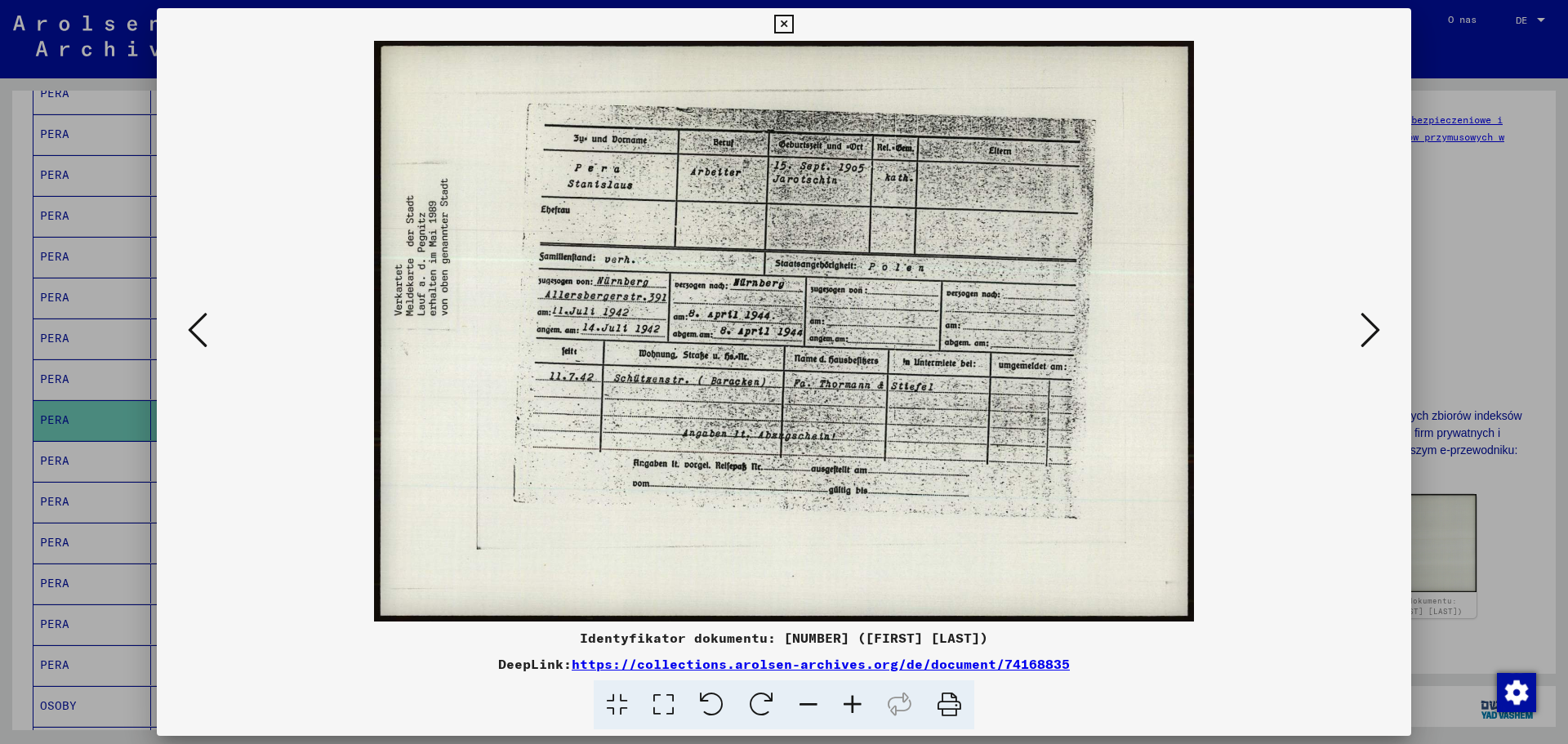 click at bounding box center [783, 25] 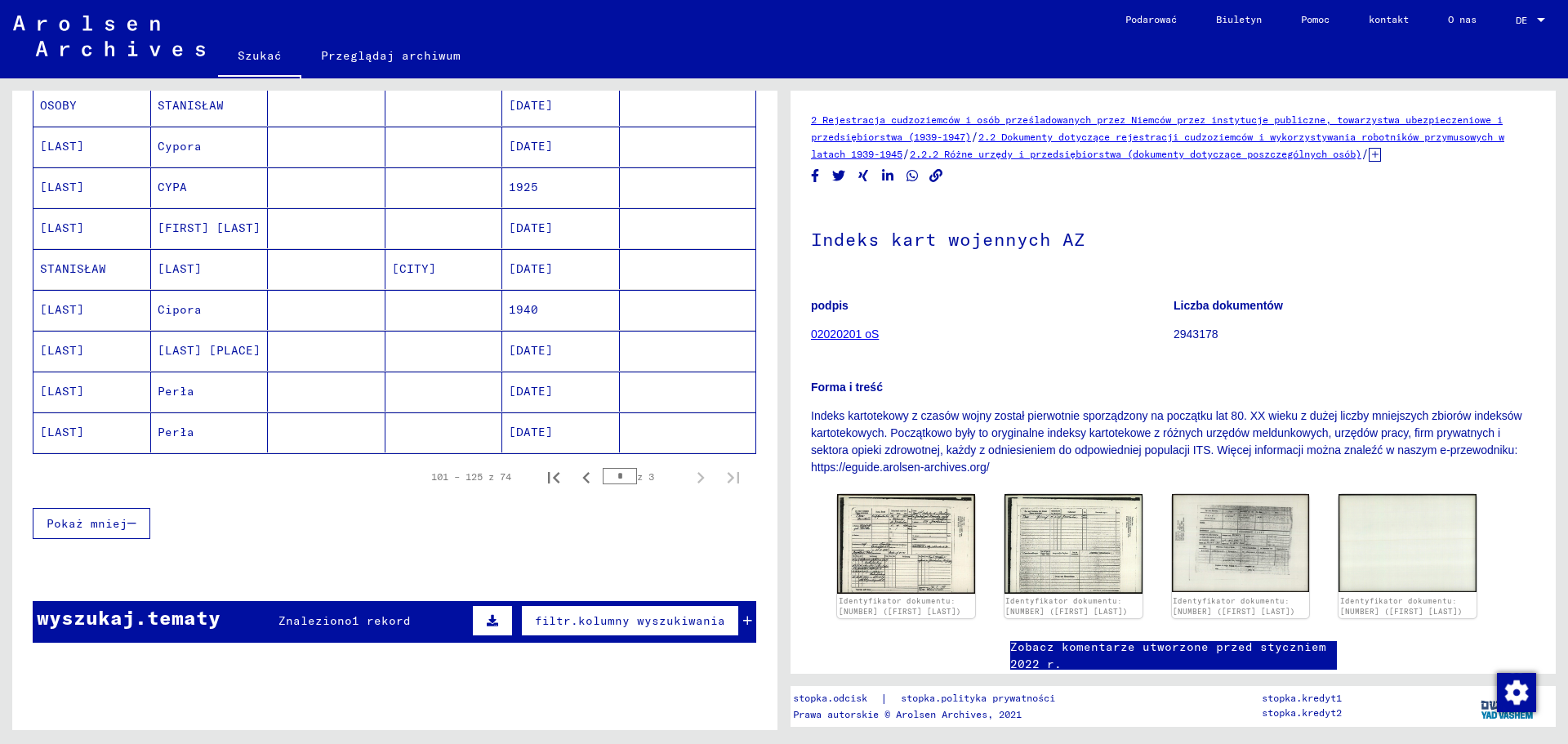 scroll, scrollTop: 955, scrollLeft: 0, axis: vertical 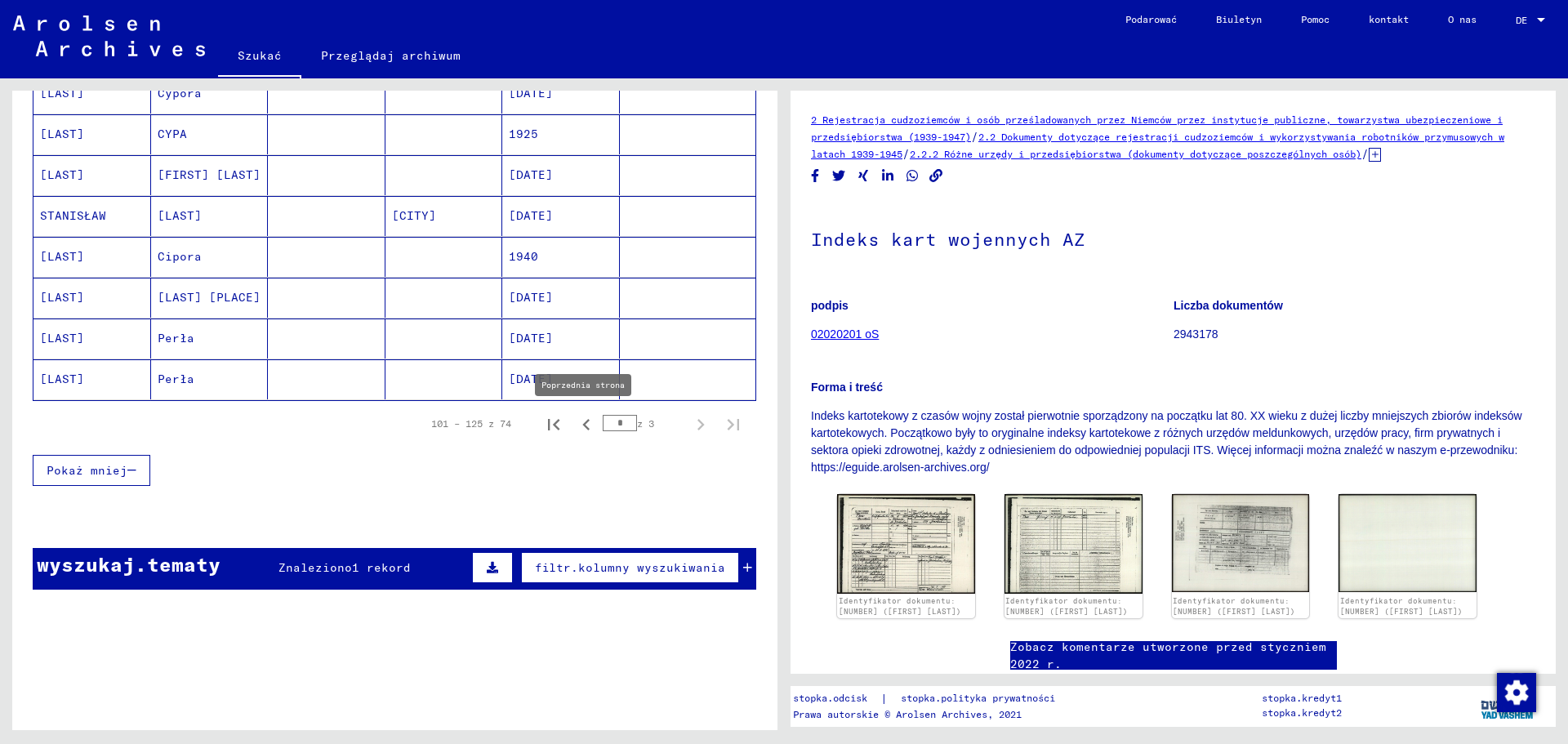 click 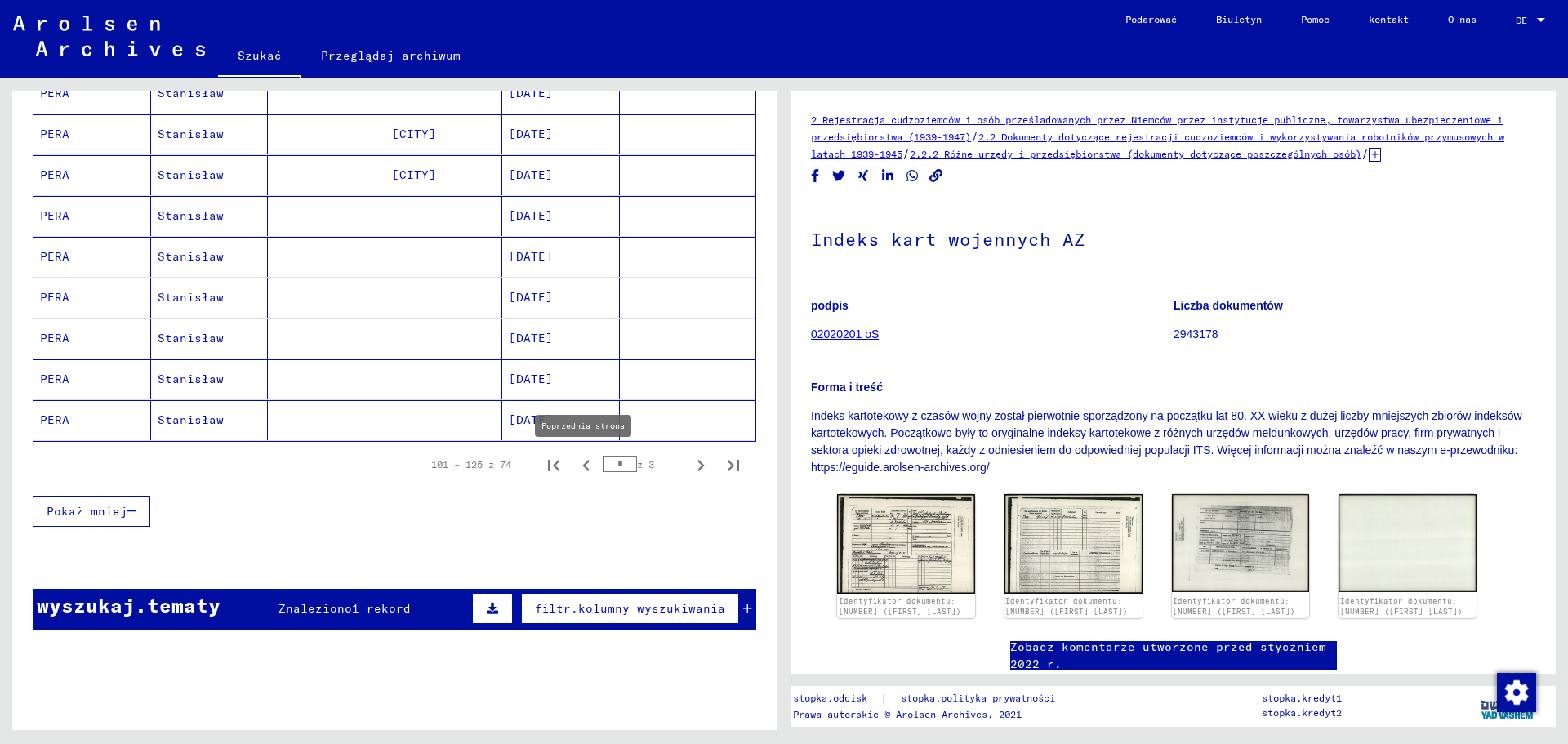 click 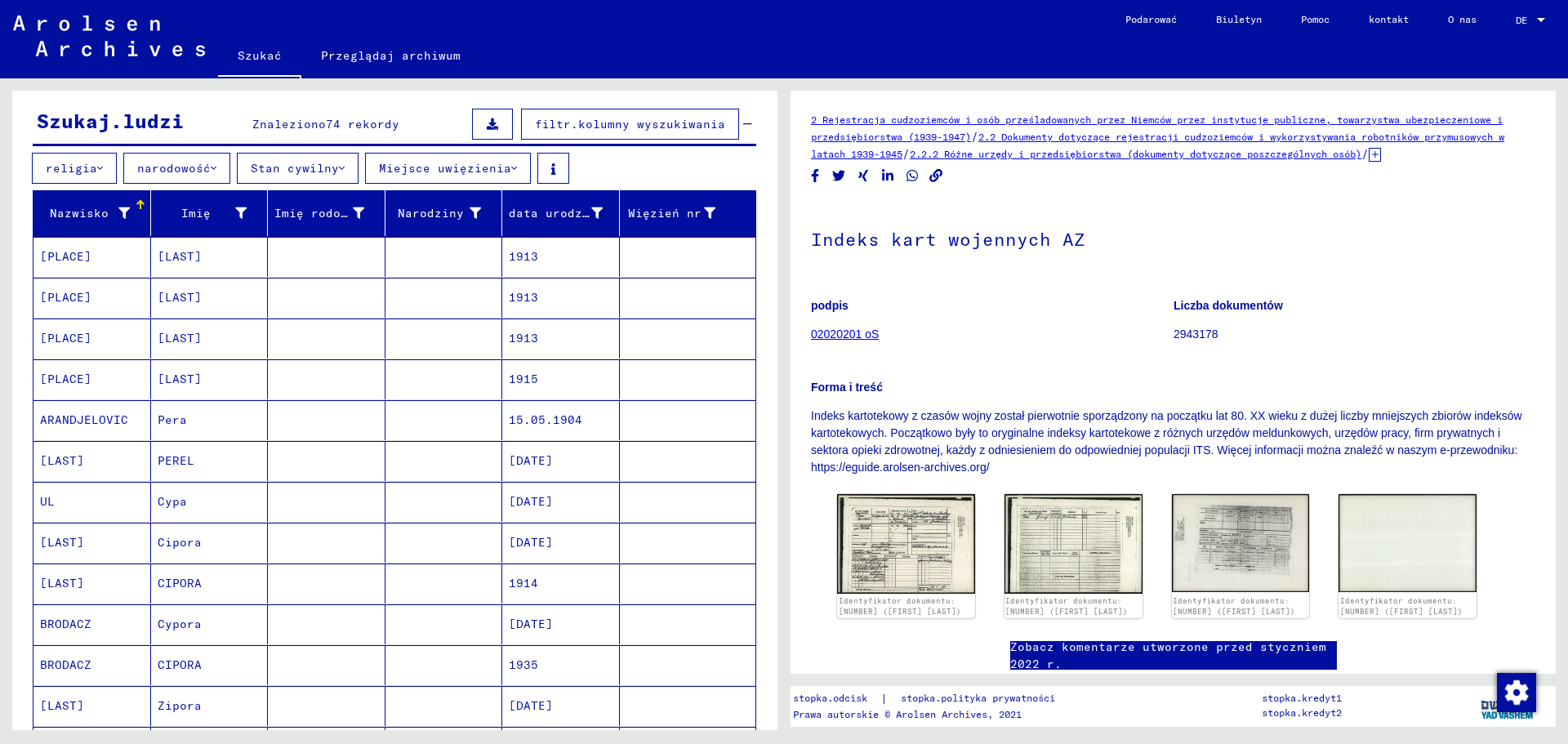 scroll, scrollTop: 0, scrollLeft: 0, axis: both 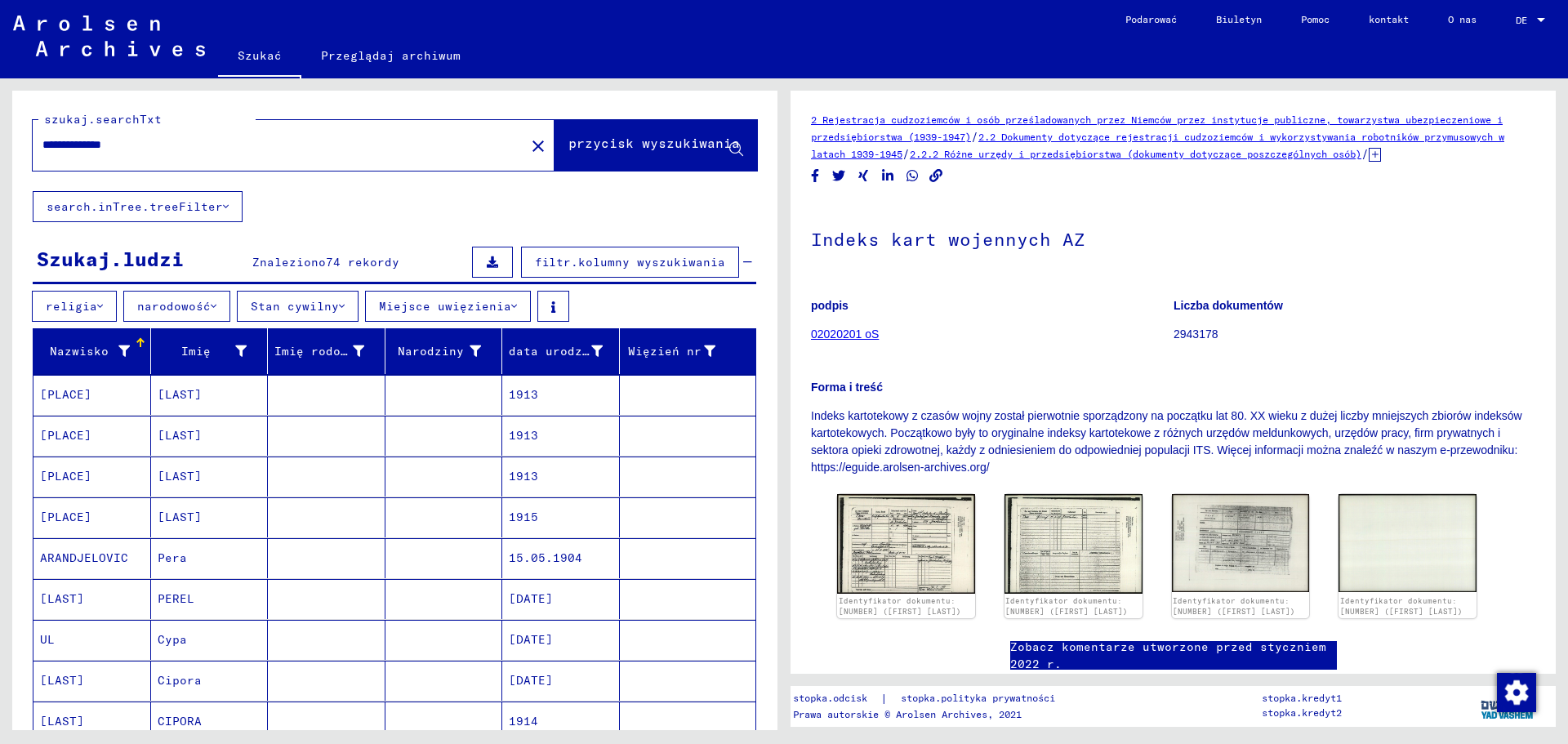 click on "**********" at bounding box center [261, 145] 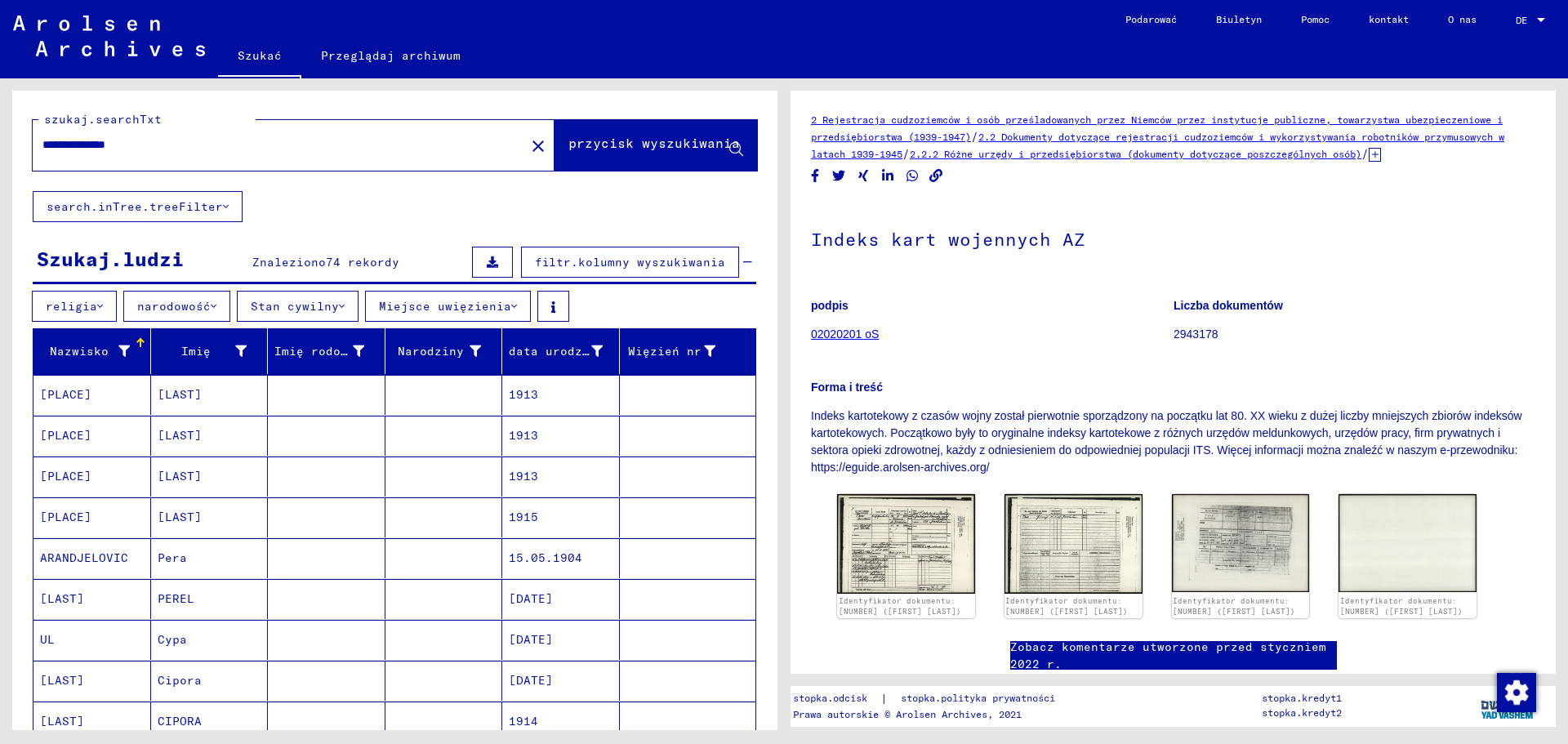 type on "**********" 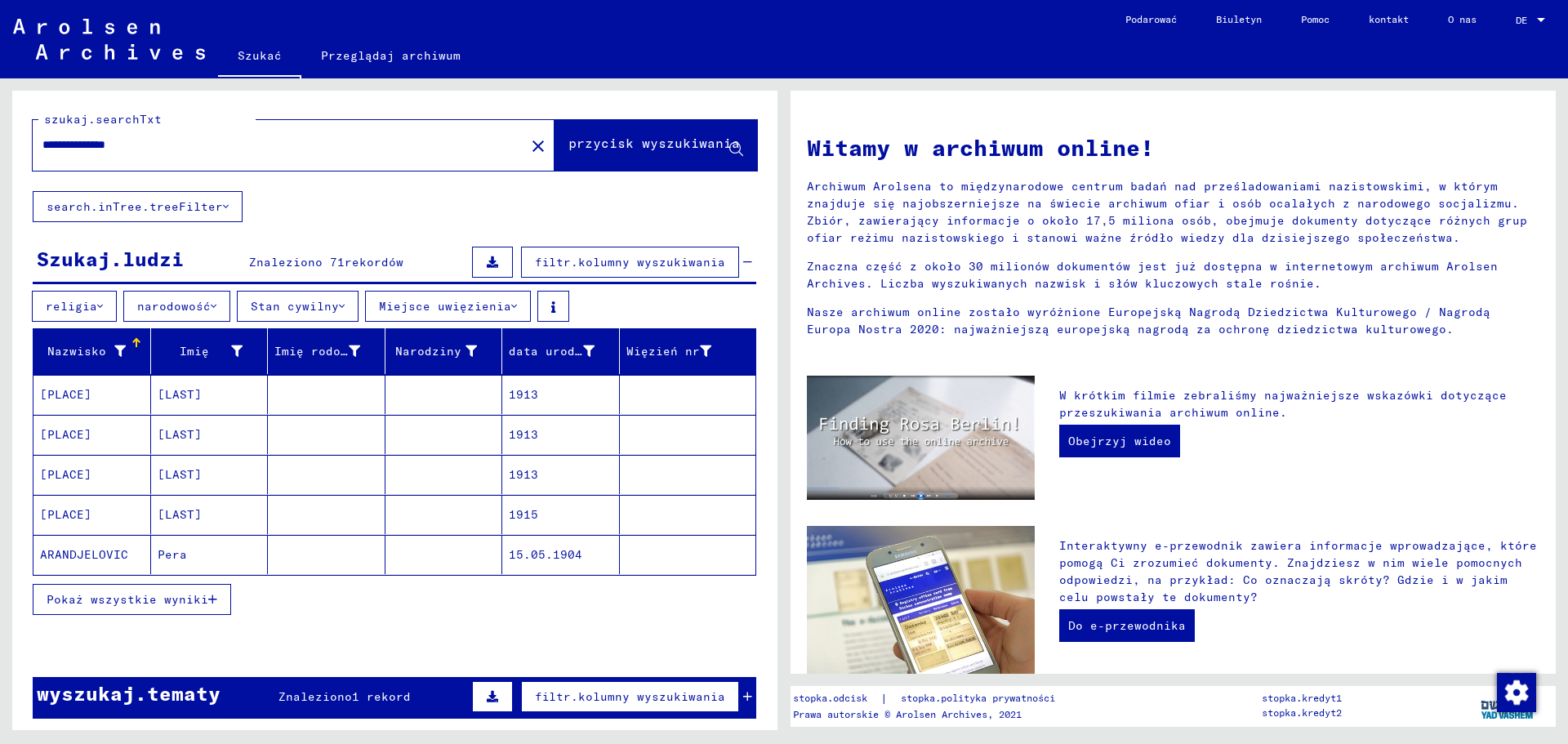 click on "Pokaż wszystkie wyniki" at bounding box center [127, 599] 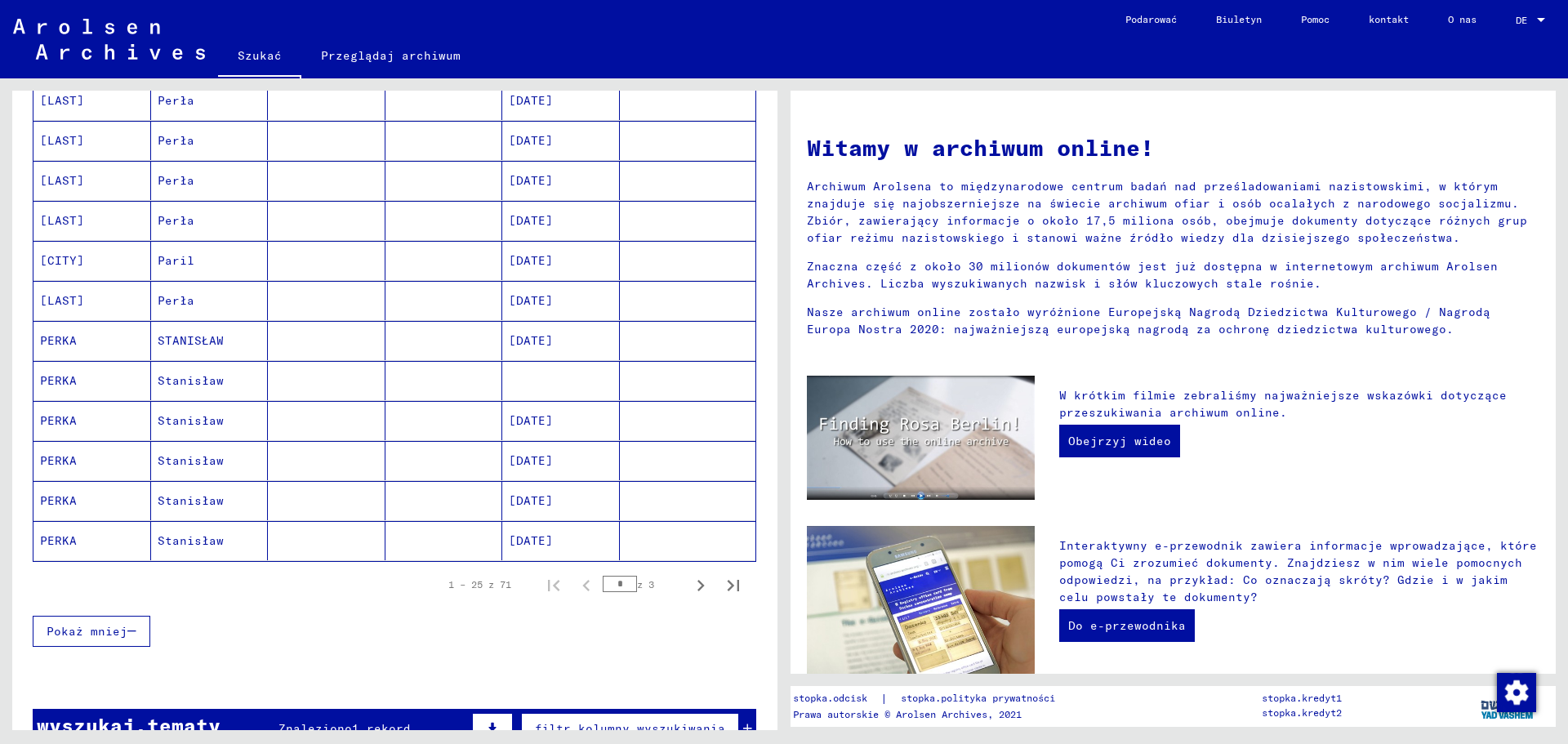scroll, scrollTop: 817, scrollLeft: 0, axis: vertical 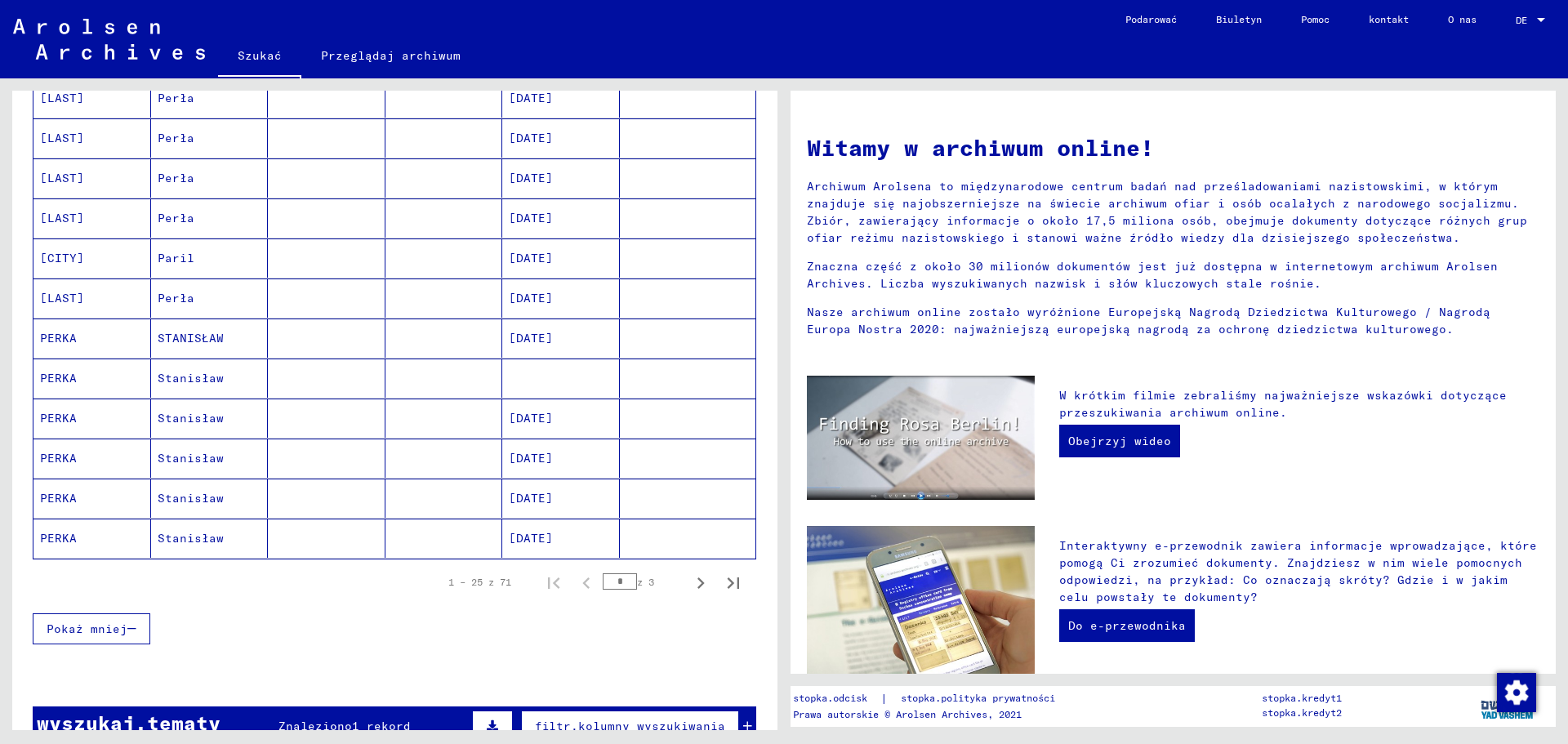 click on "PERKA" at bounding box center [92, 418] 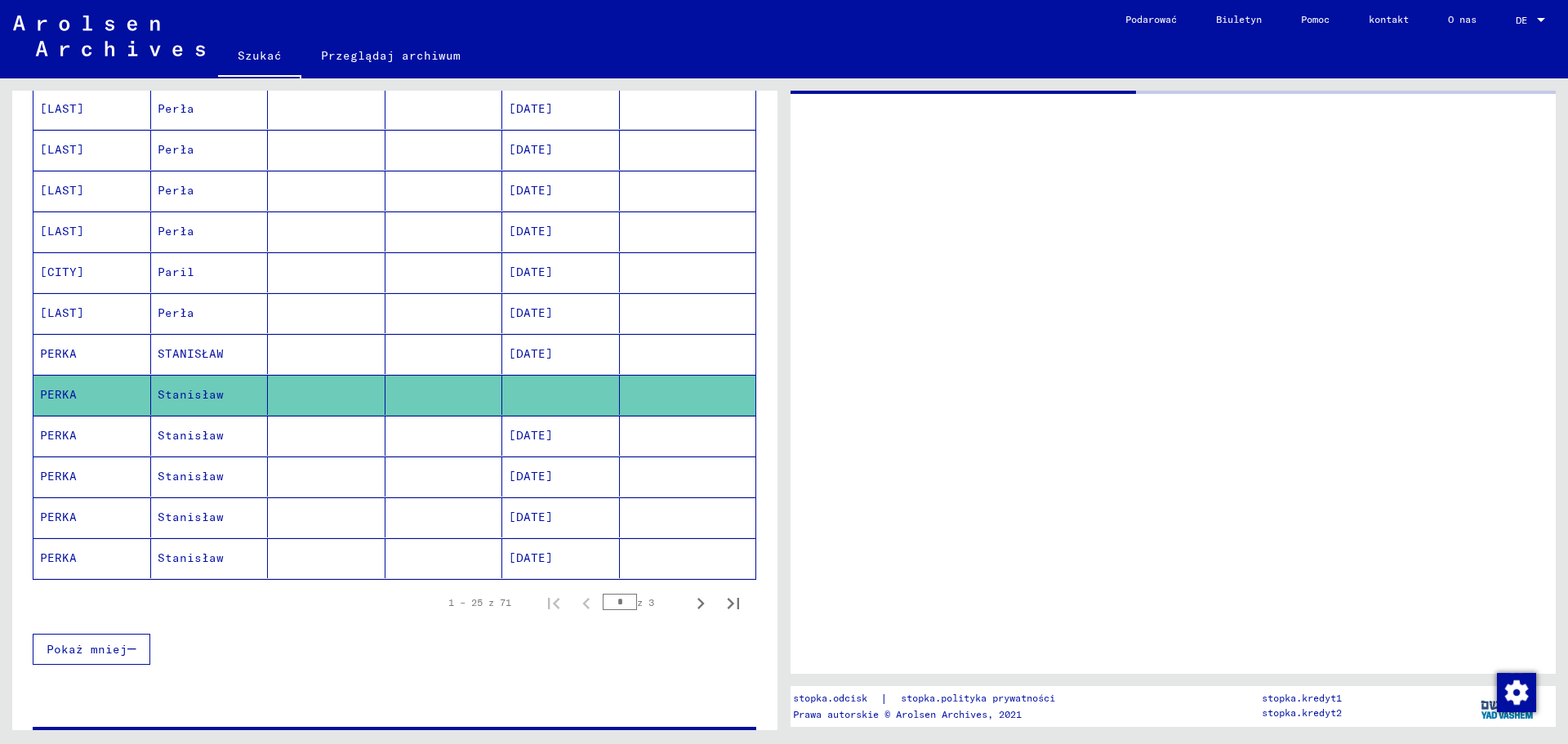 scroll, scrollTop: 827, scrollLeft: 0, axis: vertical 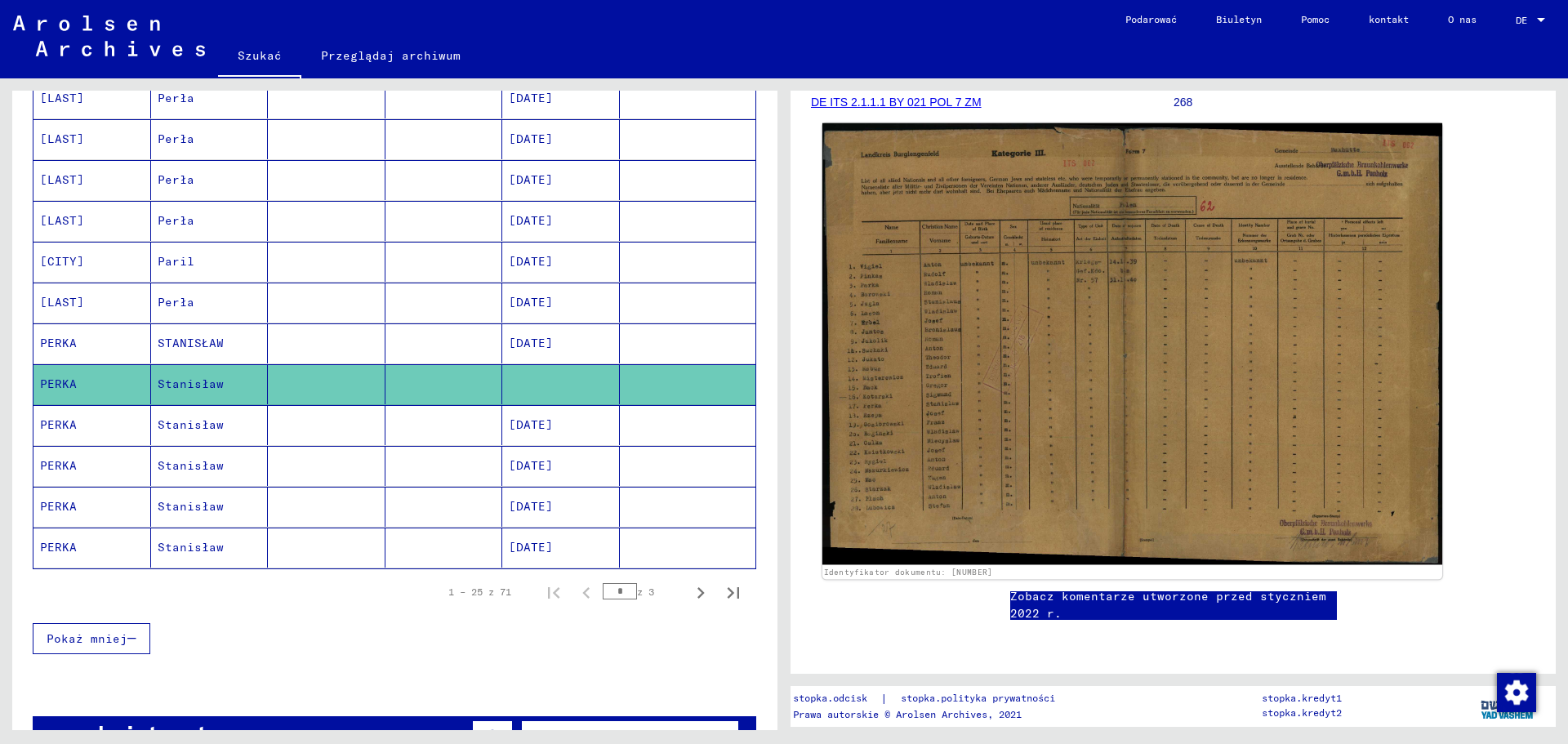 click 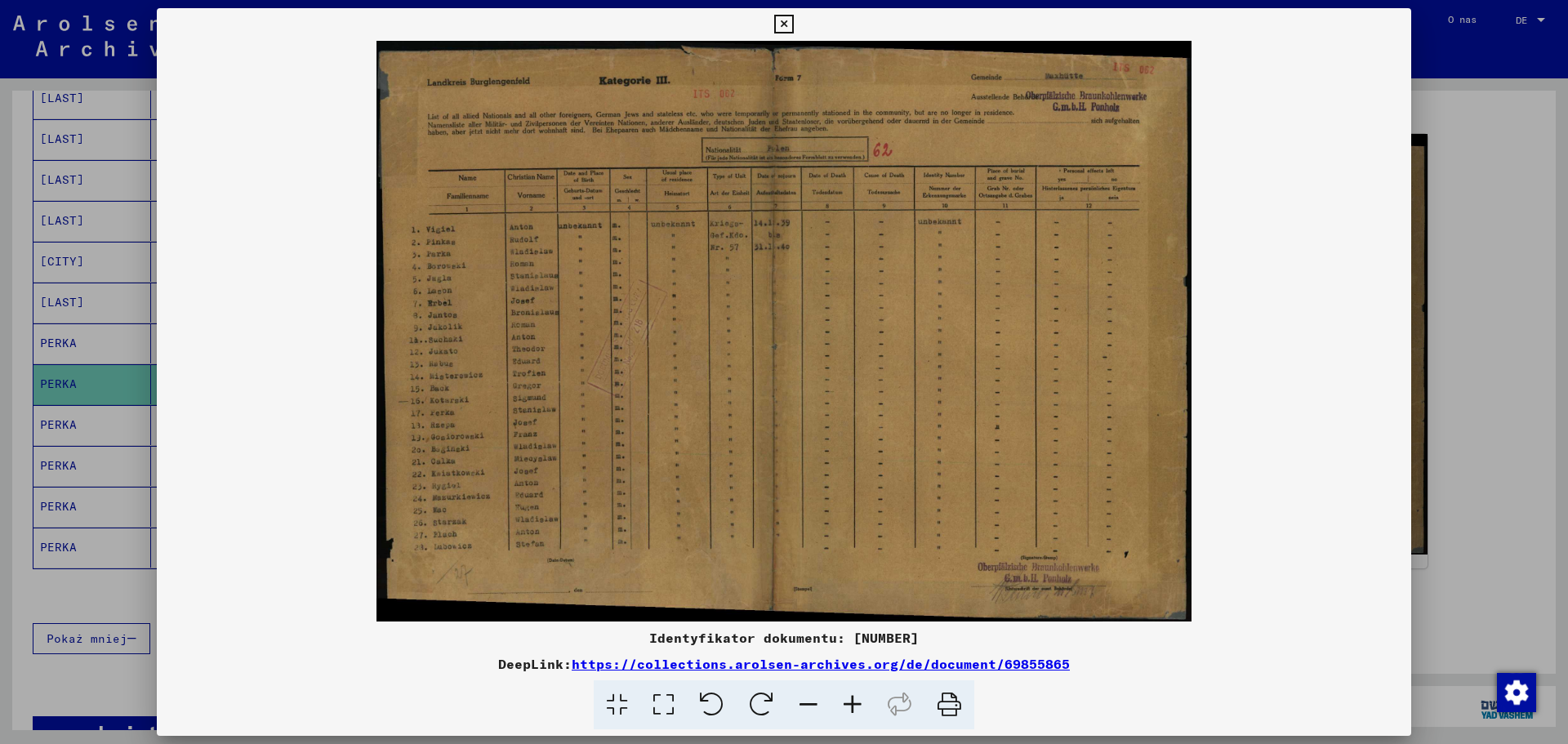 drag, startPoint x: 786, startPoint y: 20, endPoint x: 502, endPoint y: 394, distance: 469.6083 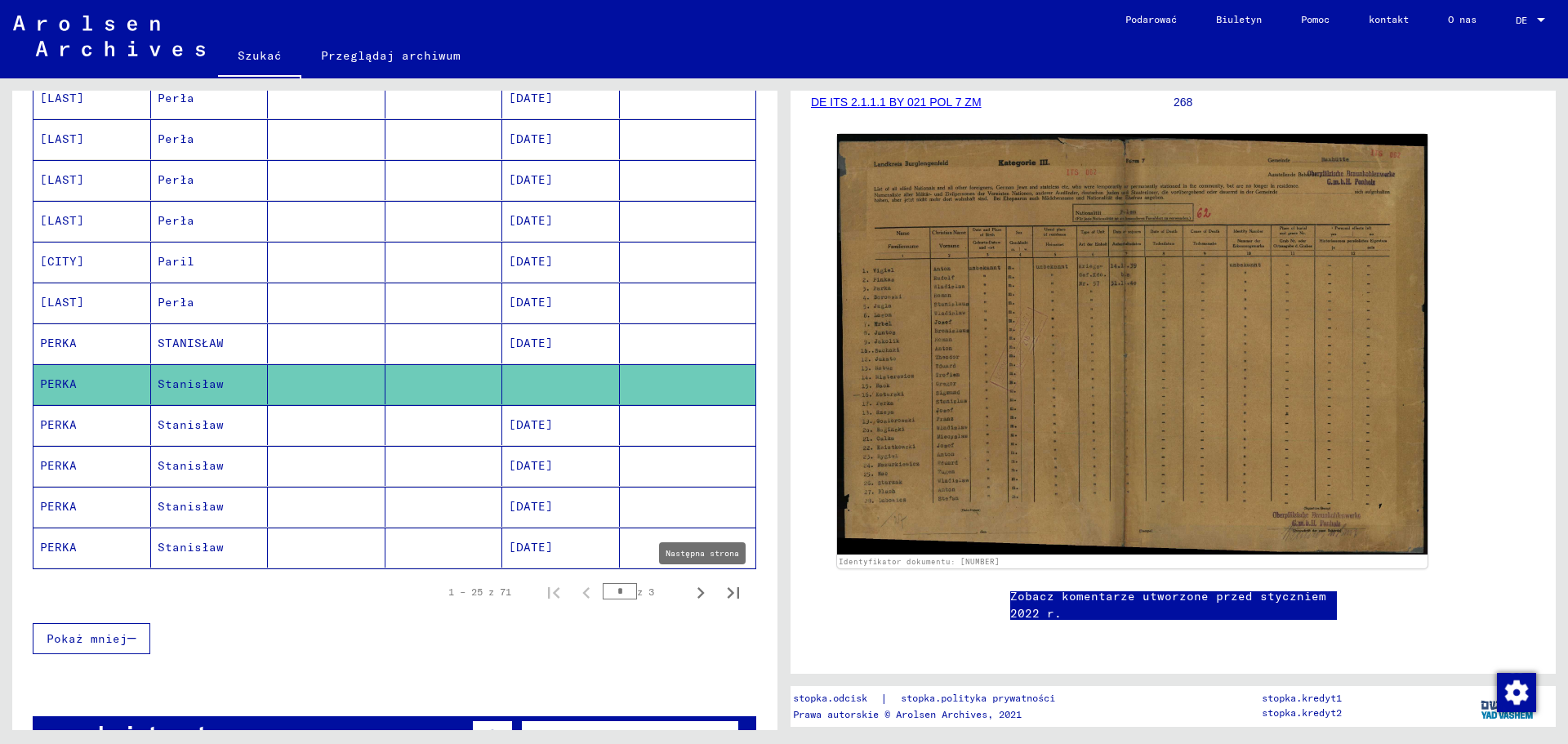 click 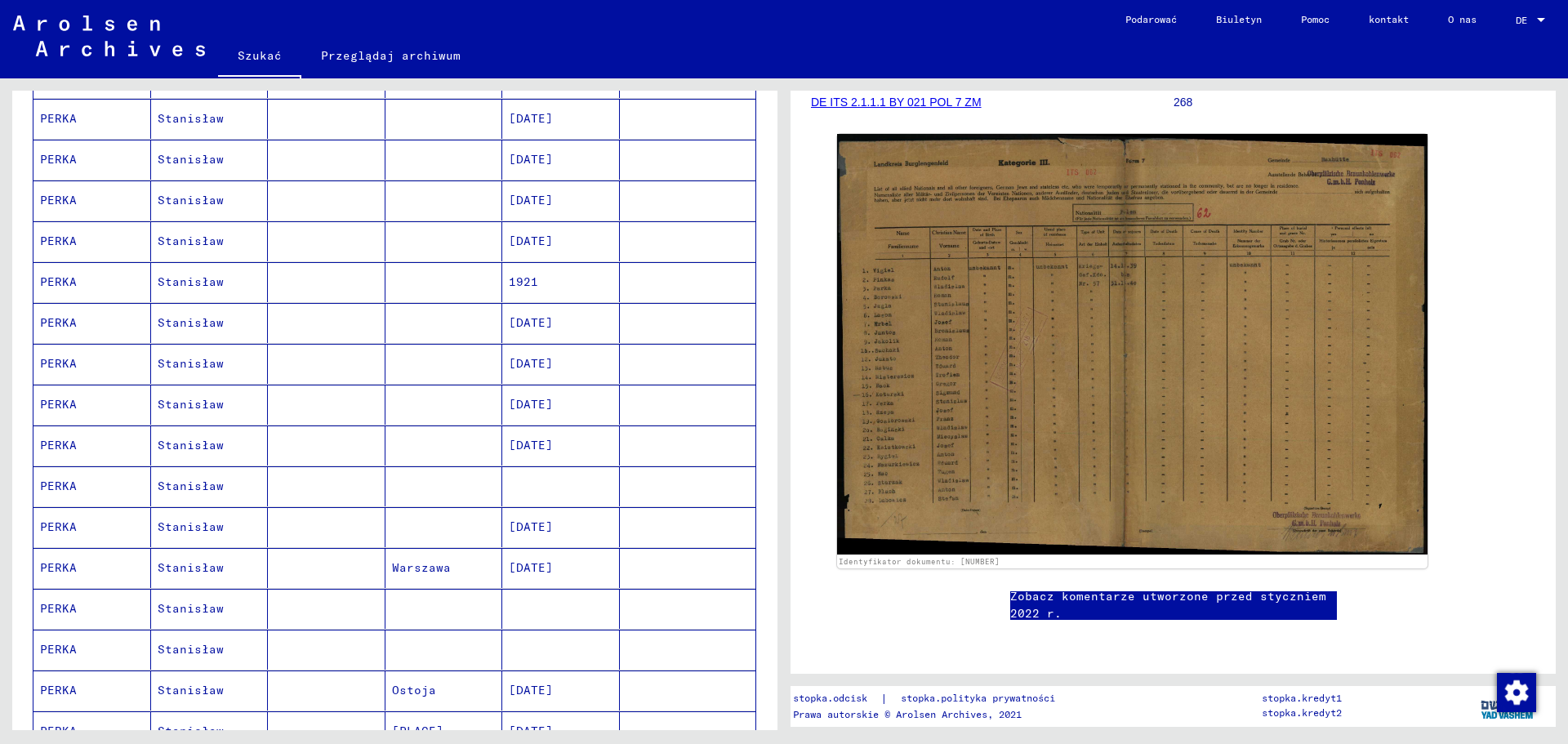 scroll, scrollTop: 501, scrollLeft: 0, axis: vertical 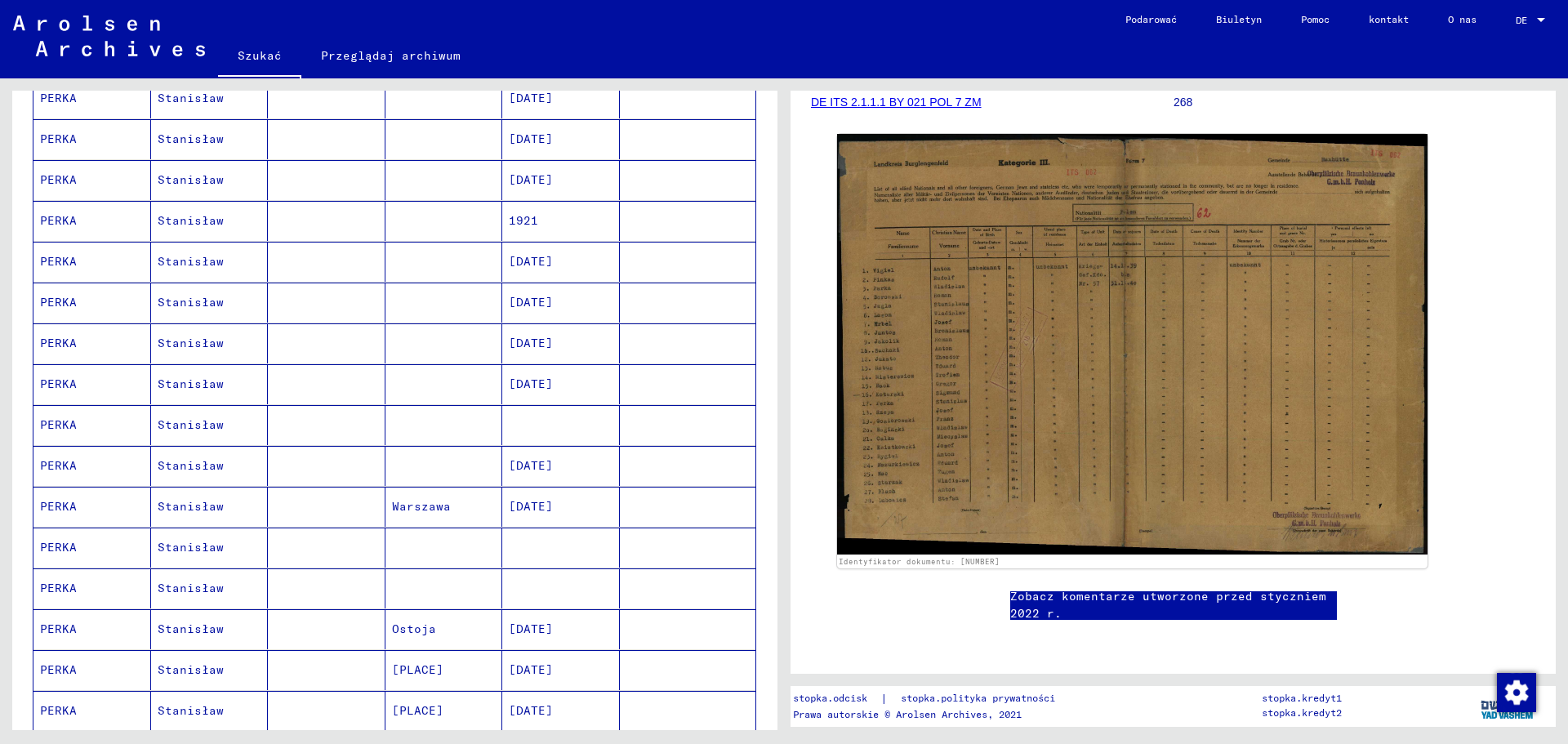 click on "PERKA" at bounding box center (92, 466) 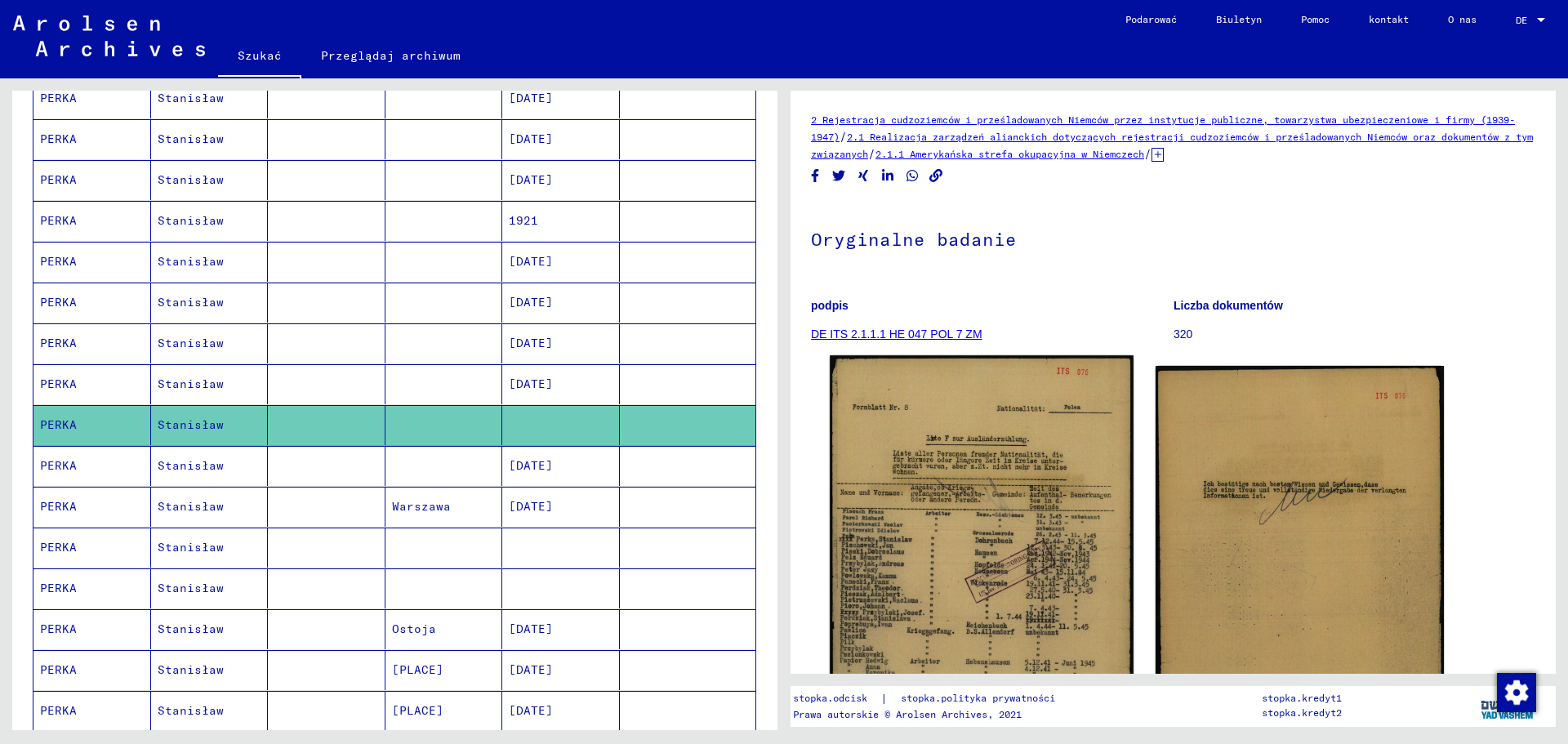 scroll, scrollTop: 0, scrollLeft: 0, axis: both 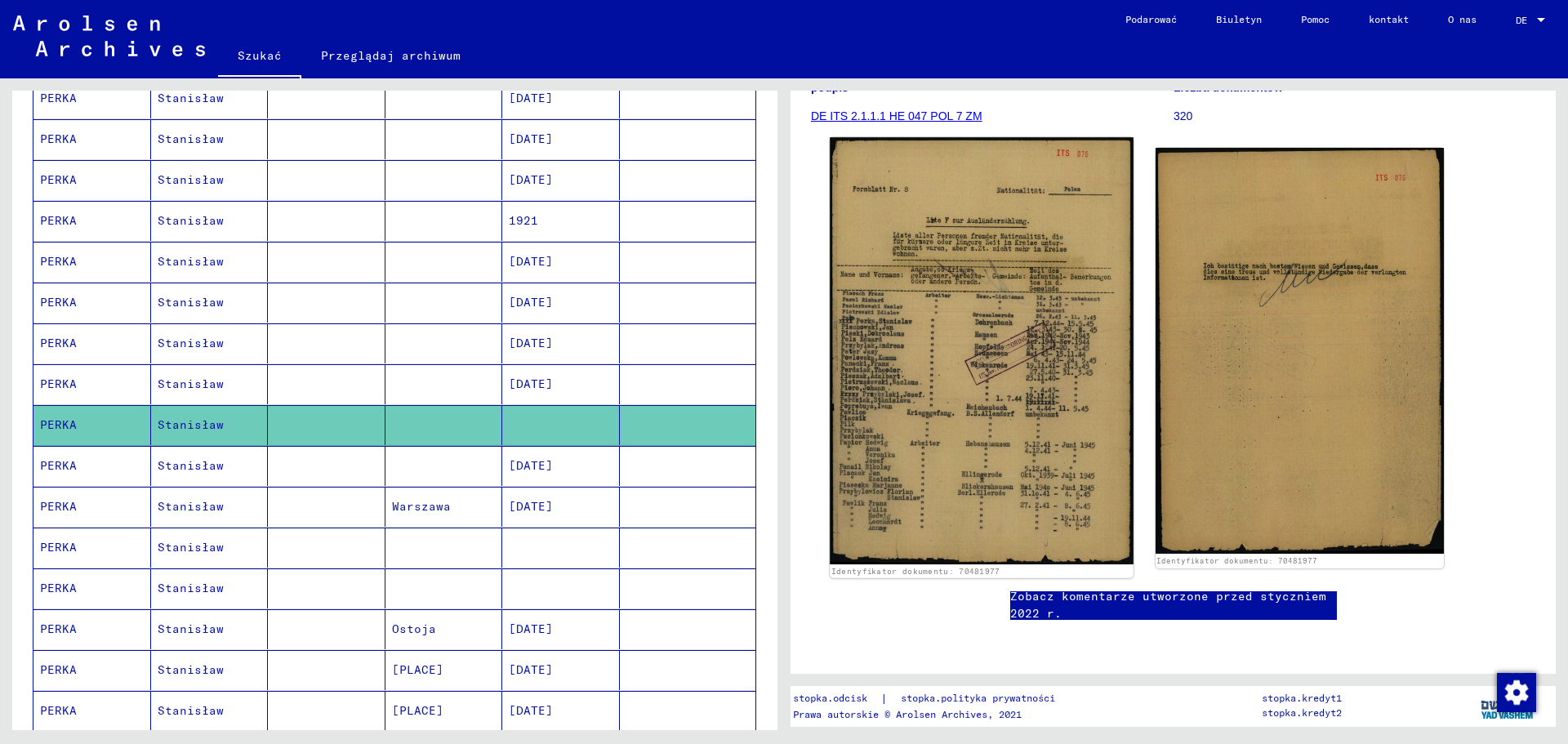 click 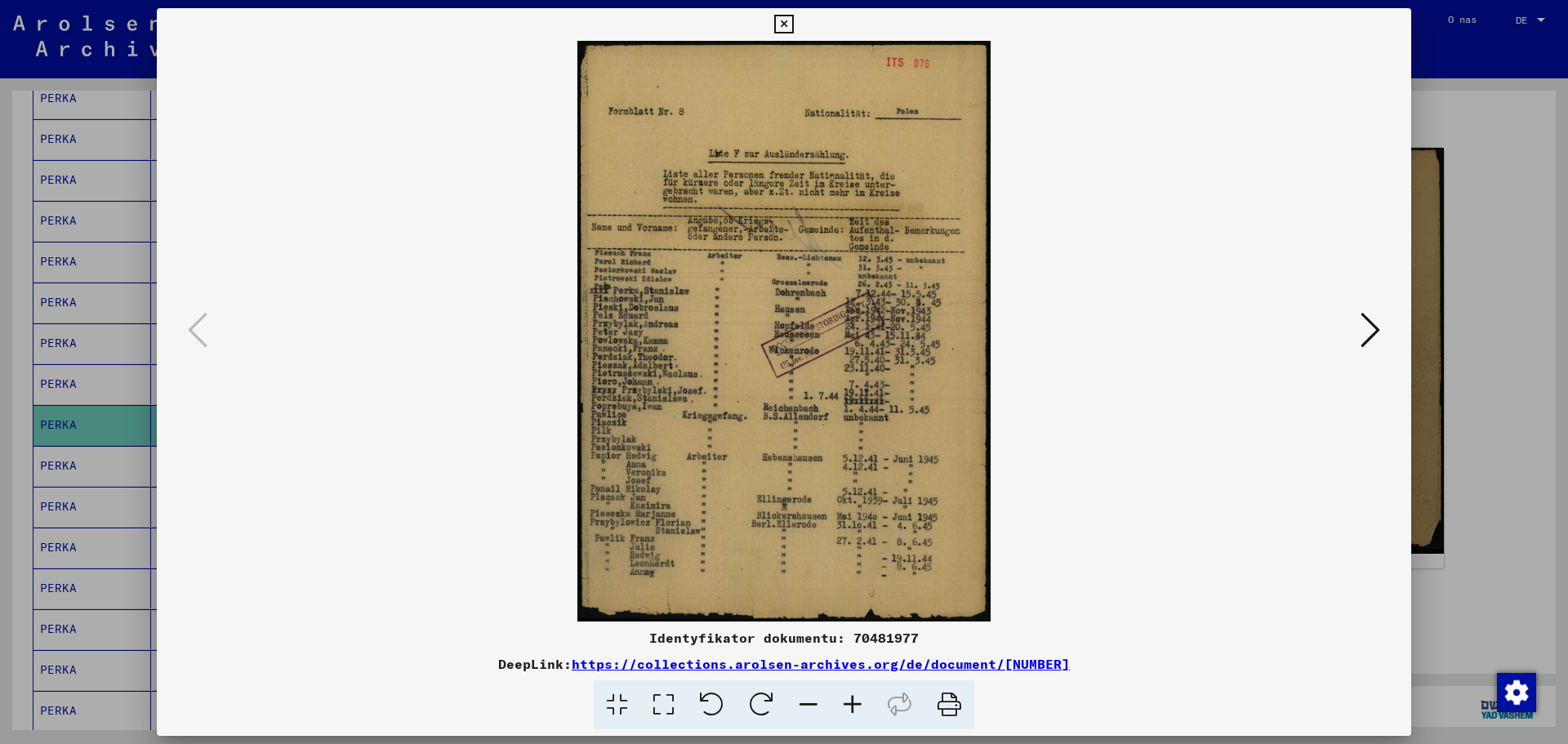 drag, startPoint x: 1373, startPoint y: 336, endPoint x: 1278, endPoint y: 376, distance: 103.07764 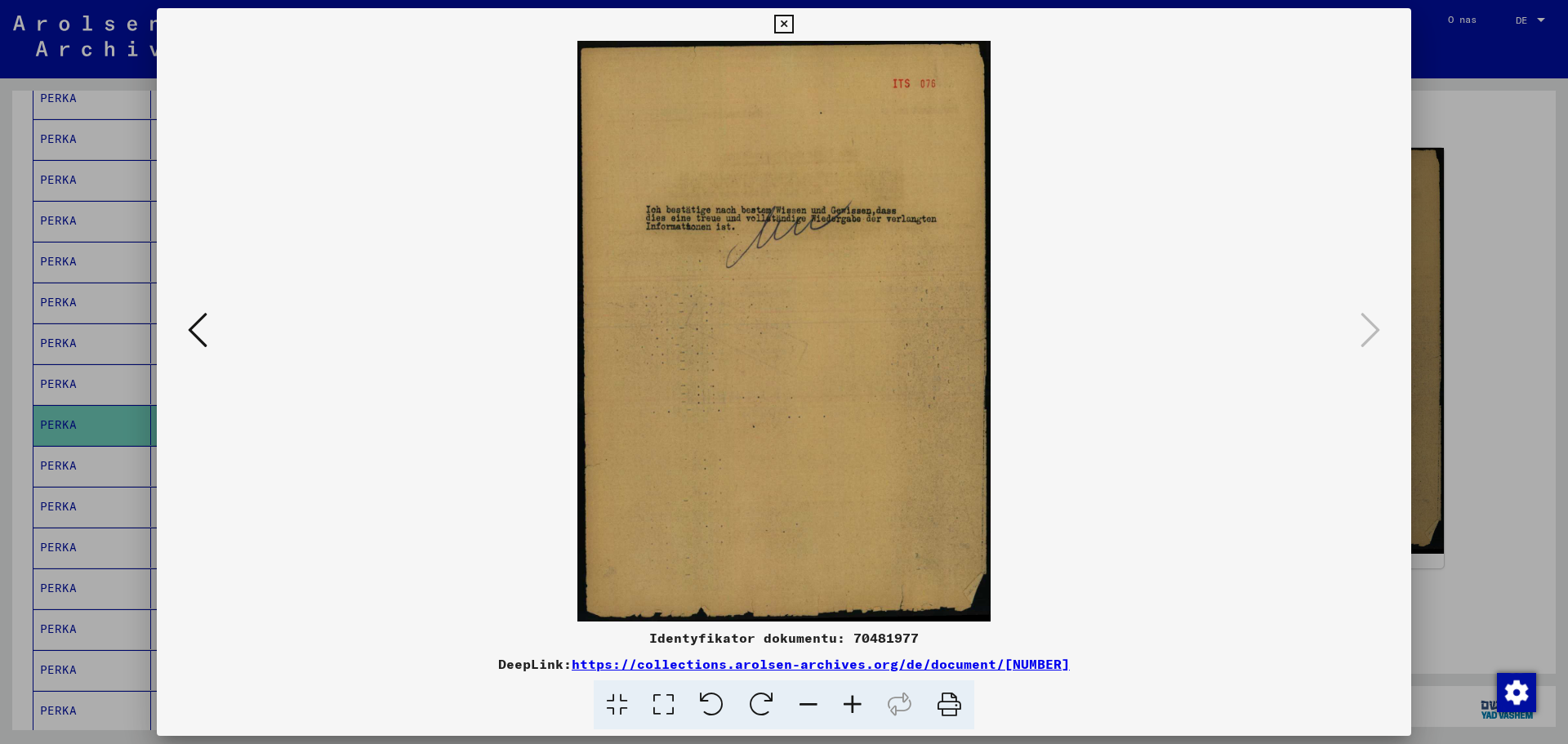 drag, startPoint x: 787, startPoint y: 20, endPoint x: 628, endPoint y: 212, distance: 249.28899 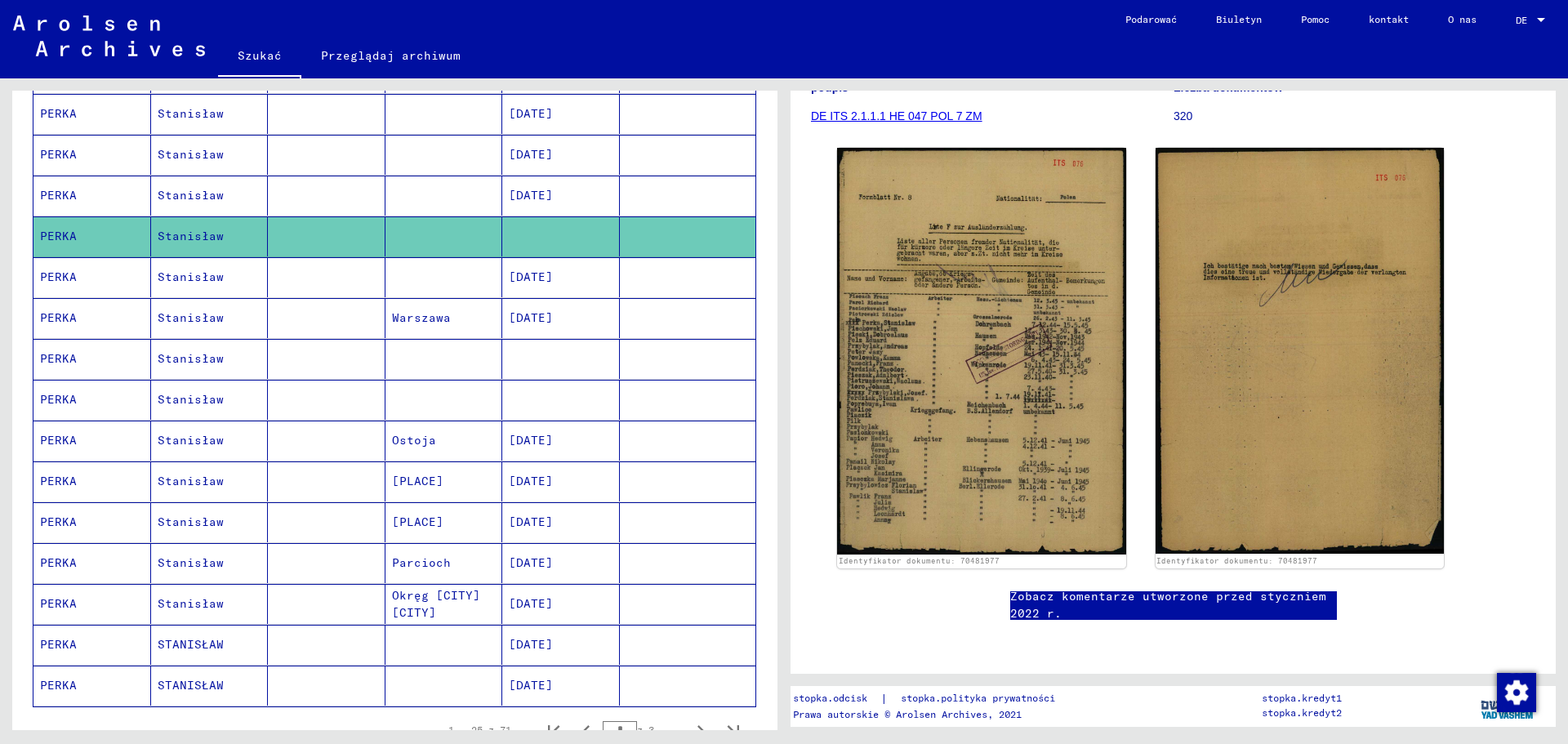 scroll, scrollTop: 746, scrollLeft: 0, axis: vertical 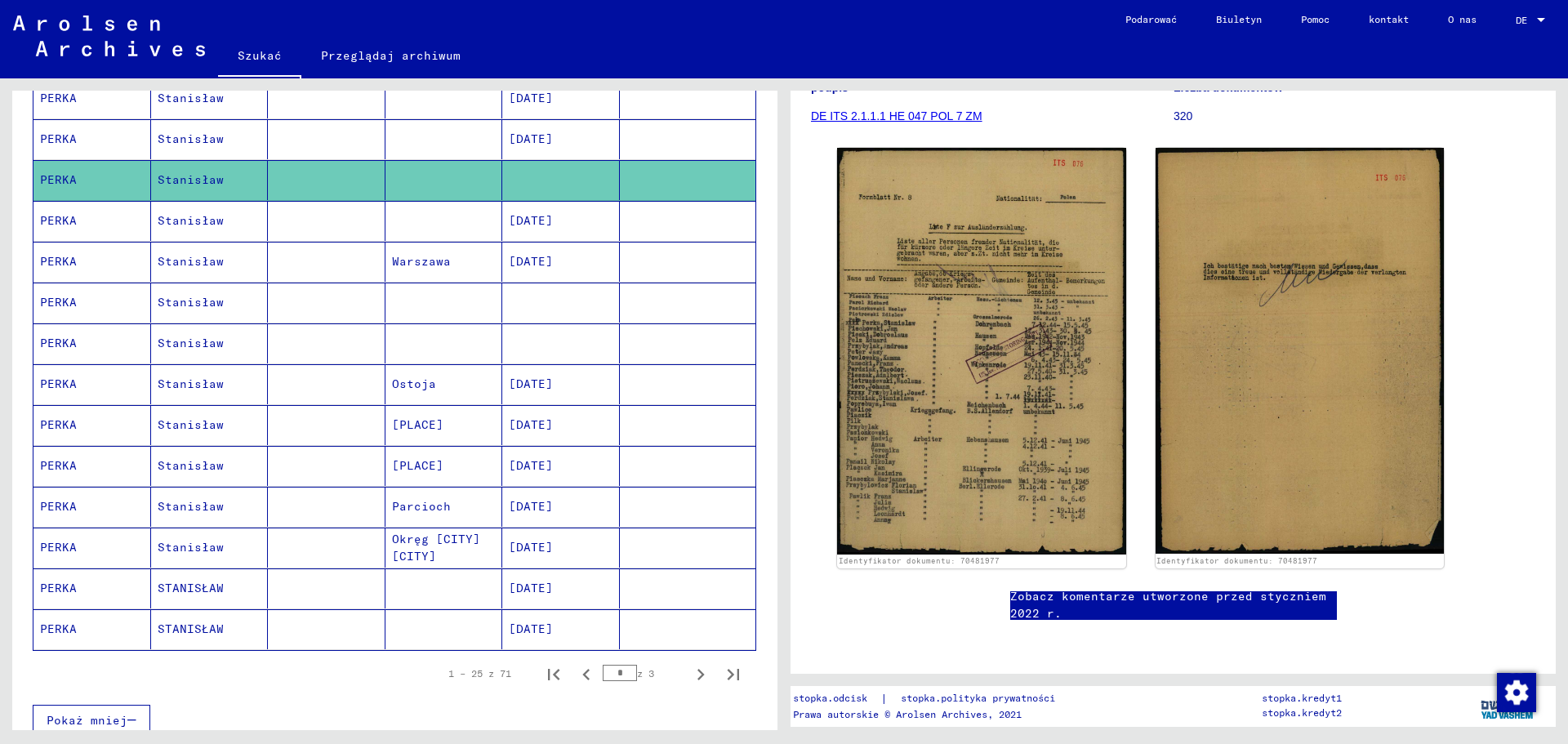 click on "[PLACE]" at bounding box center (417, 466) 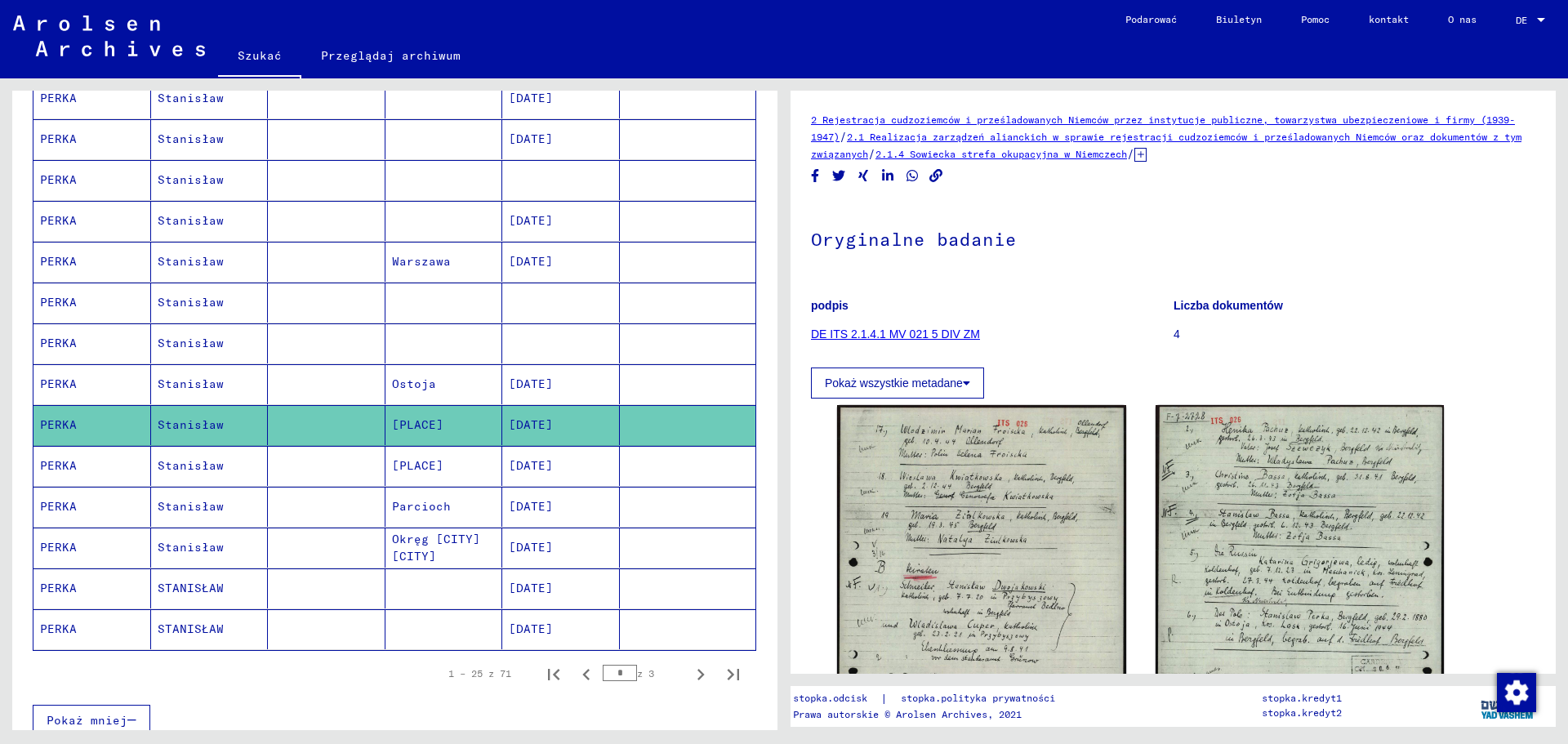 scroll, scrollTop: 0, scrollLeft: 0, axis: both 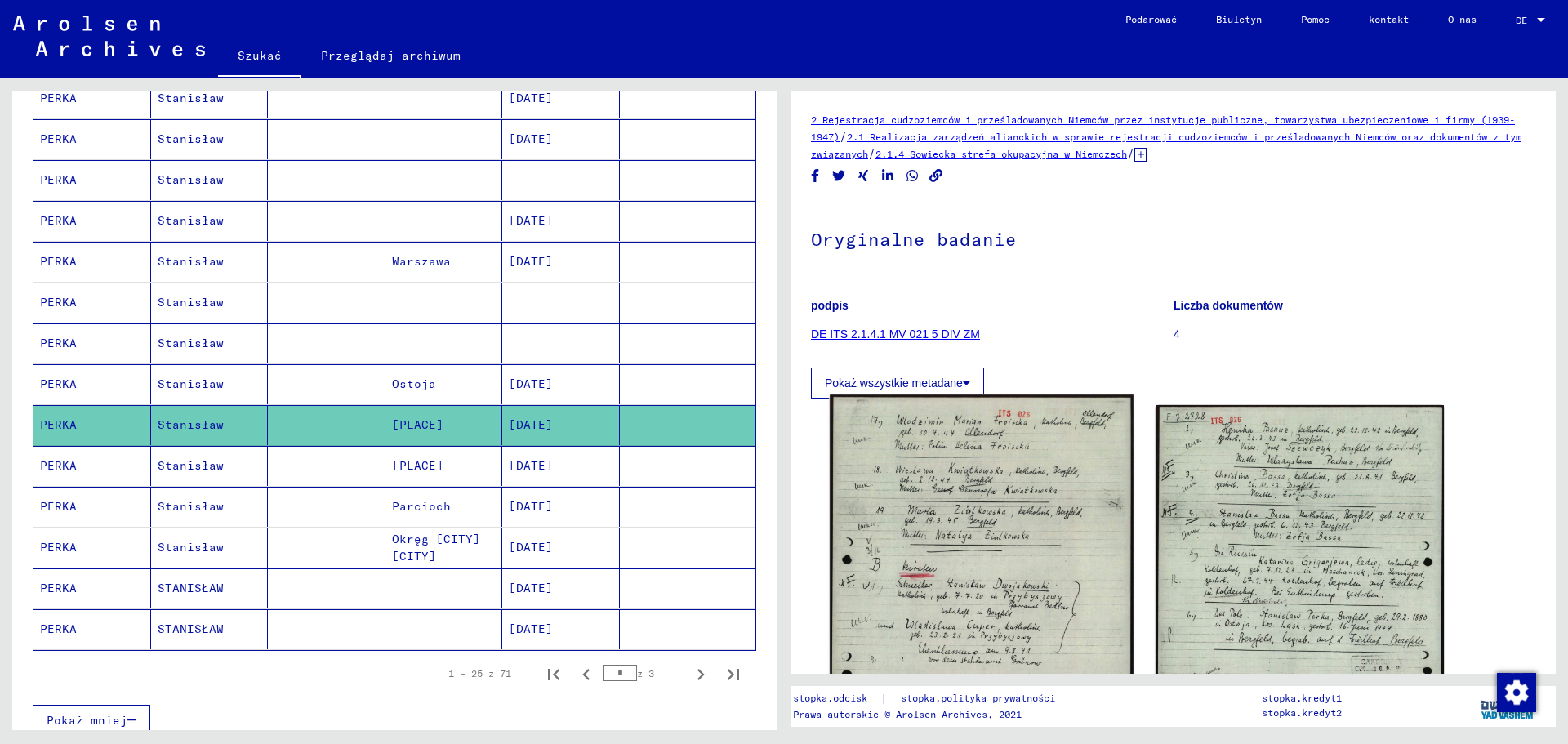 click 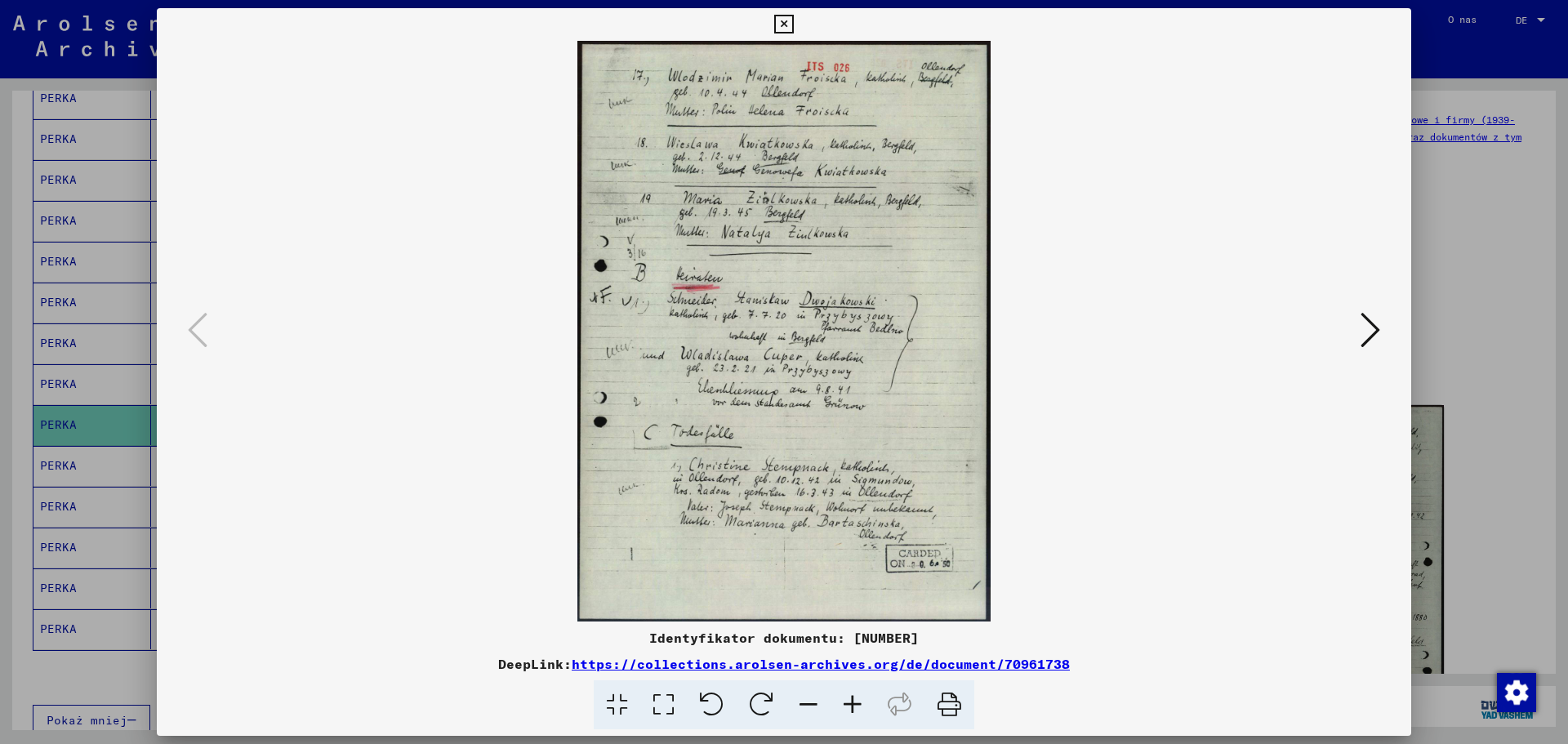 click at bounding box center (1370, 330) 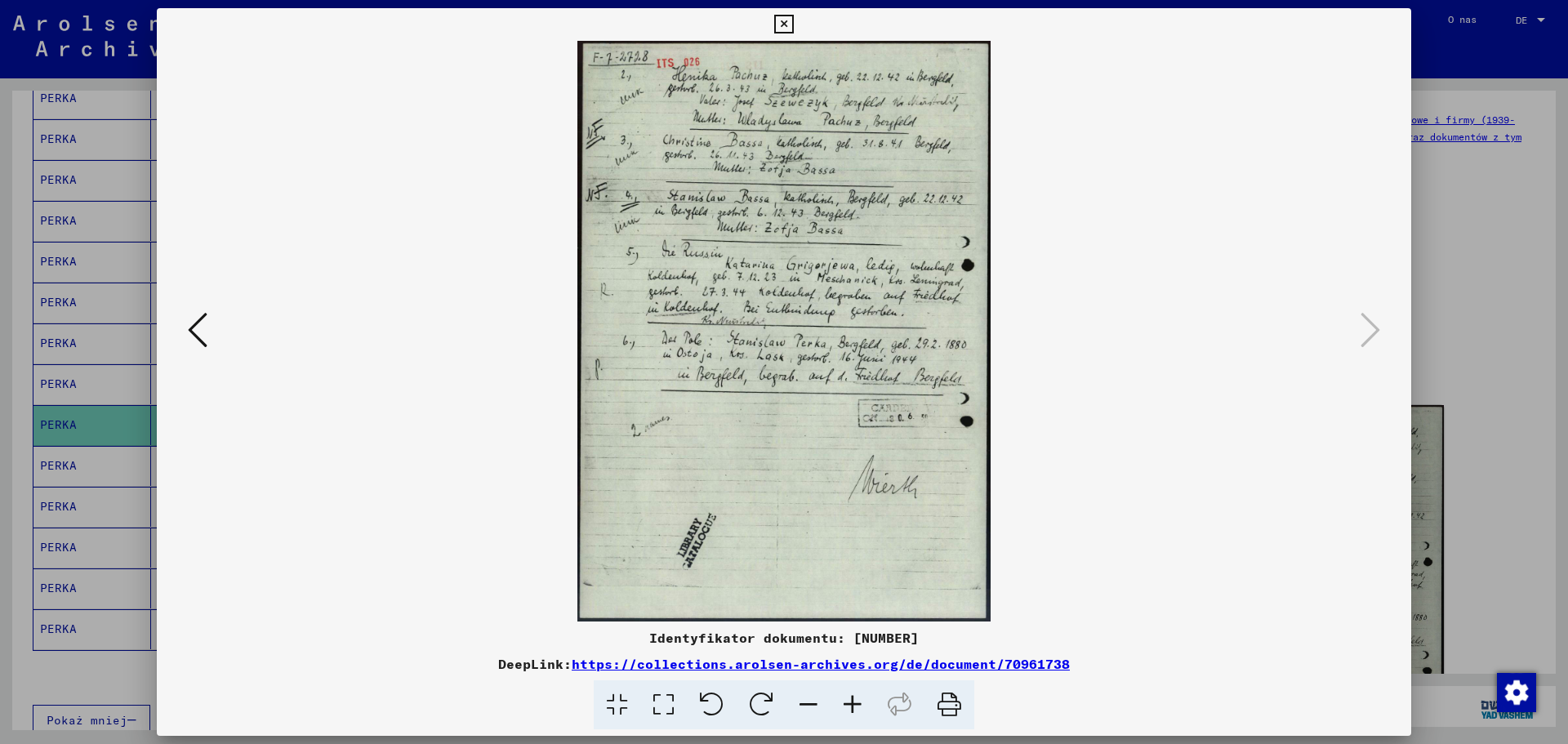 click at bounding box center [783, 25] 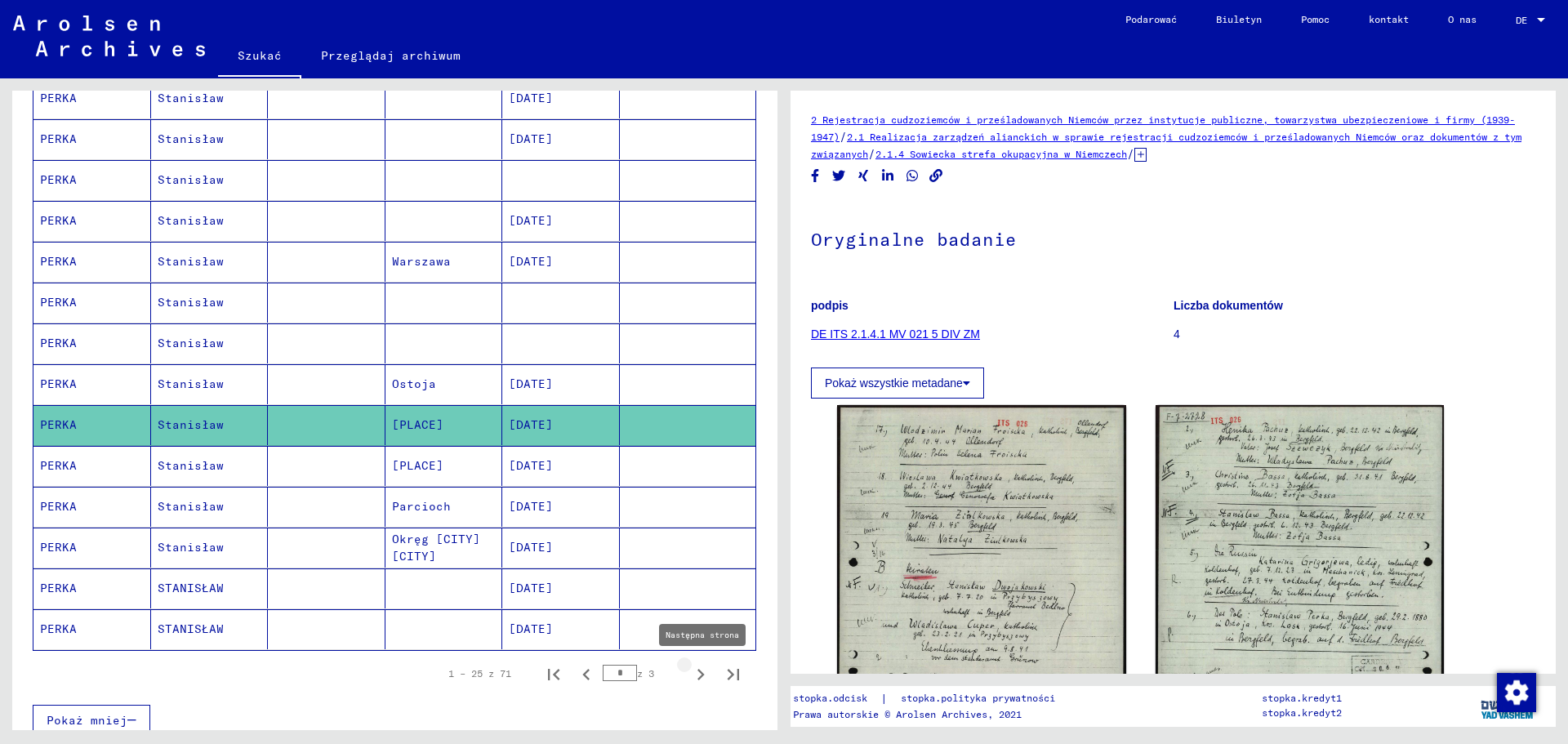 click 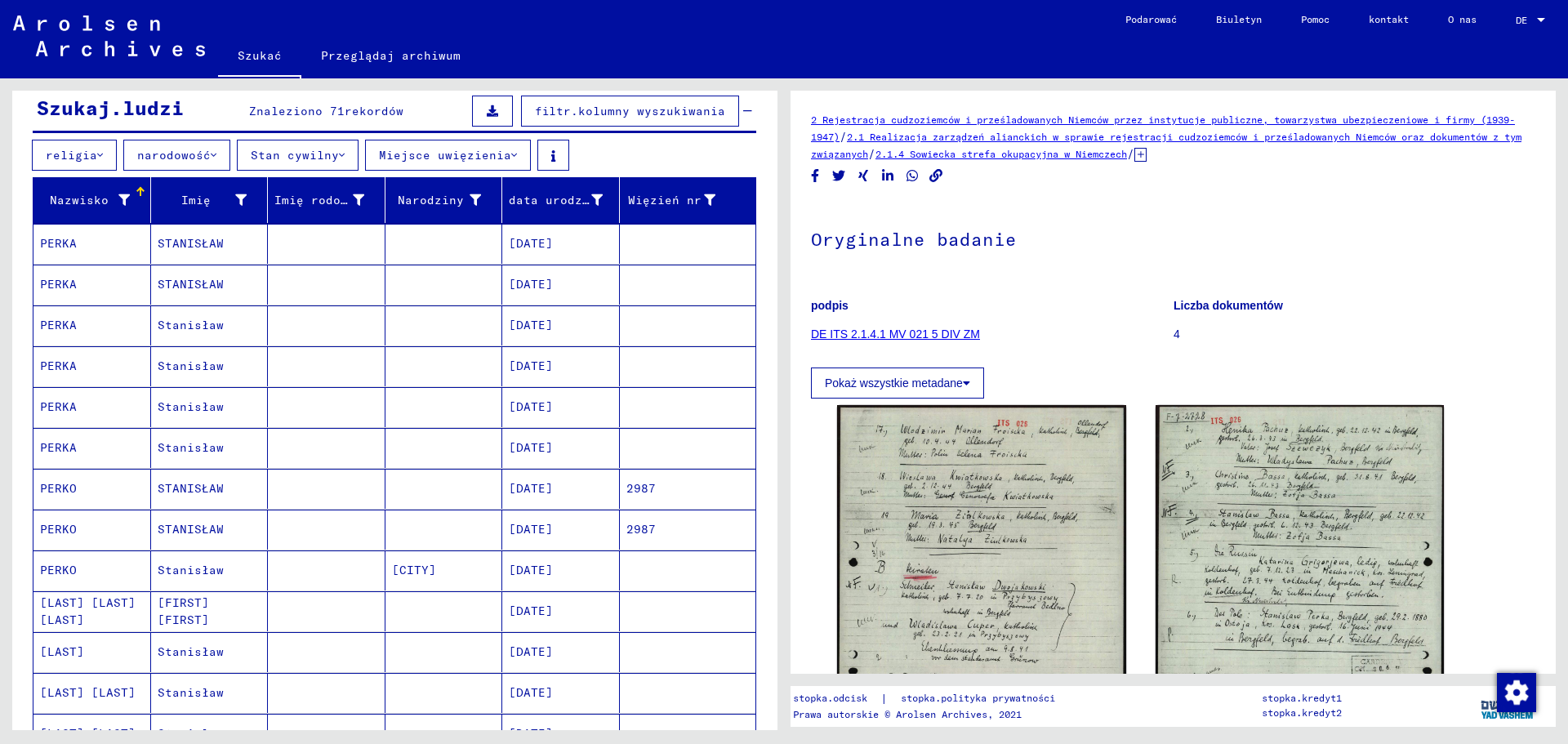 scroll, scrollTop: 0, scrollLeft: 0, axis: both 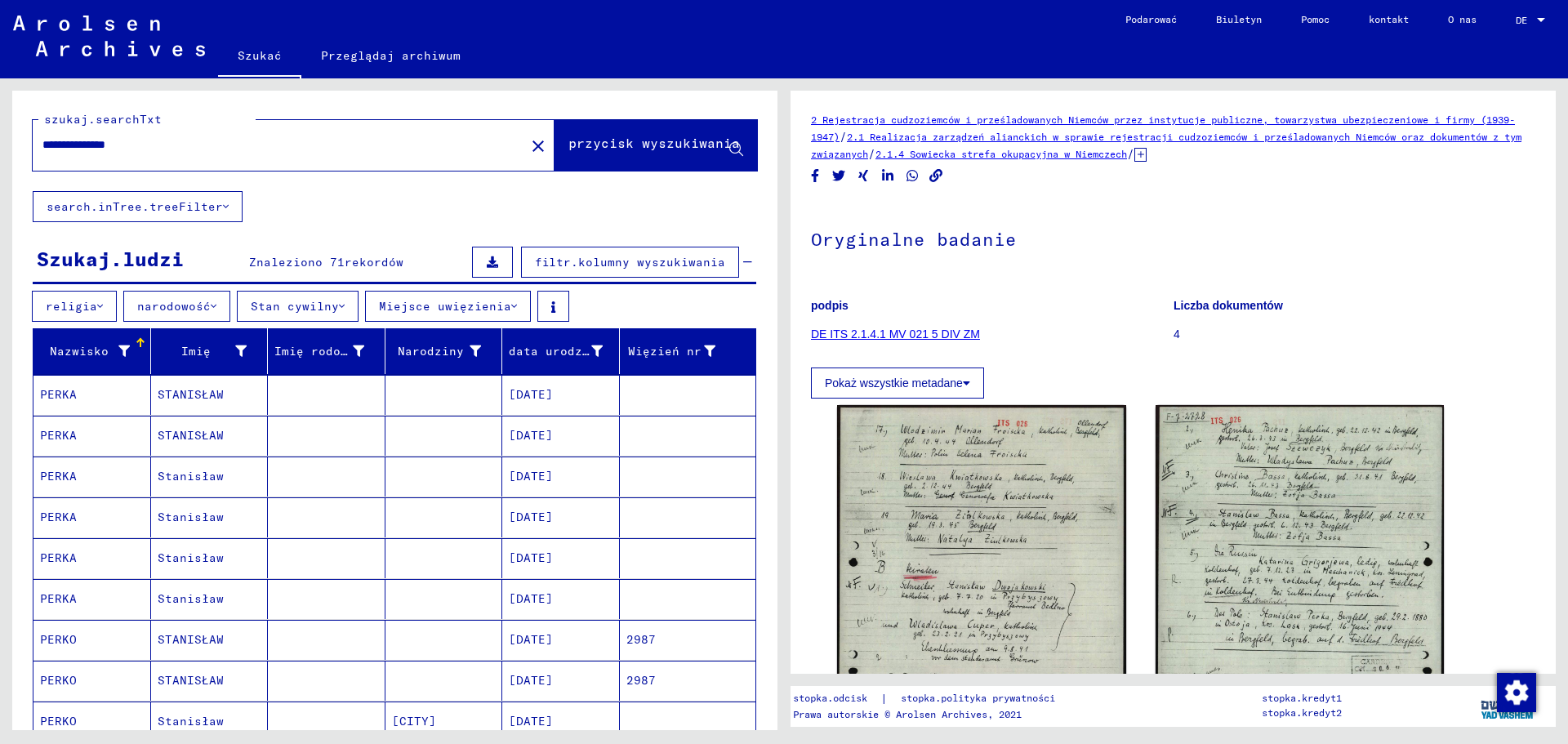 drag, startPoint x: 153, startPoint y: 145, endPoint x: 118, endPoint y: 149, distance: 35.22783 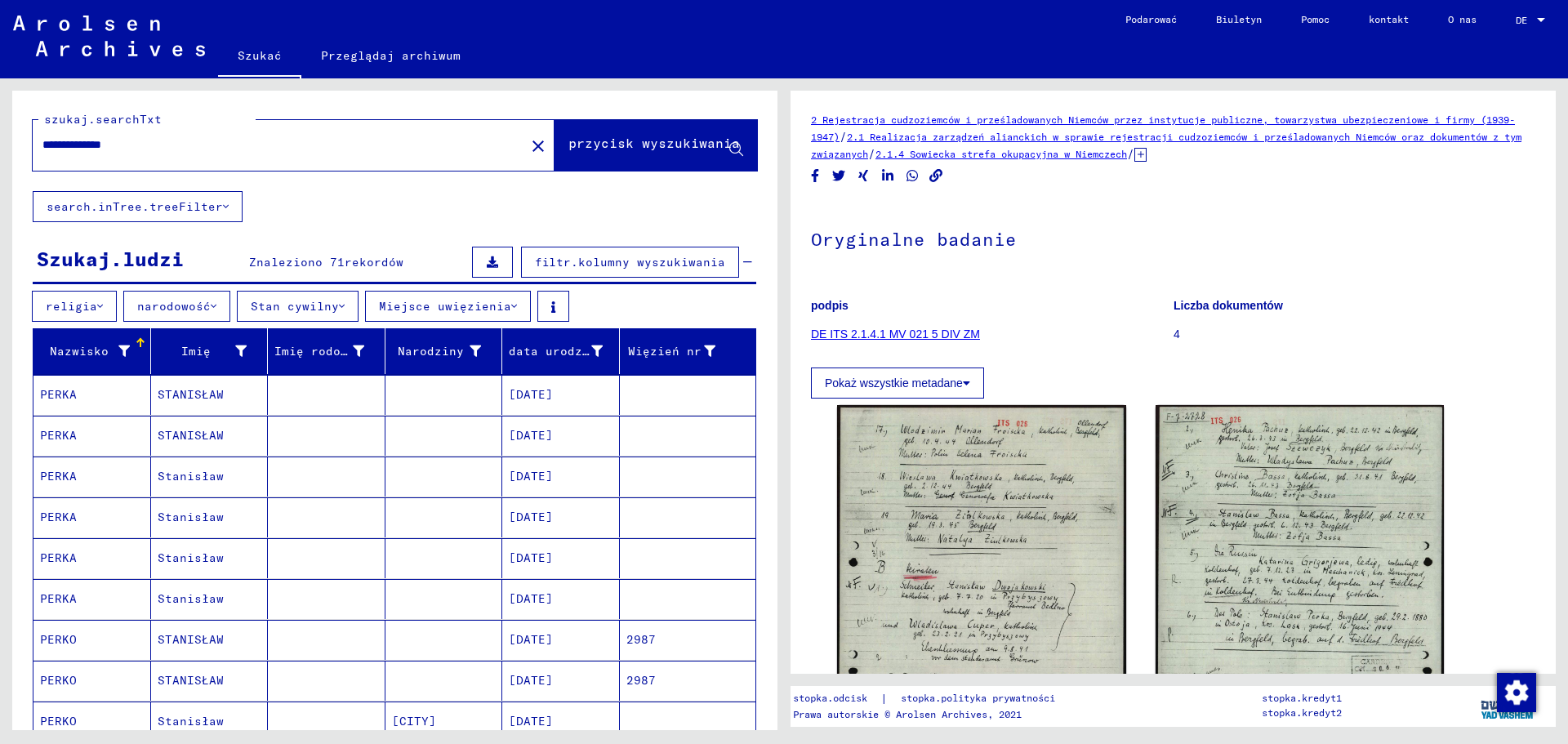 type on "**********" 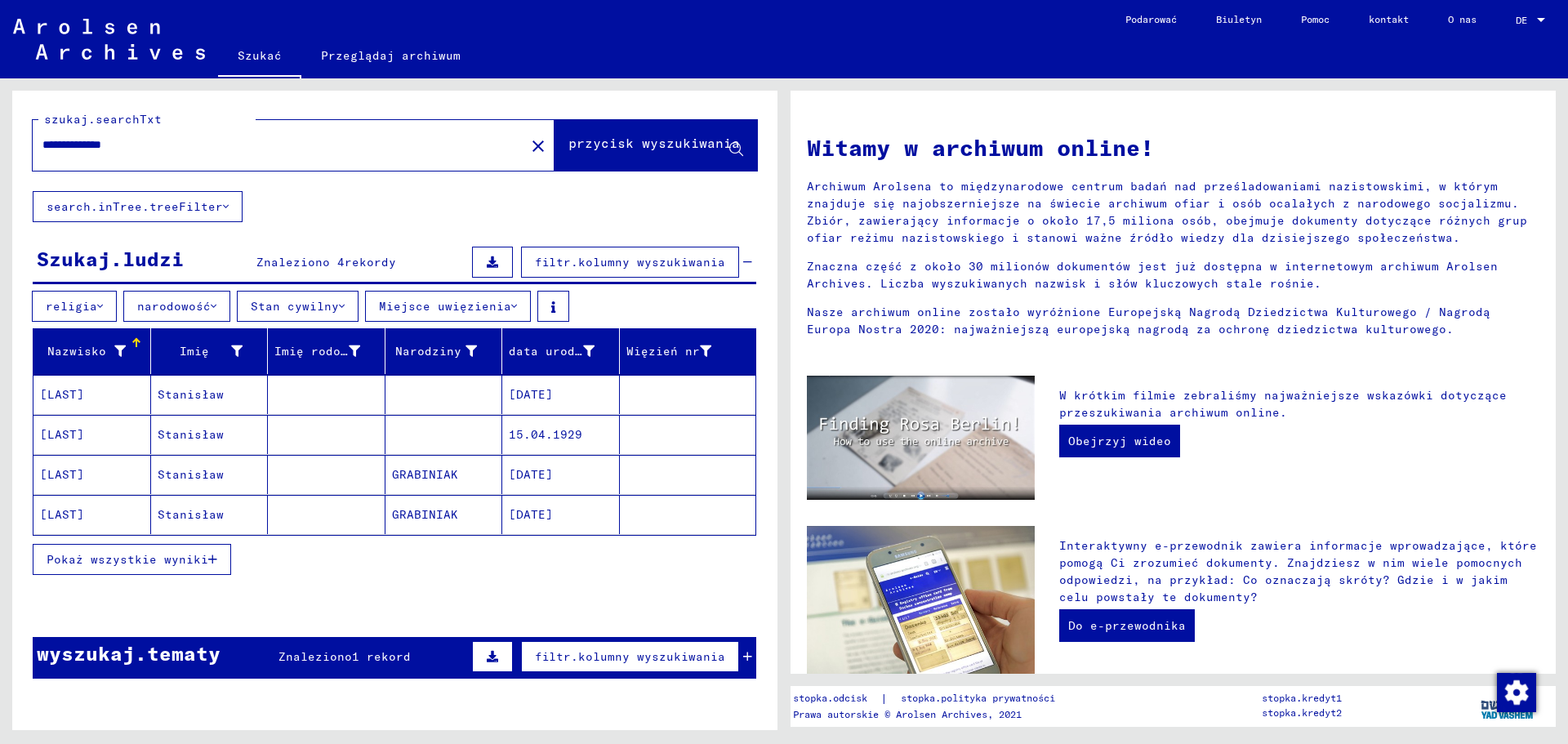 click on "Pokaż wszystkie wyniki" at bounding box center [131, 559] 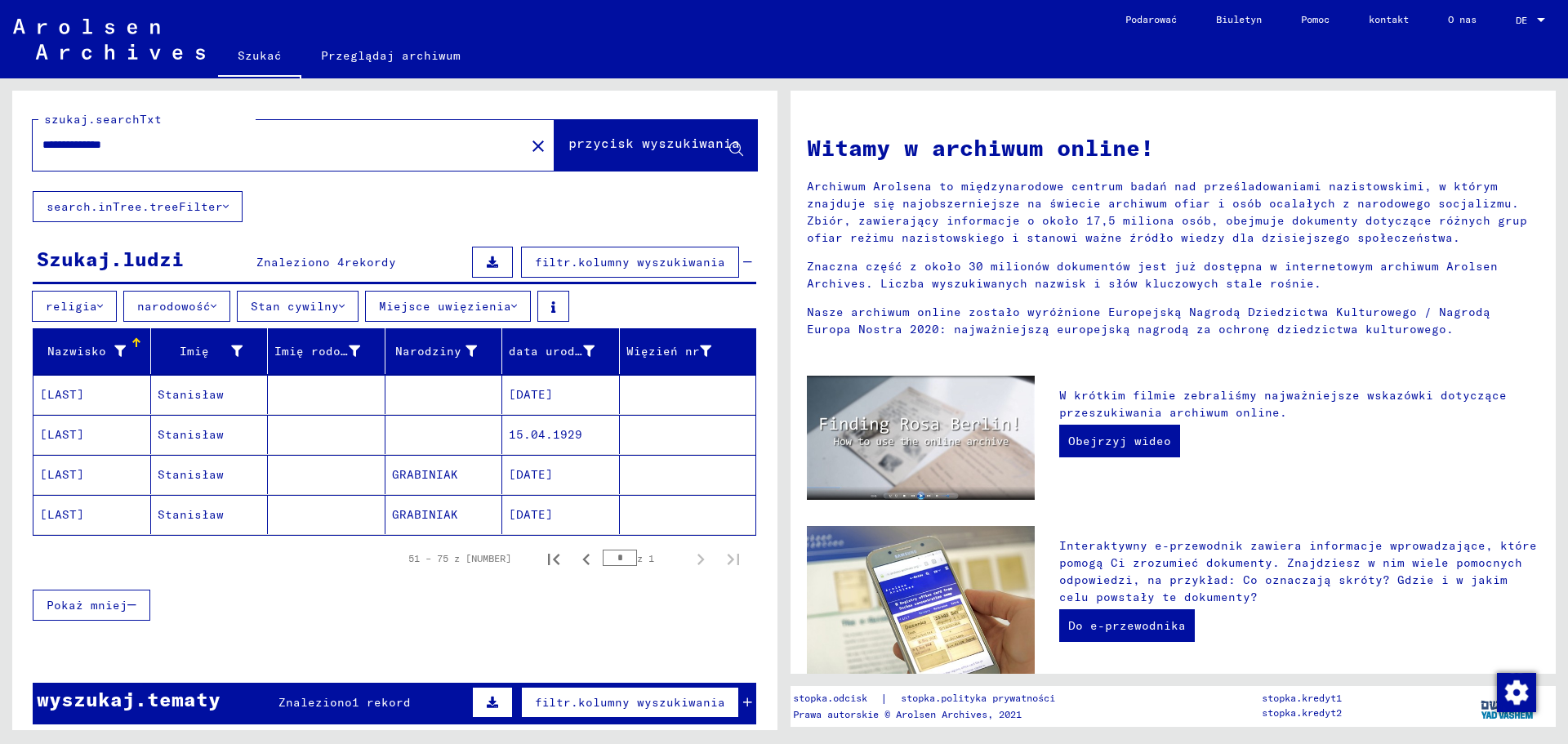 click at bounding box center (554, 559) 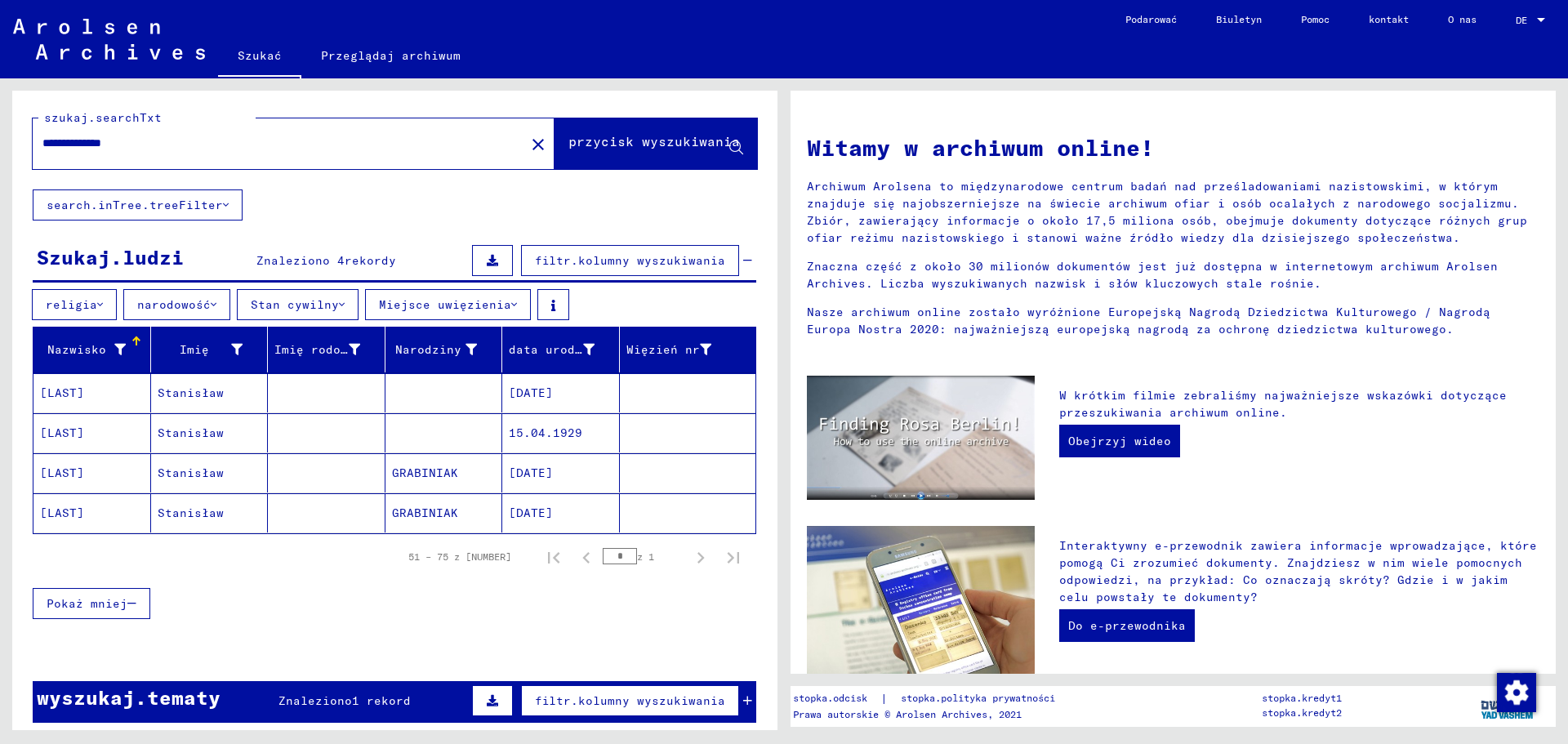 scroll, scrollTop: 0, scrollLeft: 0, axis: both 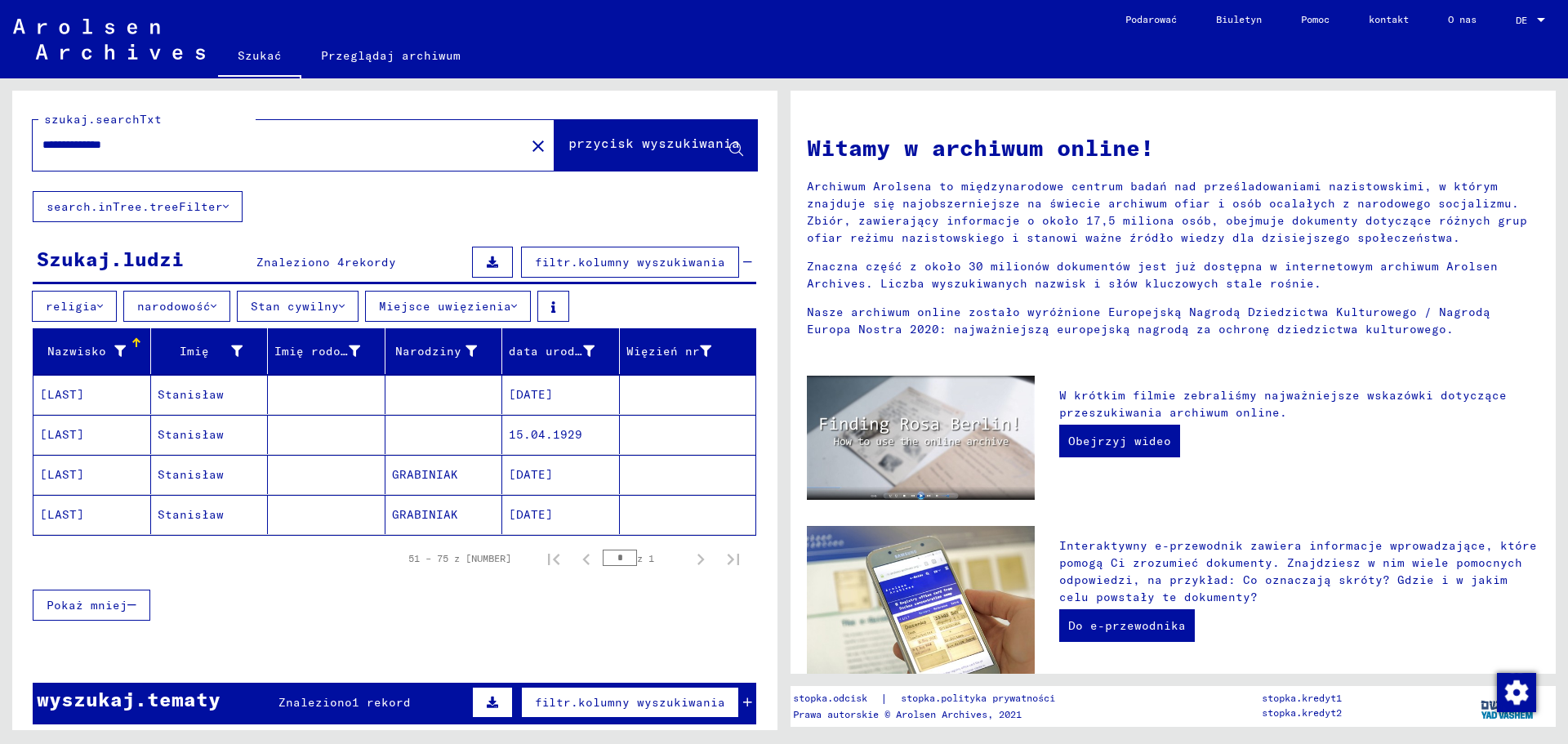 drag, startPoint x: 161, startPoint y: 148, endPoint x: 32, endPoint y: 158, distance: 129.387 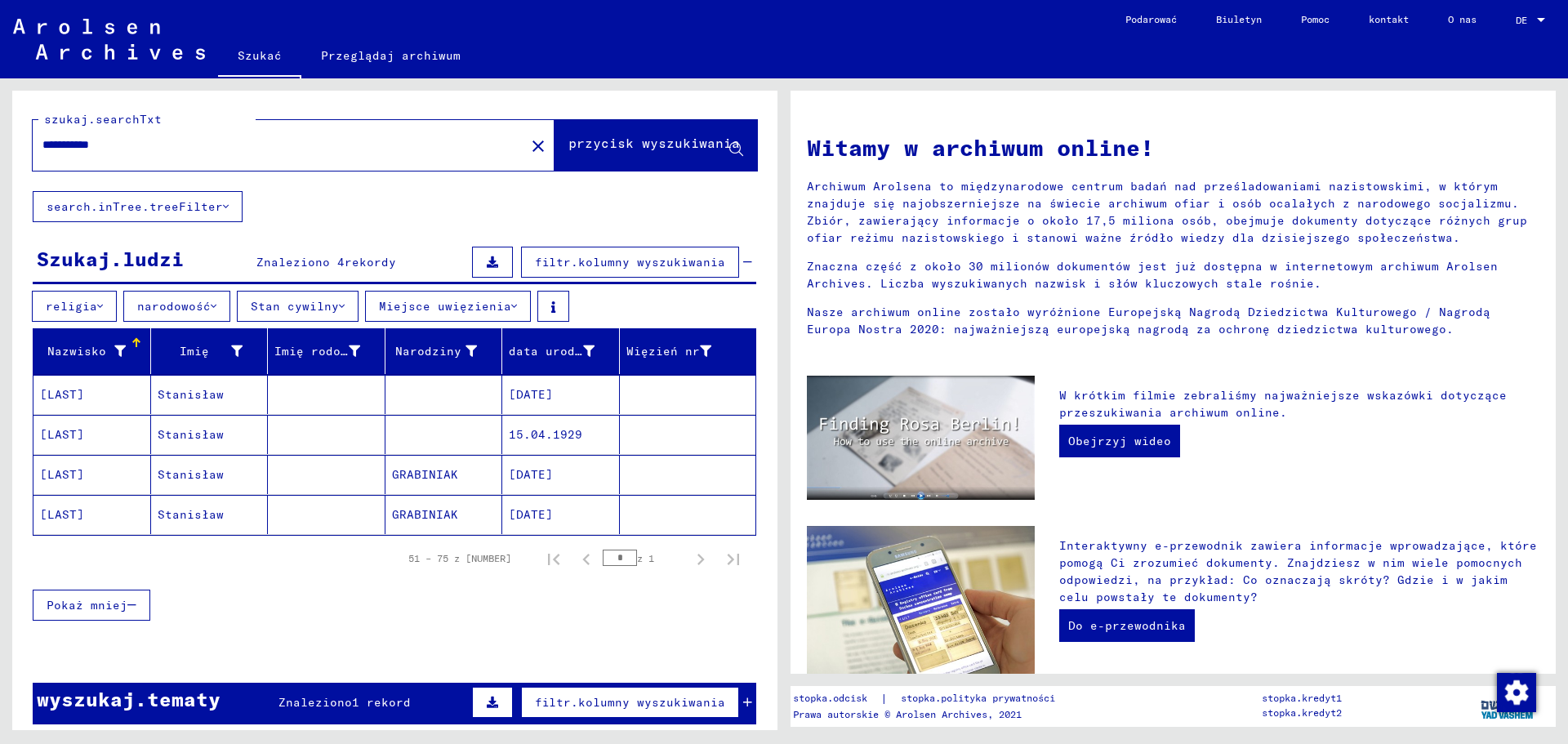 type on "**********" 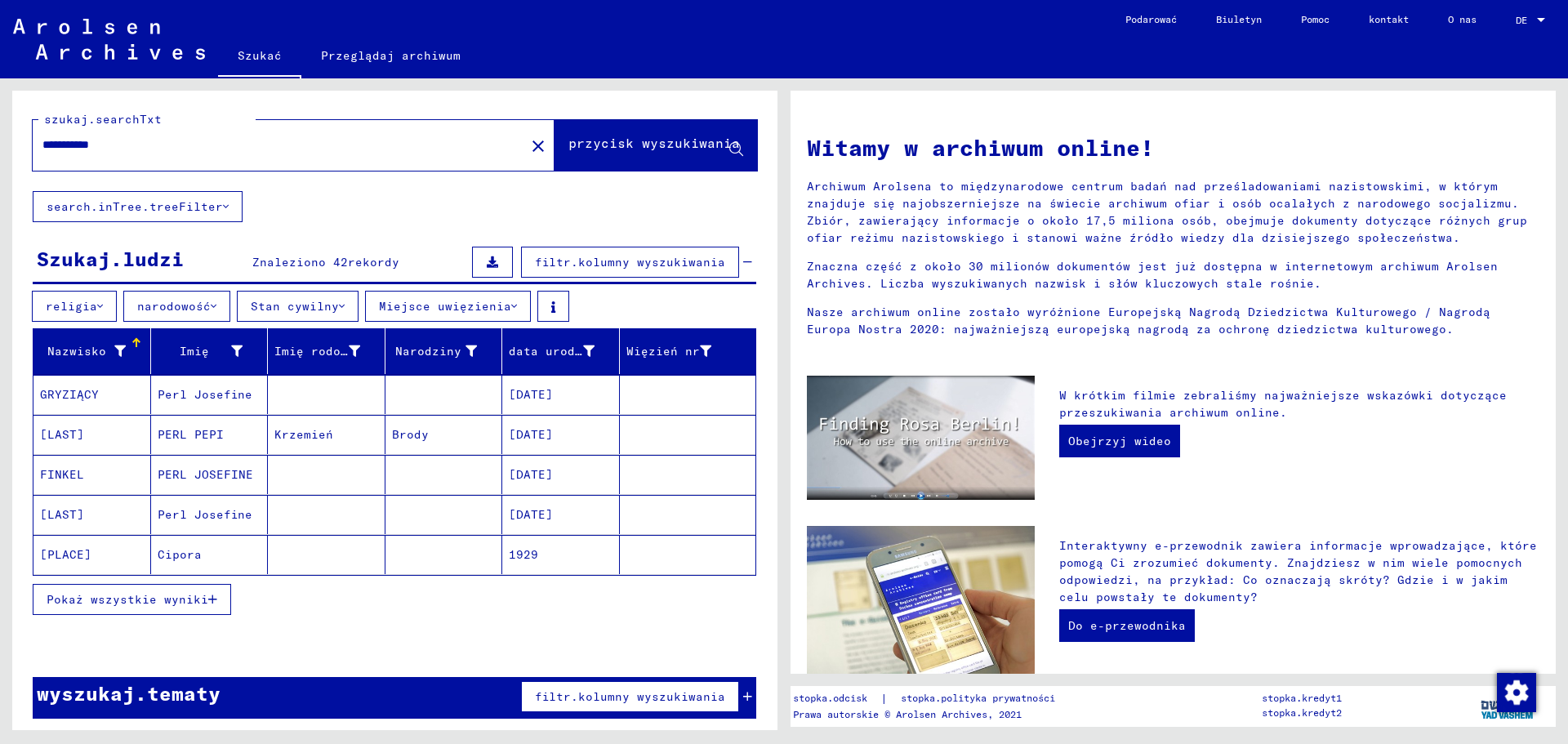 click on "Pokaż wszystkie wyniki" at bounding box center [131, 599] 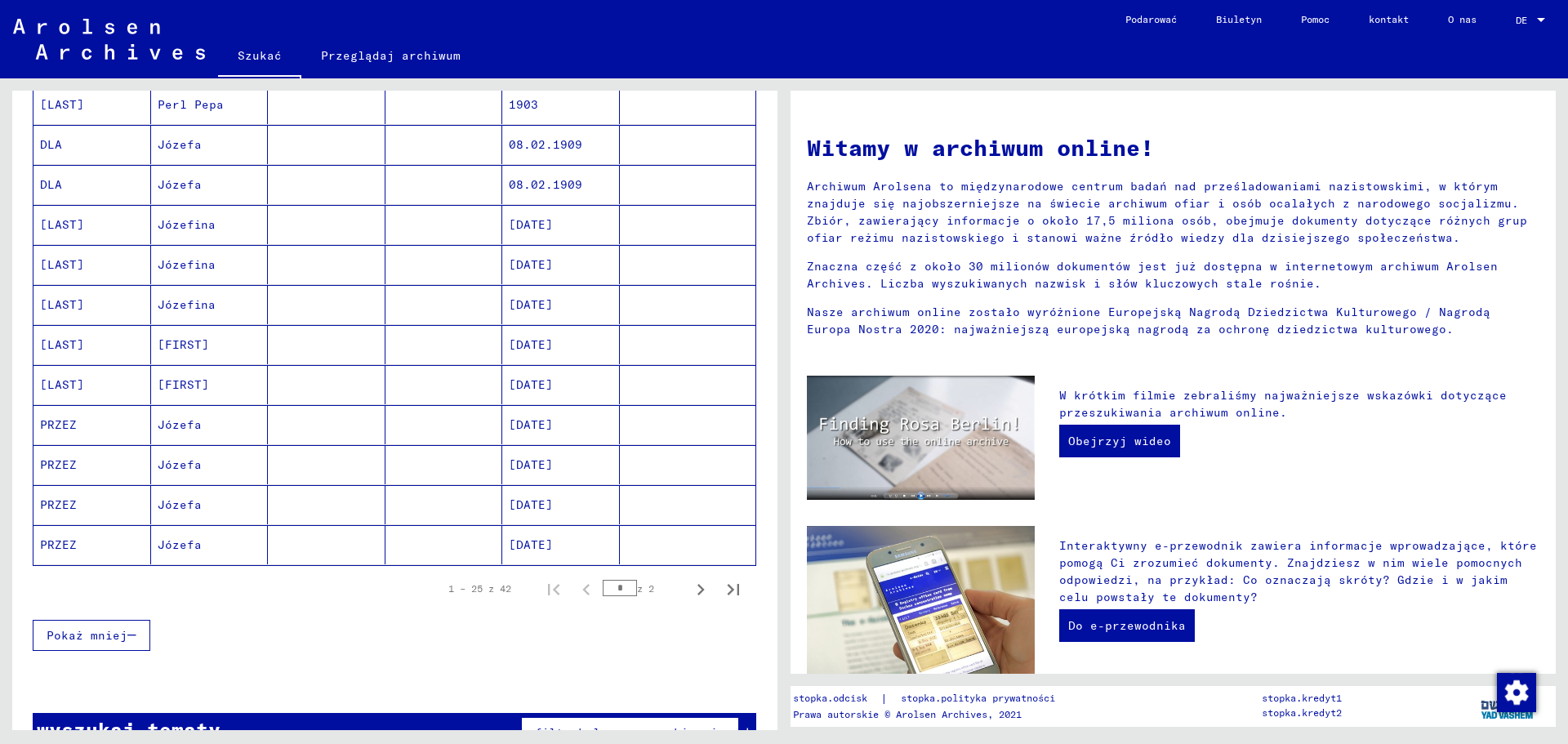 scroll, scrollTop: 817, scrollLeft: 0, axis: vertical 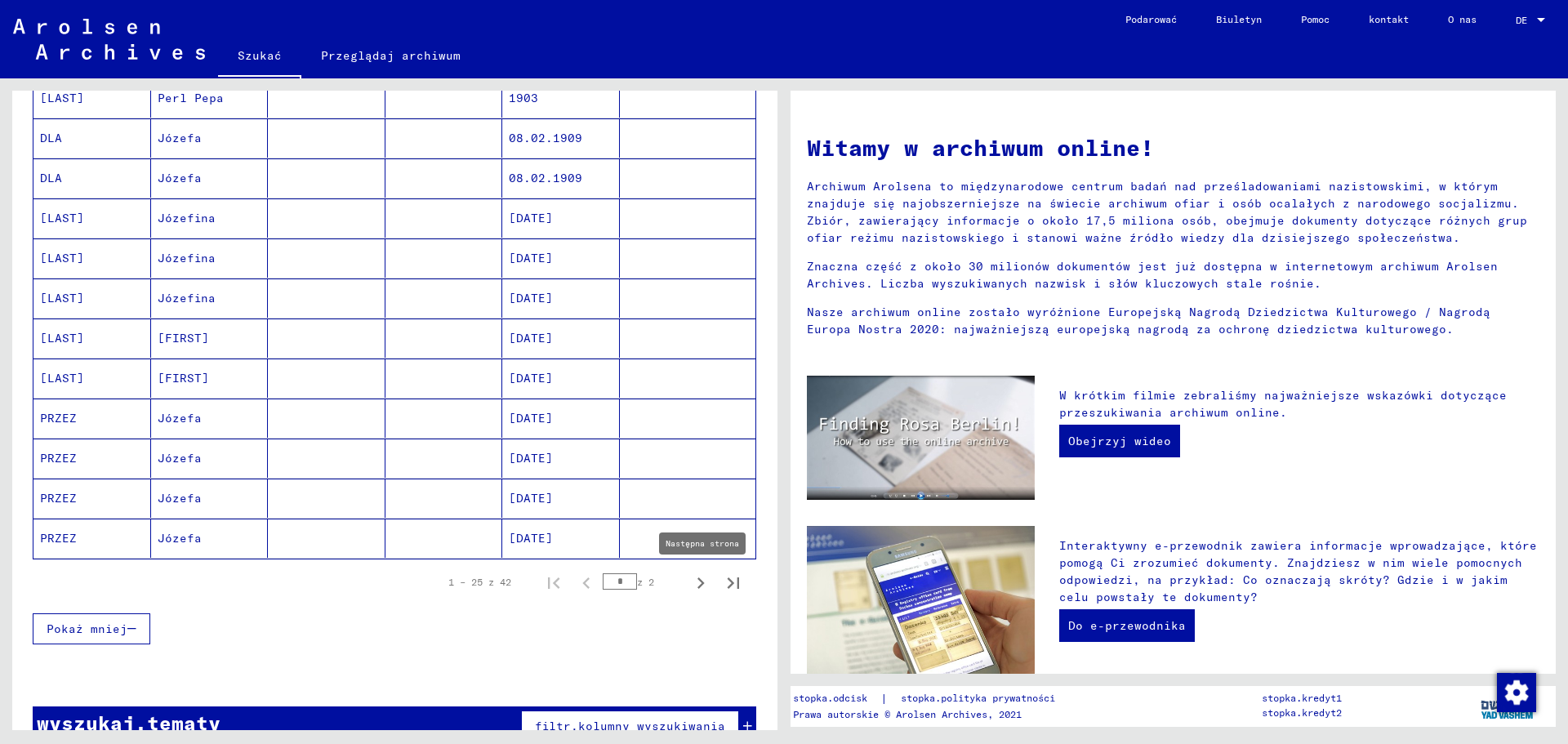 click 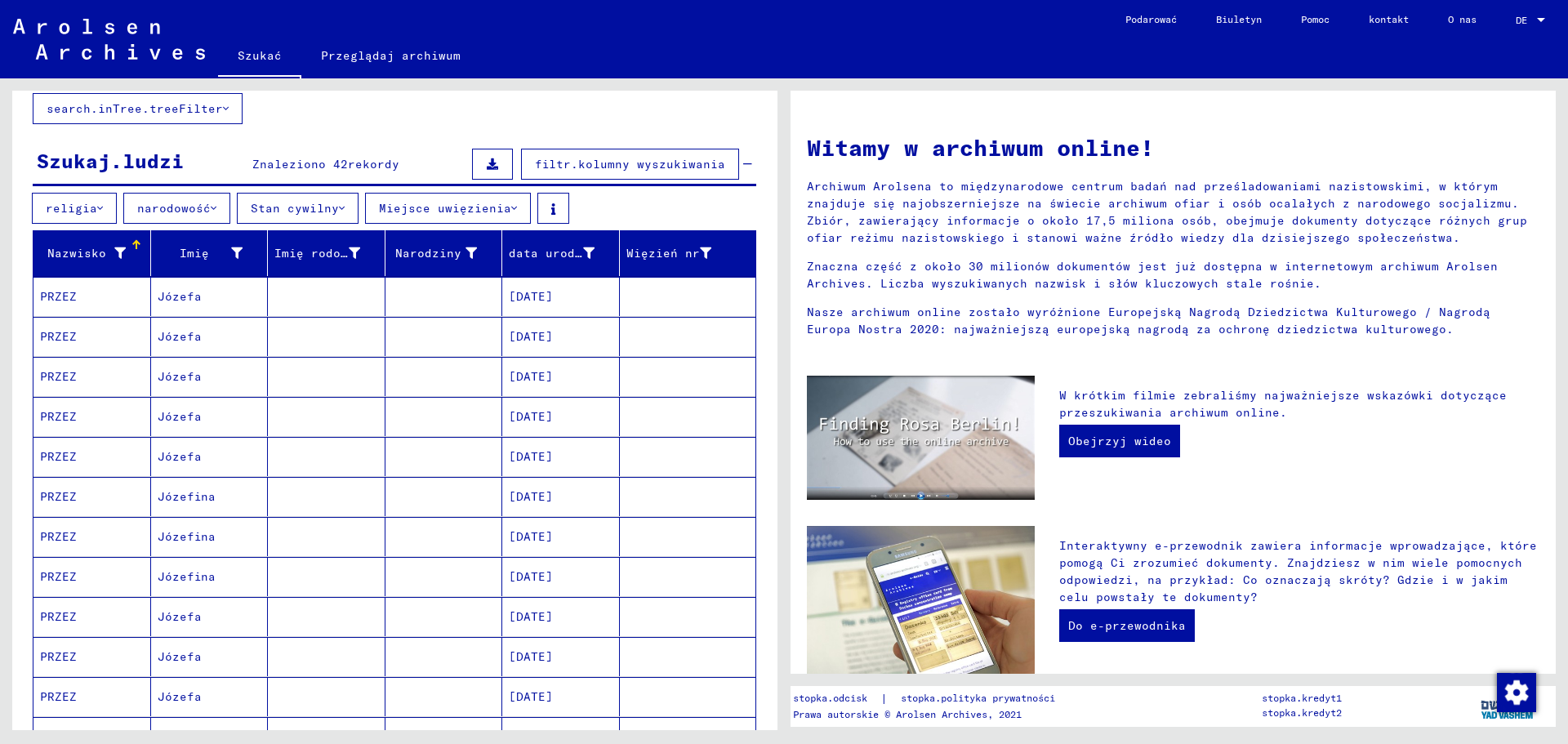 scroll, scrollTop: 0, scrollLeft: 0, axis: both 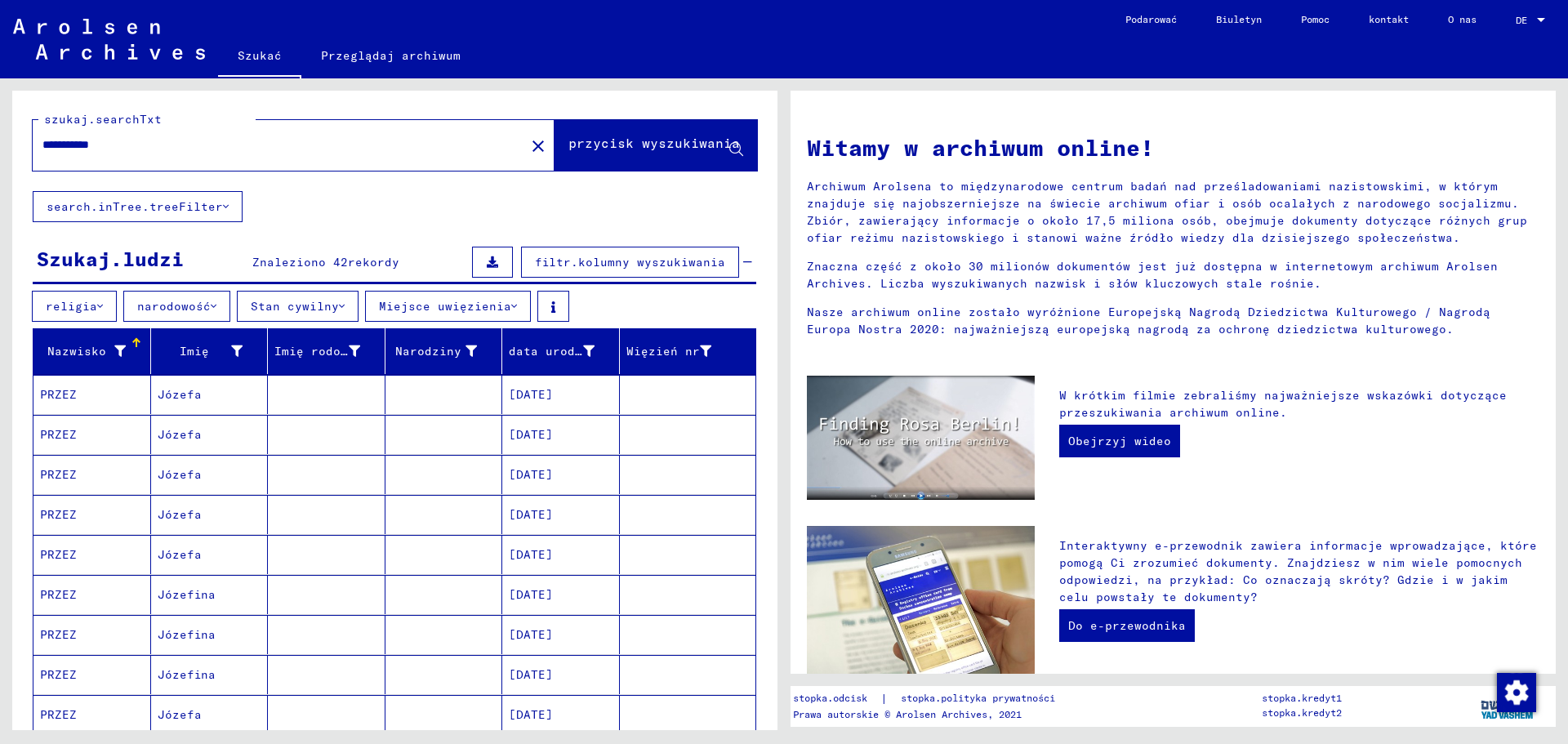 drag, startPoint x: 122, startPoint y: 147, endPoint x: 114, endPoint y: 148, distance: 8.062258 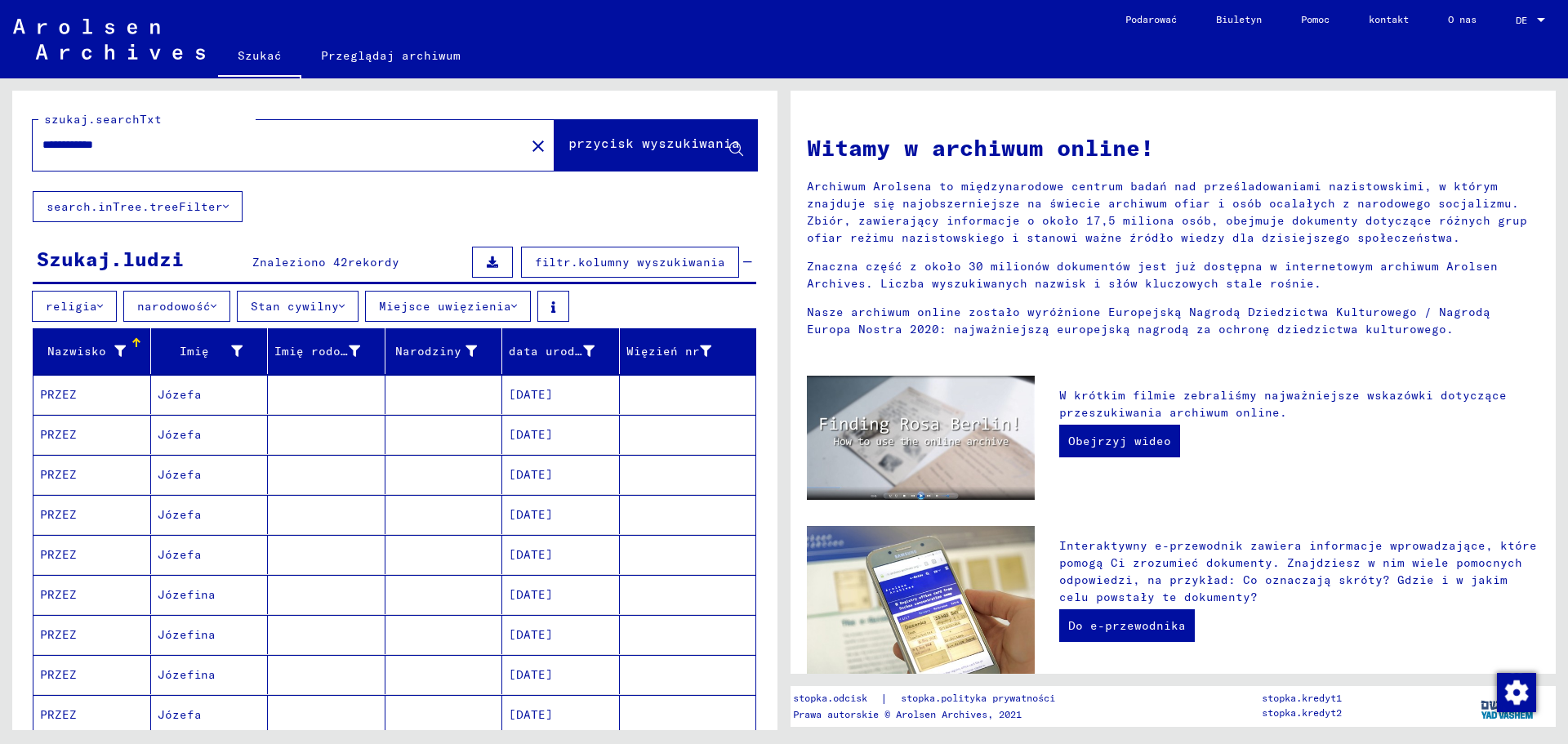 type on "**********" 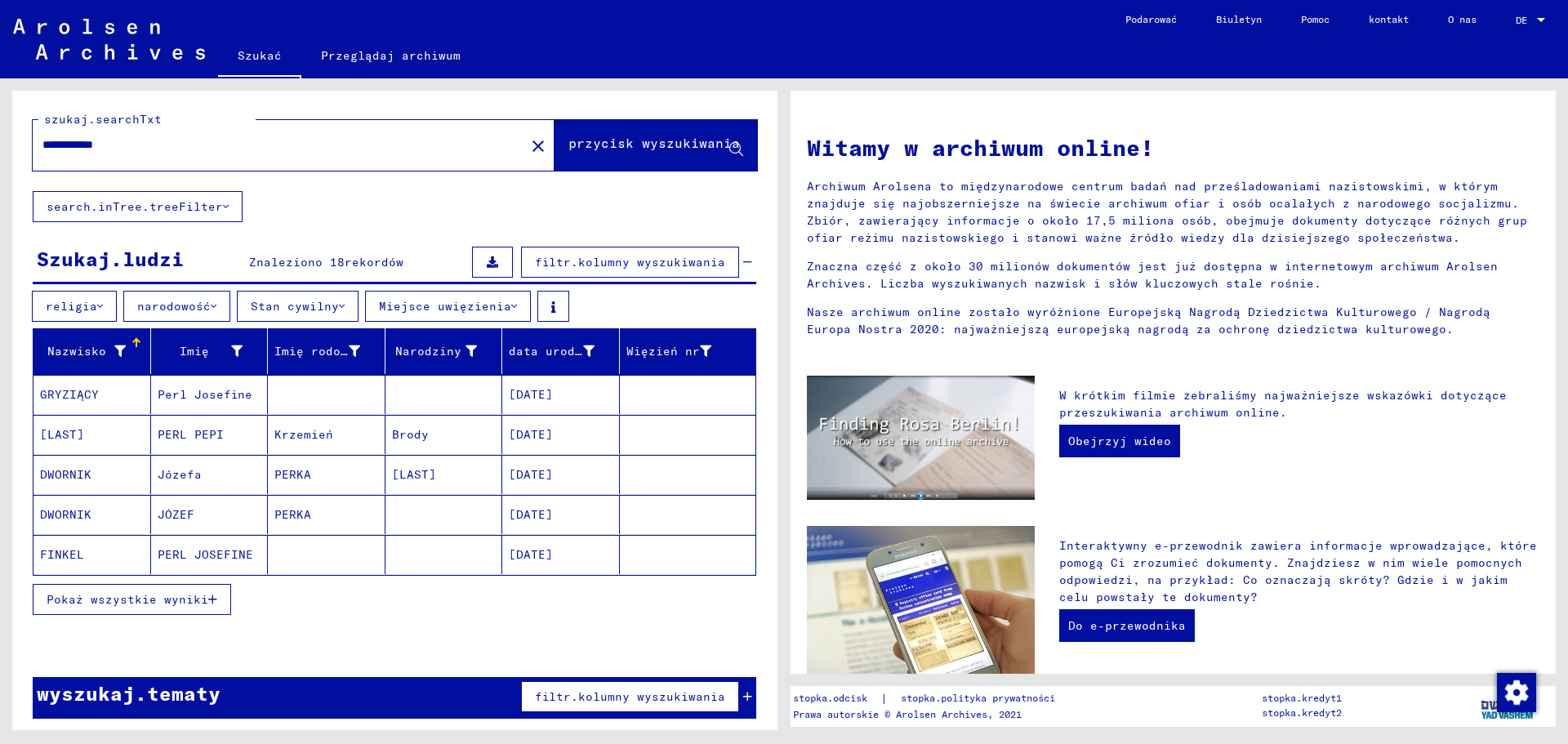 click on "Pokaż wszystkie wyniki" at bounding box center [131, 599] 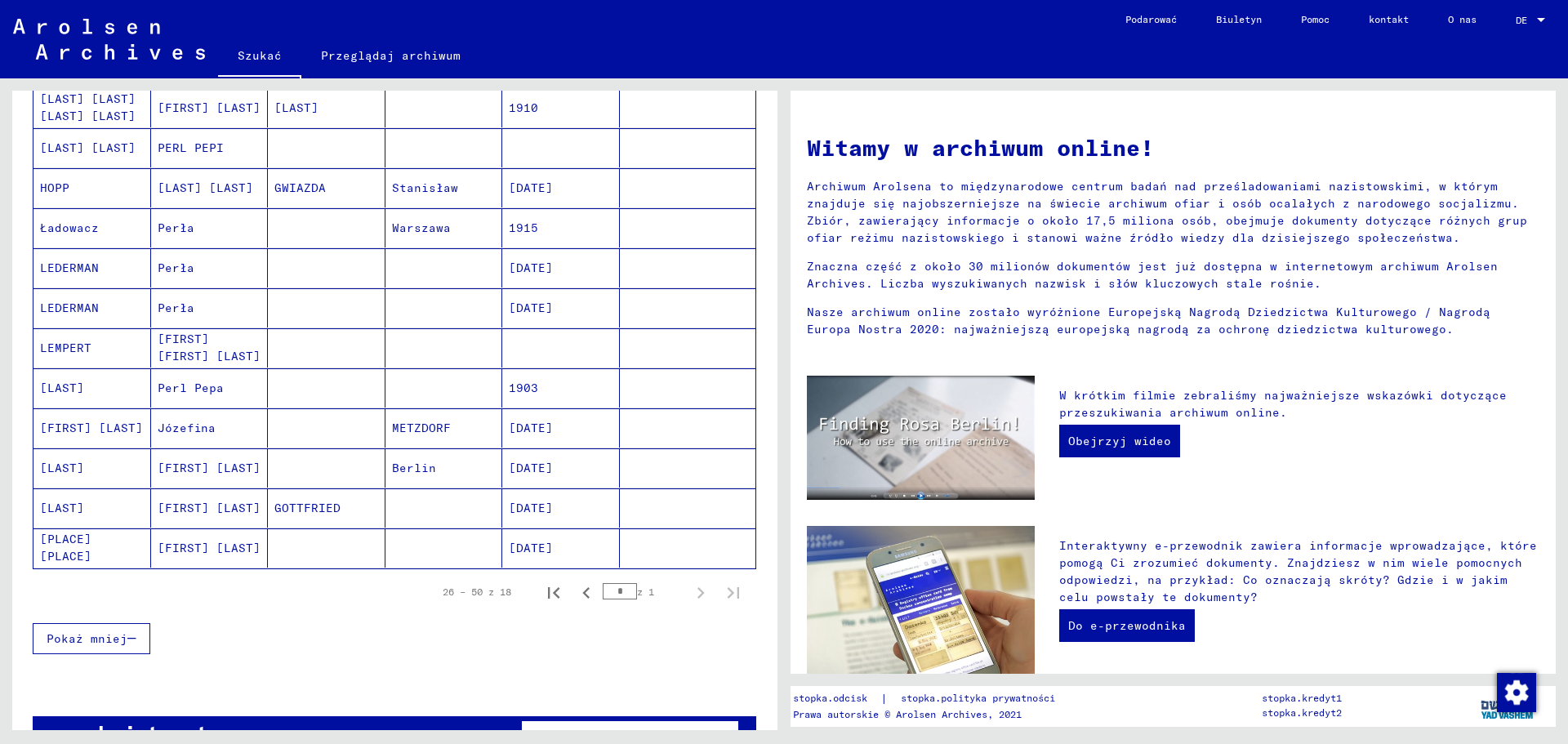 scroll, scrollTop: 491, scrollLeft: 0, axis: vertical 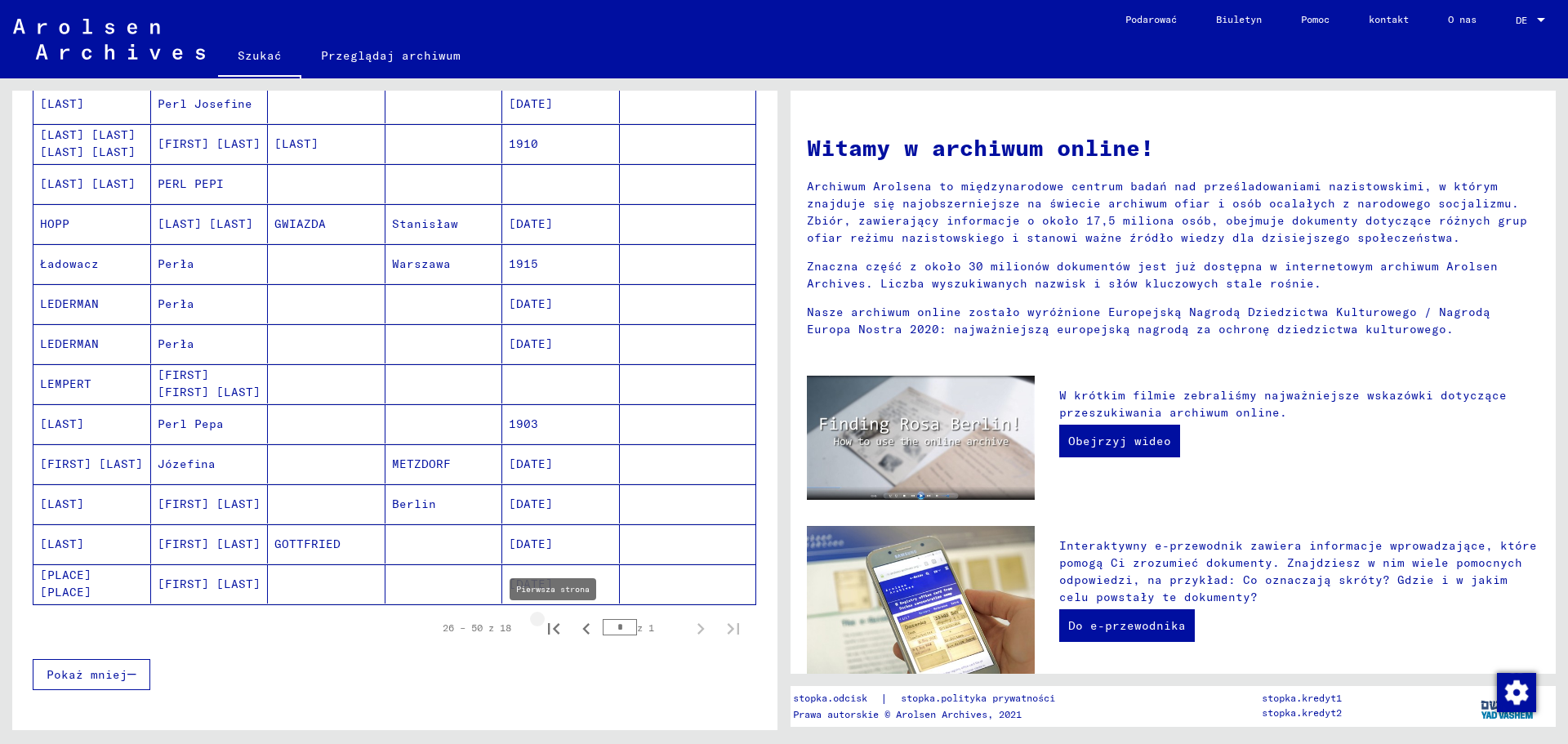 click 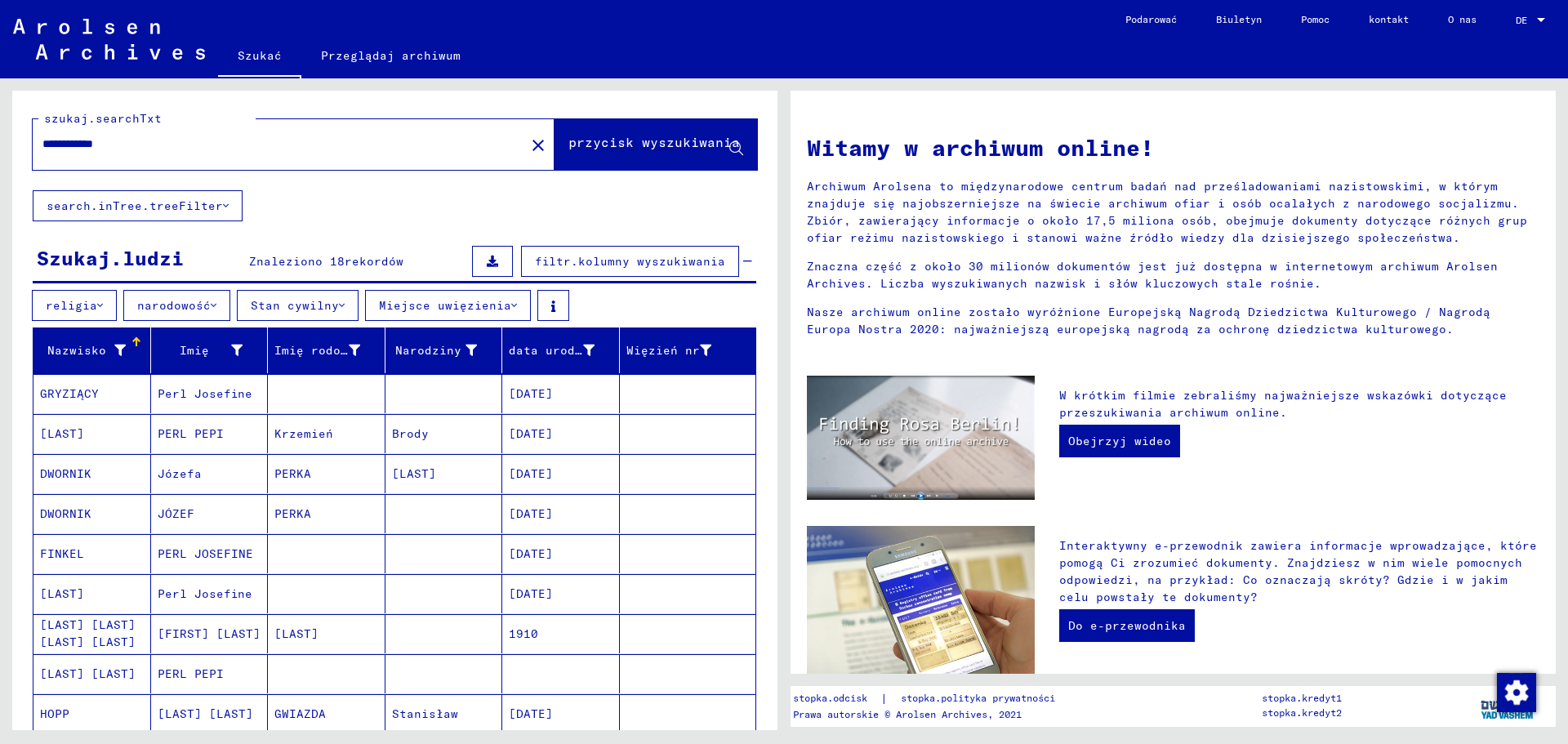 scroll, scrollTop: 0, scrollLeft: 0, axis: both 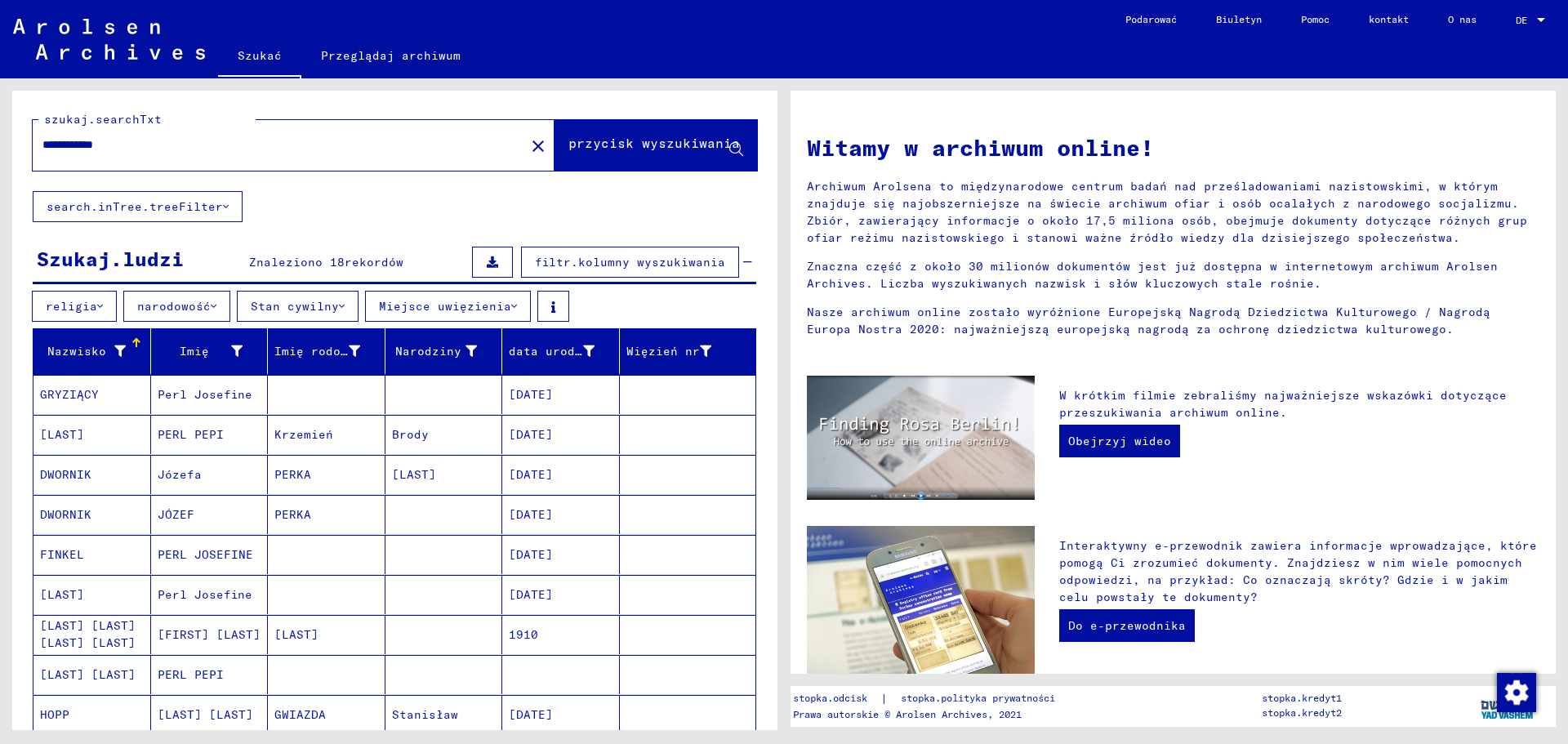 drag, startPoint x: 130, startPoint y: 151, endPoint x: 100, endPoint y: 146, distance: 30.413813 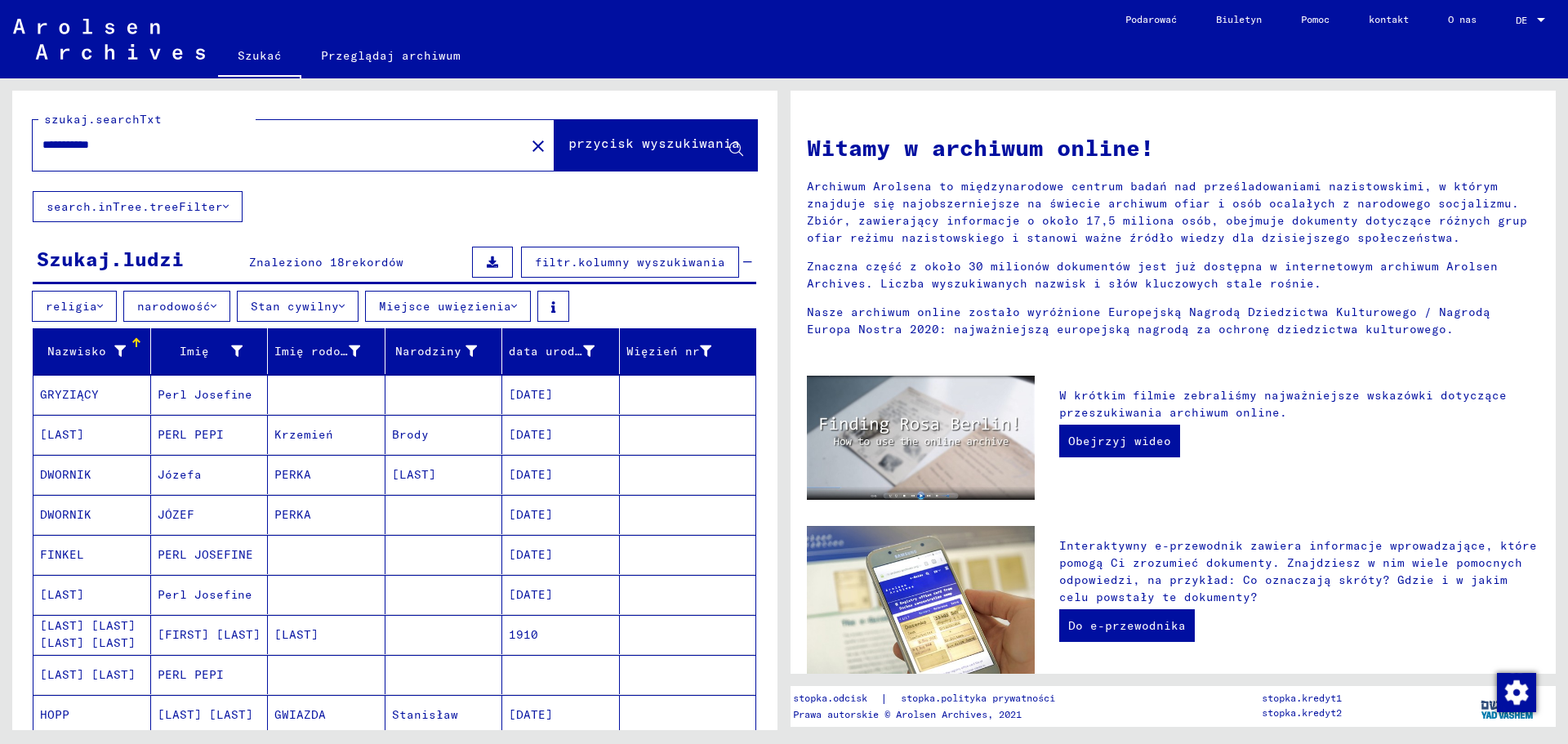 type on "**********" 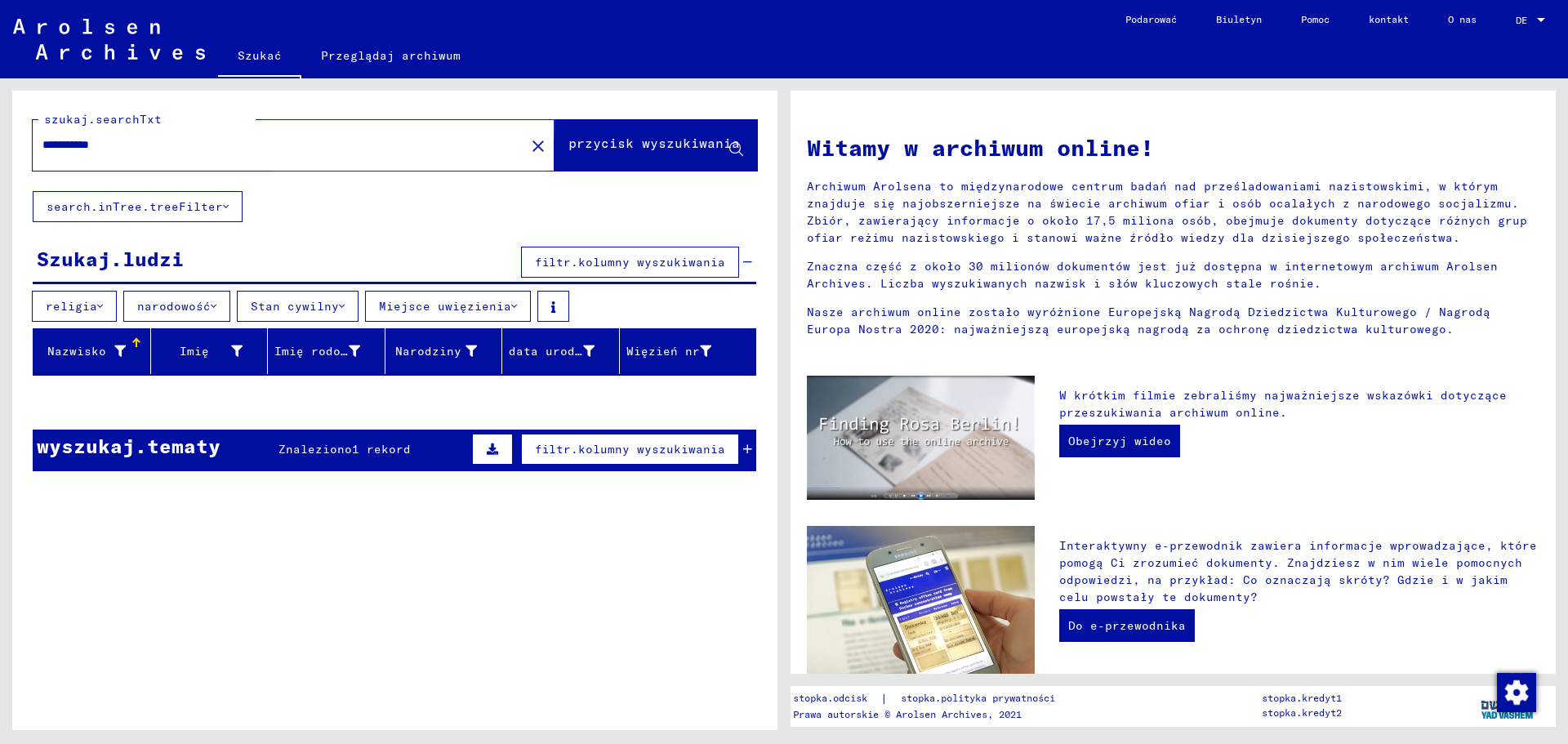 click on "przycisk wyszukiwania" 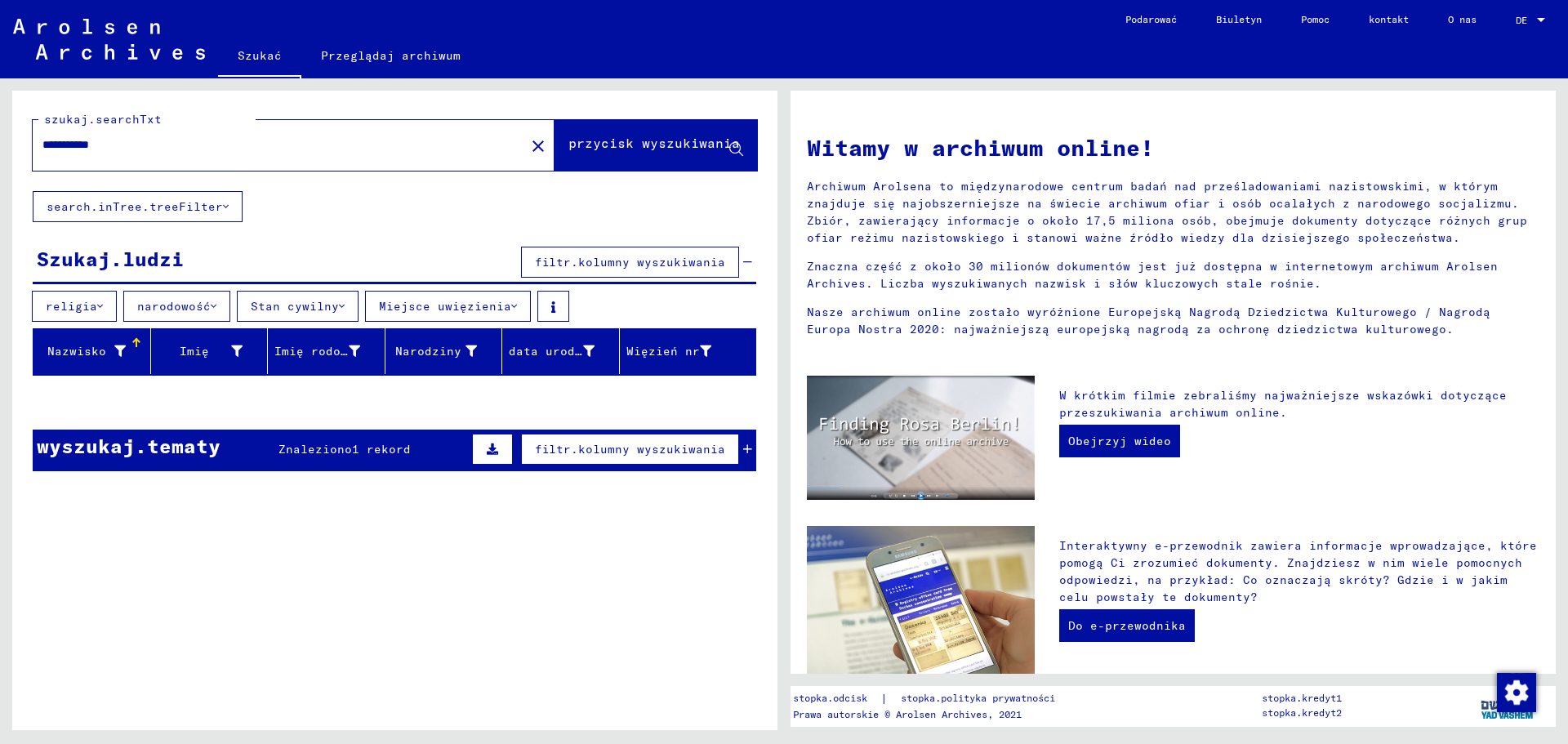 click on "przycisk wyszukiwania" 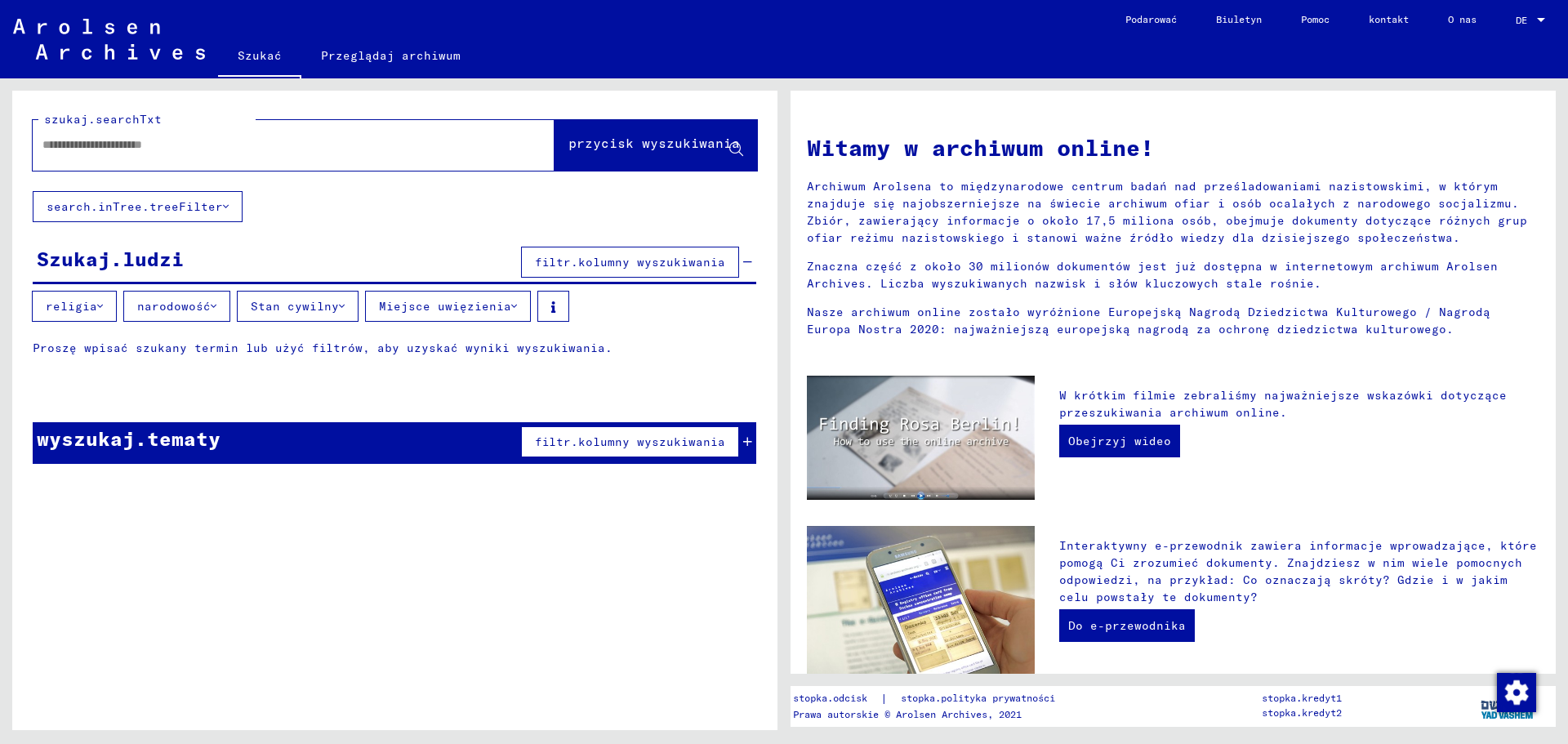 drag, startPoint x: 177, startPoint y: 151, endPoint x: 216, endPoint y: 171, distance: 43.82921 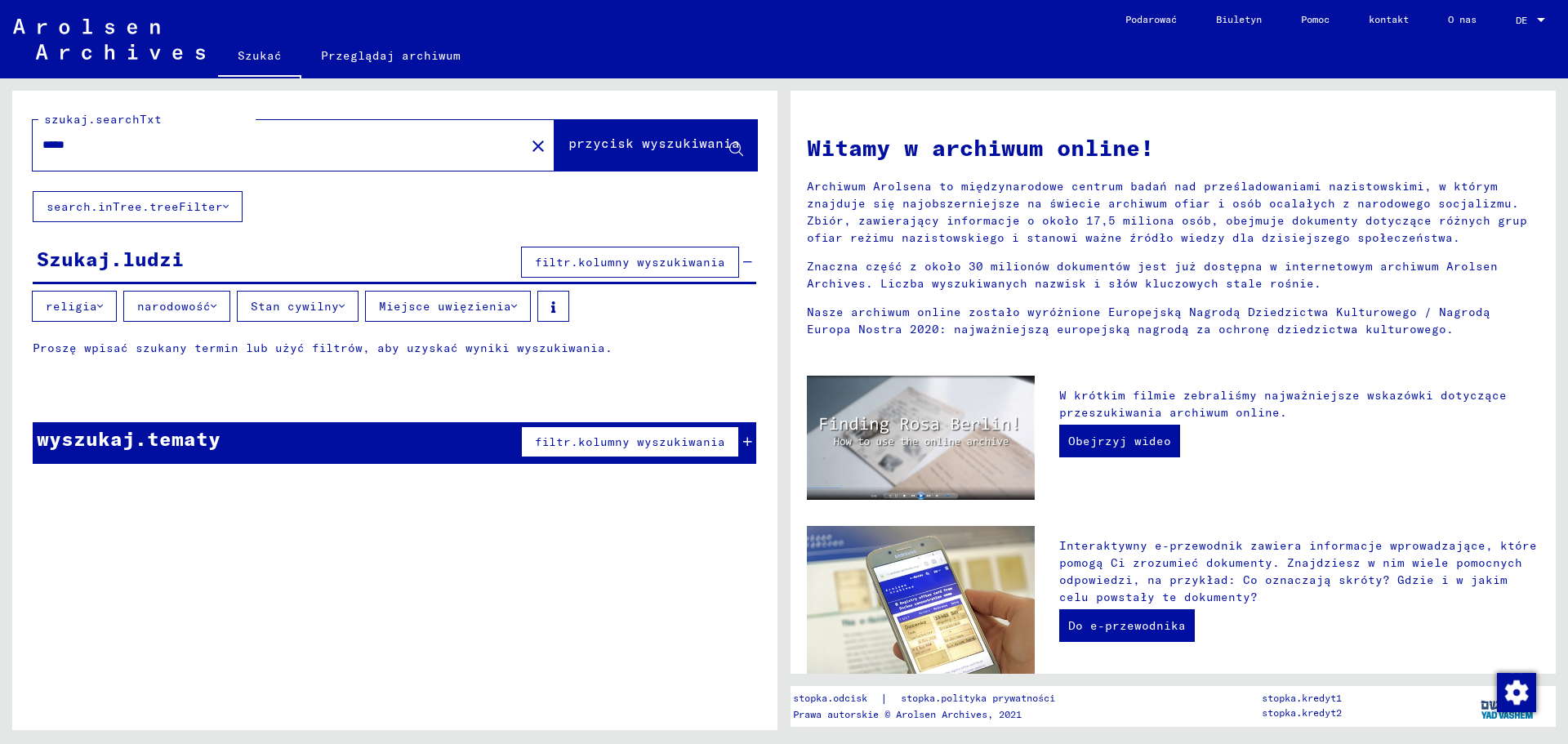 type on "*****" 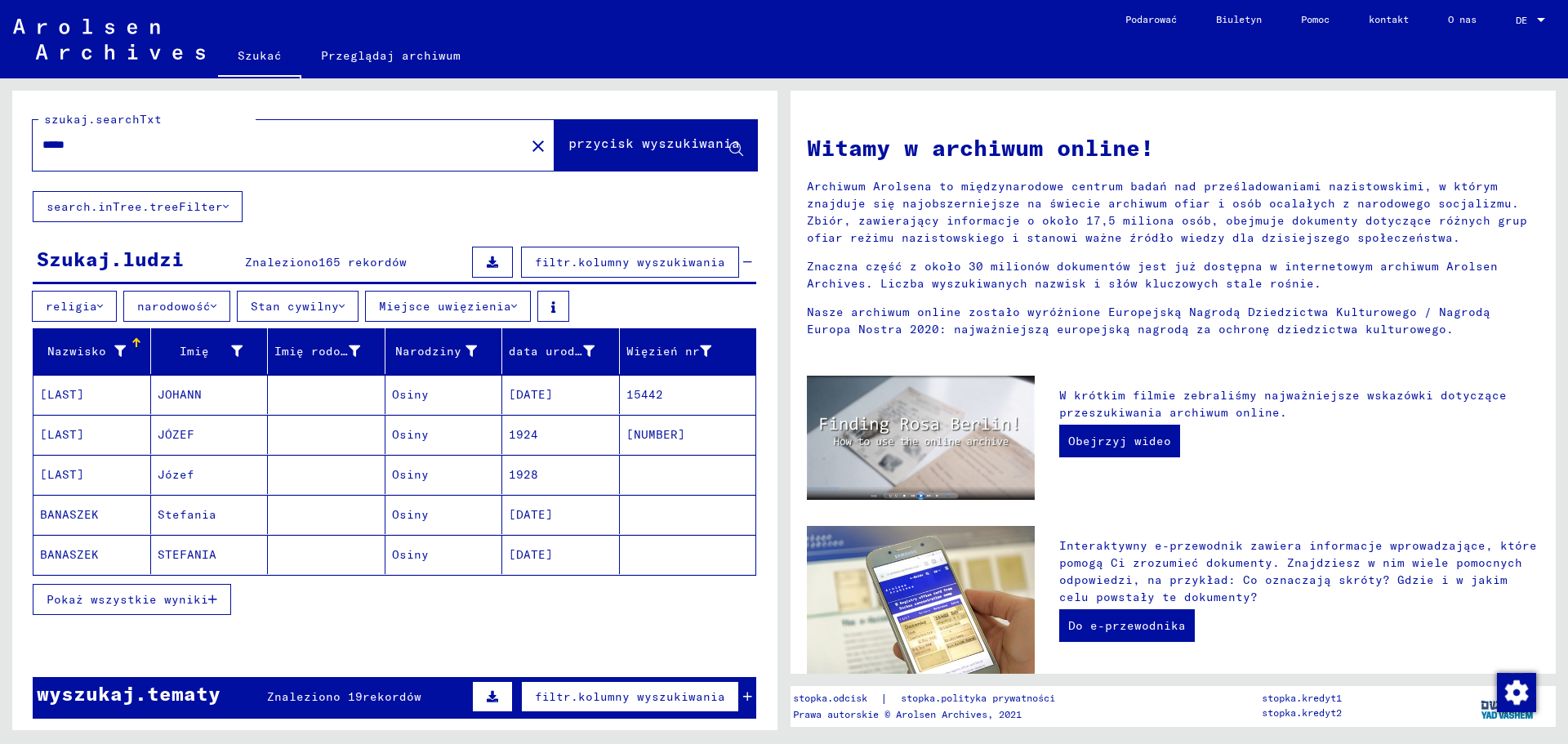 click on "Pokaż wszystkie wyniki" at bounding box center [131, 599] 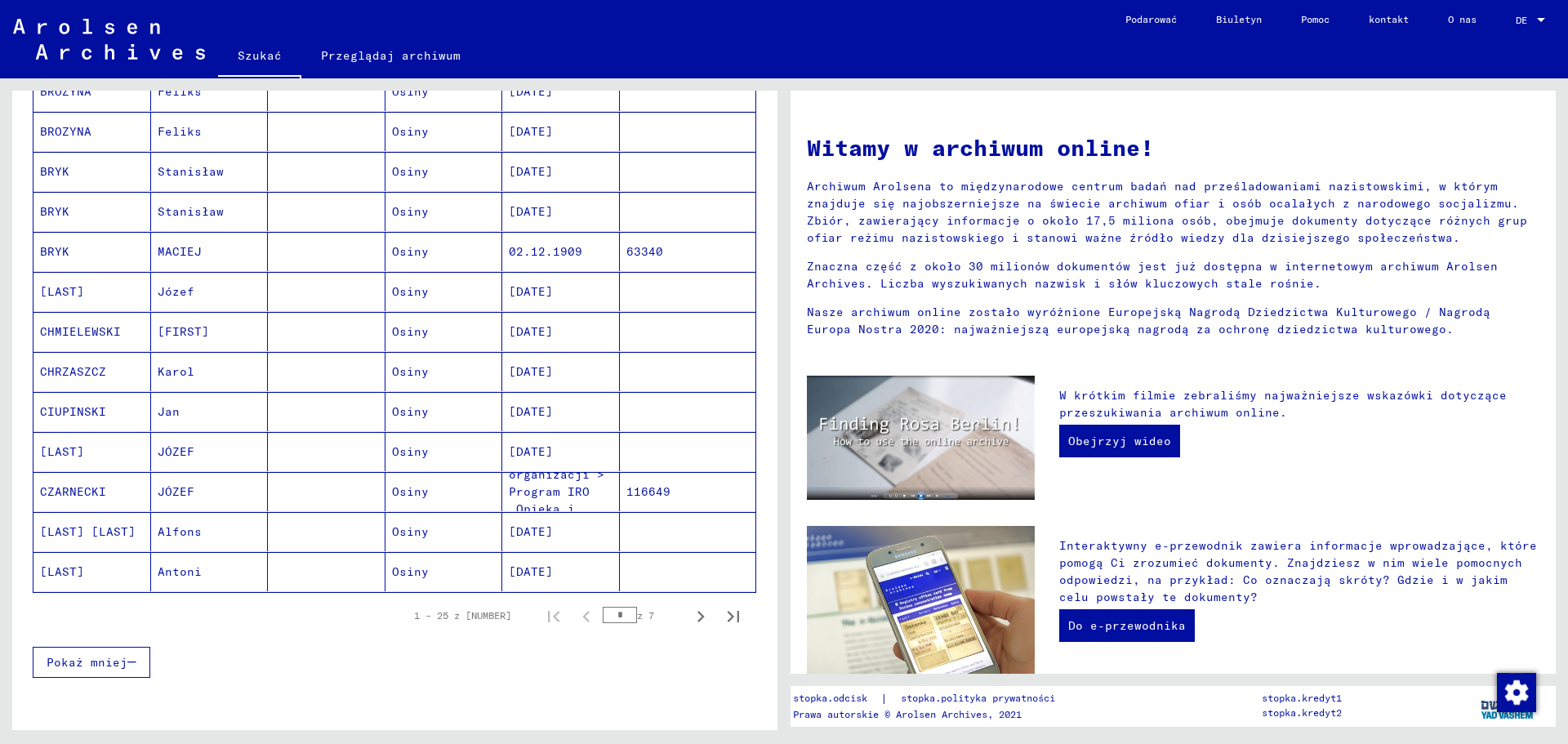 scroll, scrollTop: 817, scrollLeft: 0, axis: vertical 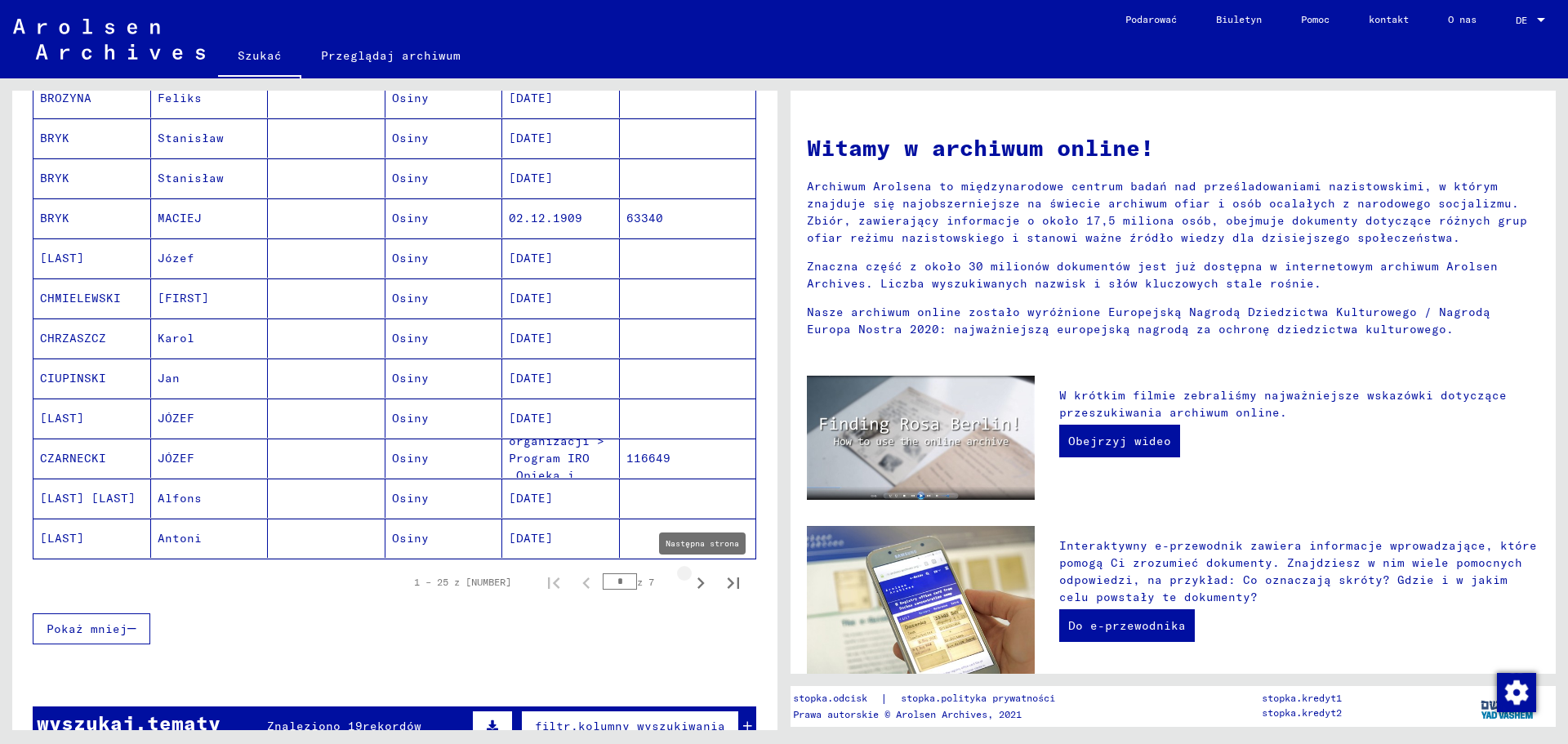 click 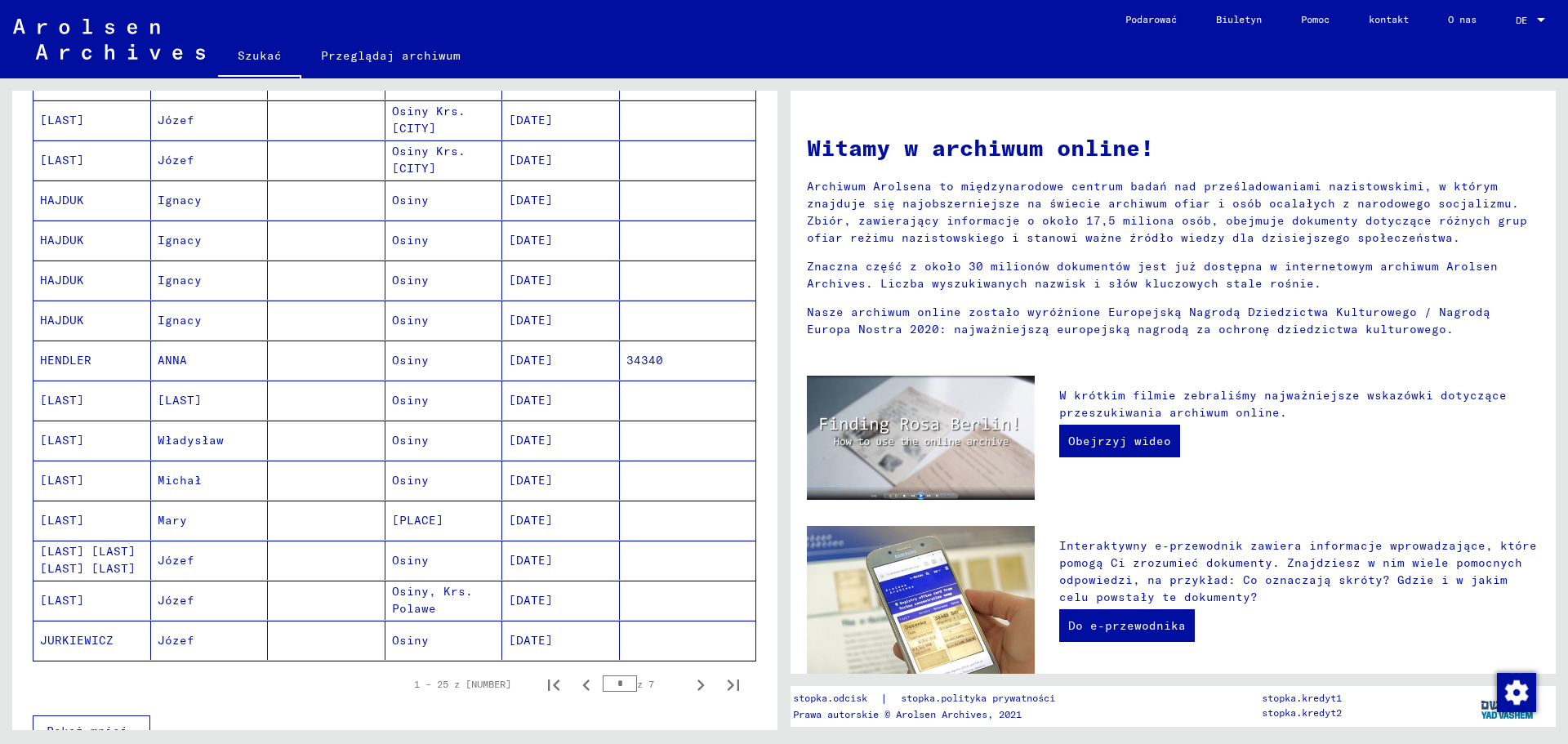 scroll, scrollTop: 735, scrollLeft: 0, axis: vertical 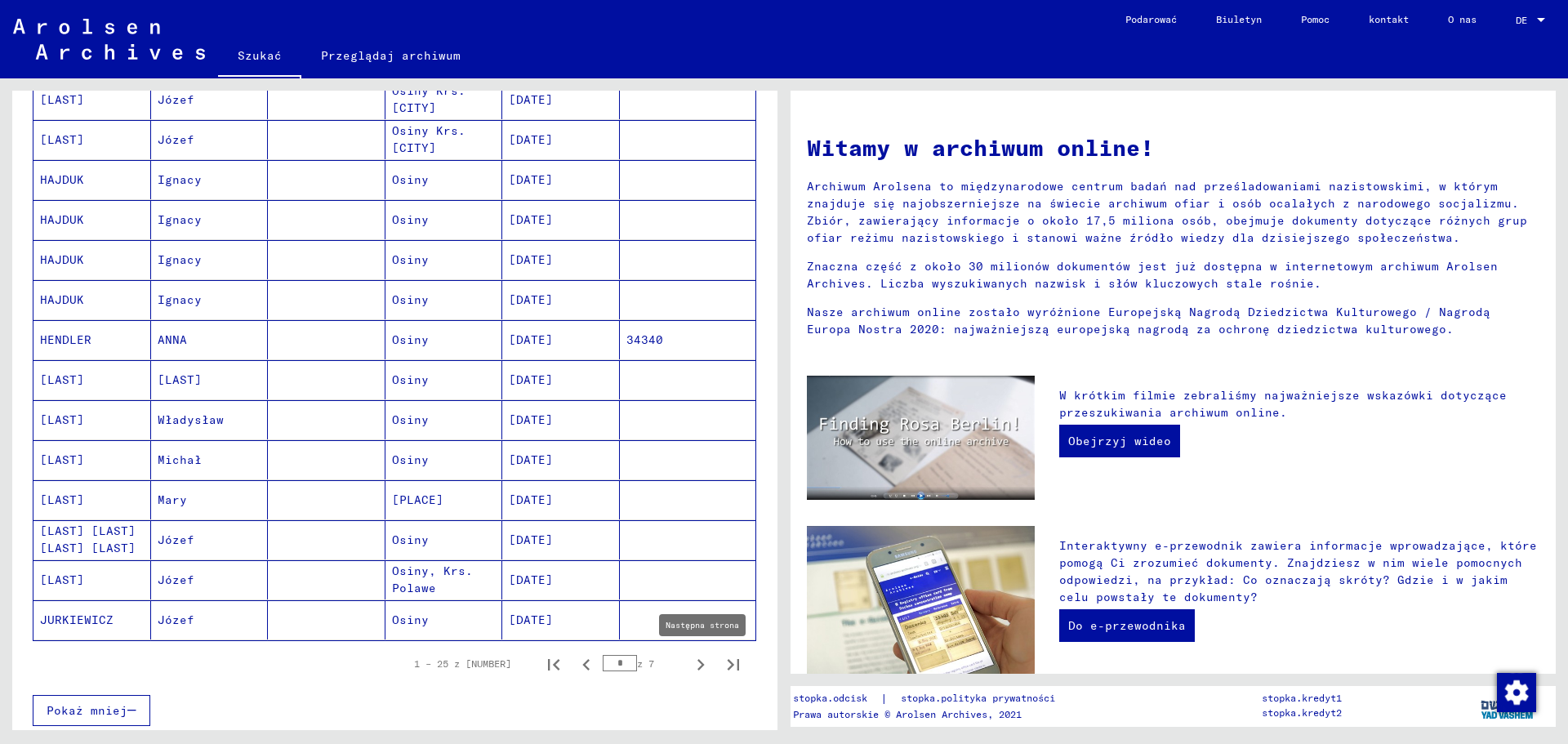 click 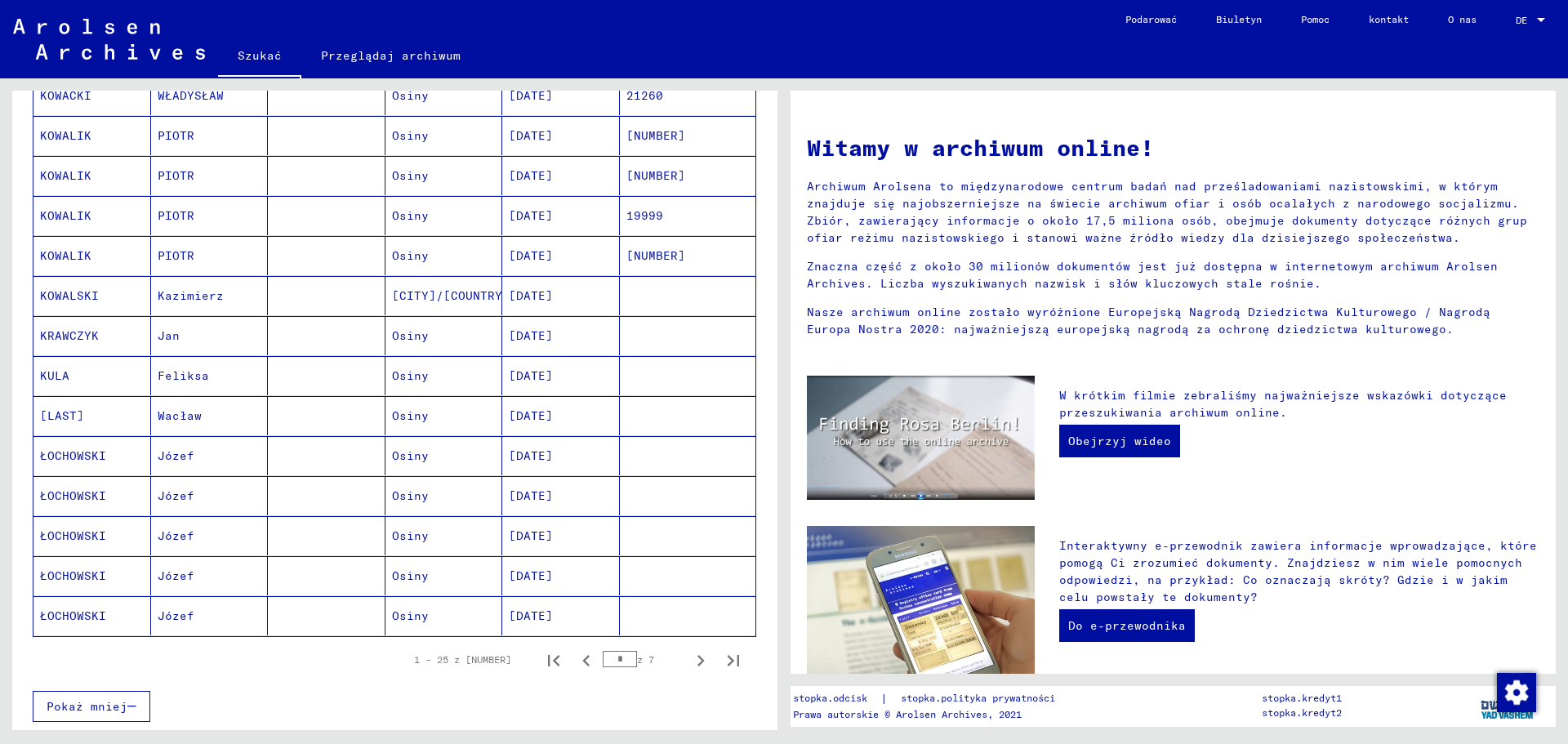 scroll, scrollTop: 817, scrollLeft: 0, axis: vertical 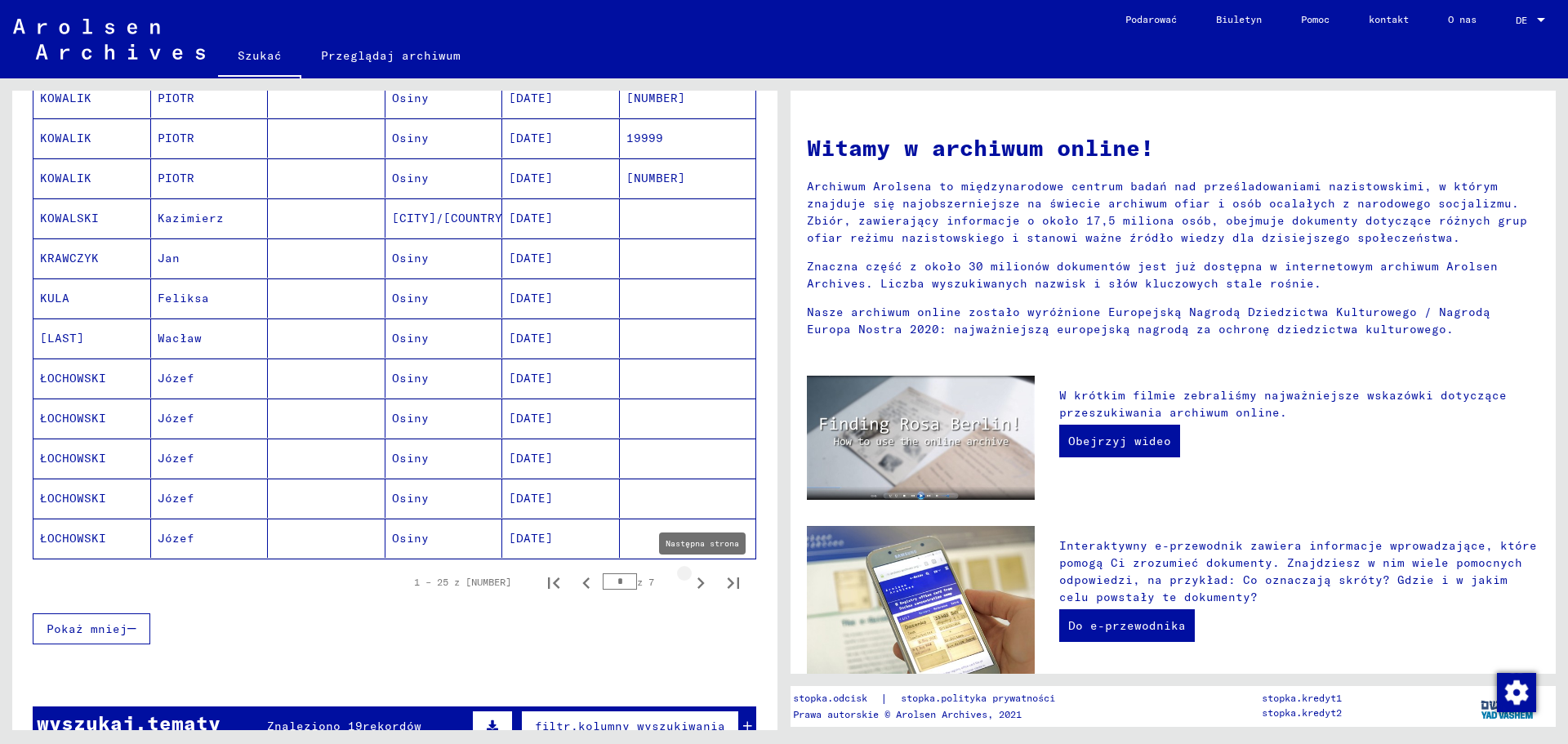 click 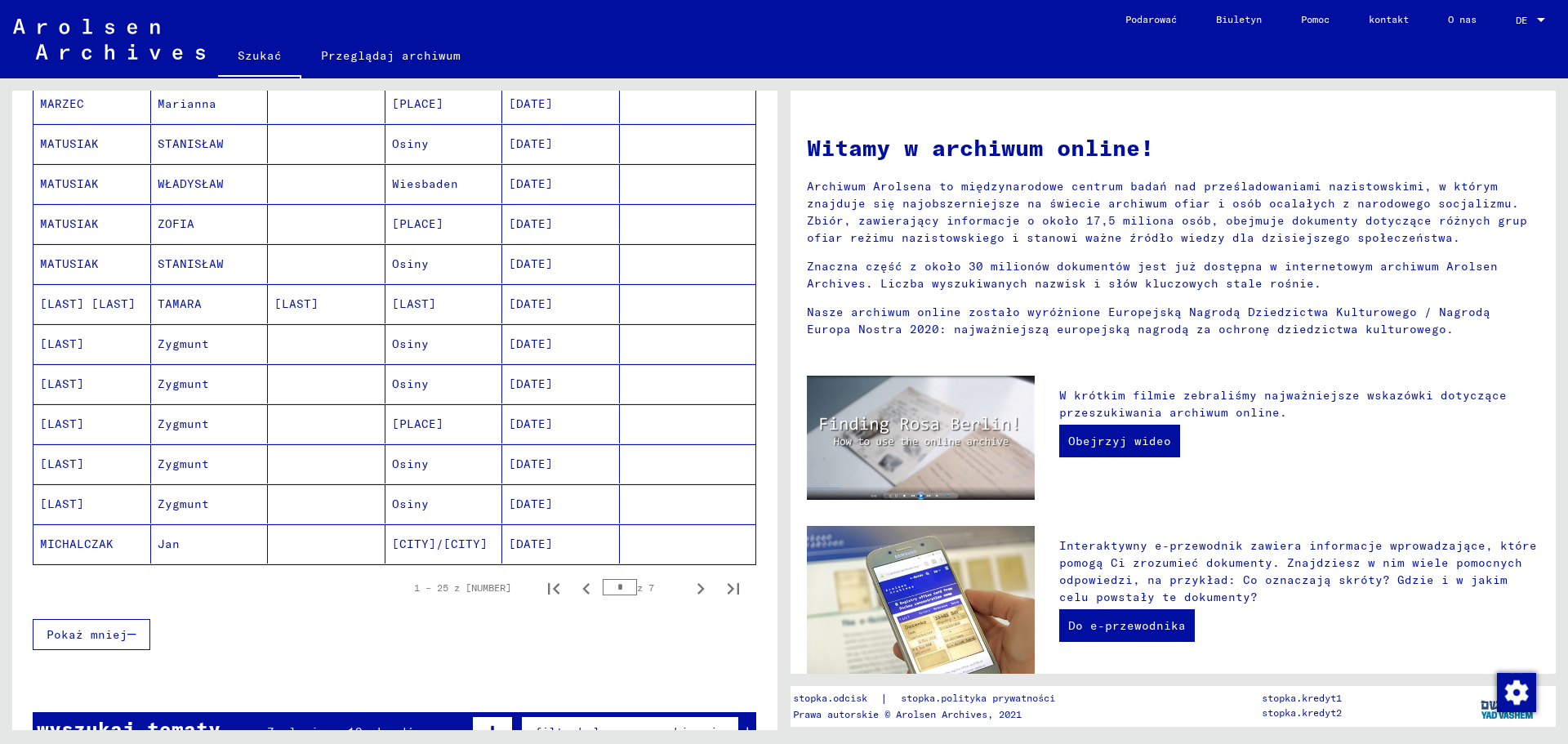 scroll, scrollTop: 817, scrollLeft: 0, axis: vertical 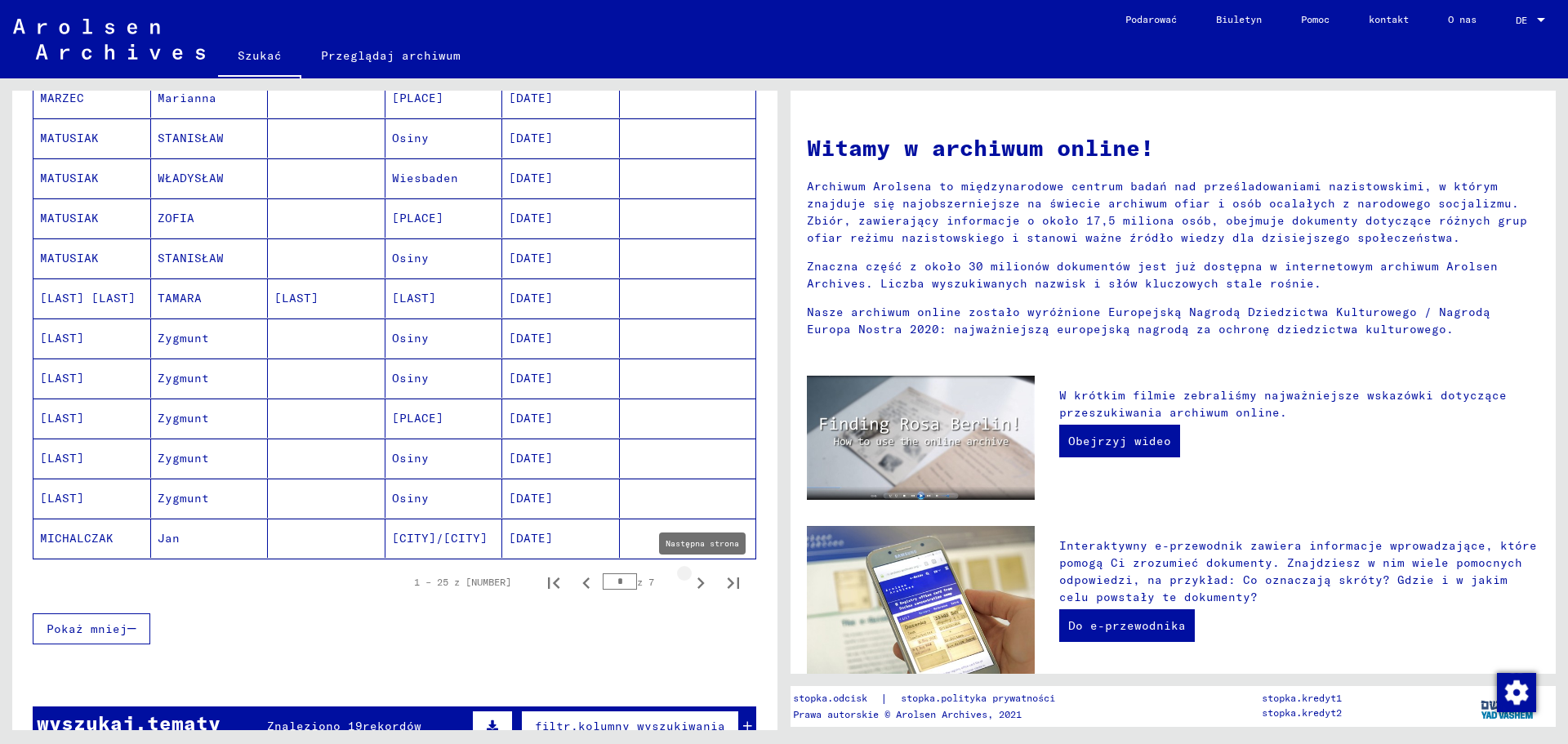 click 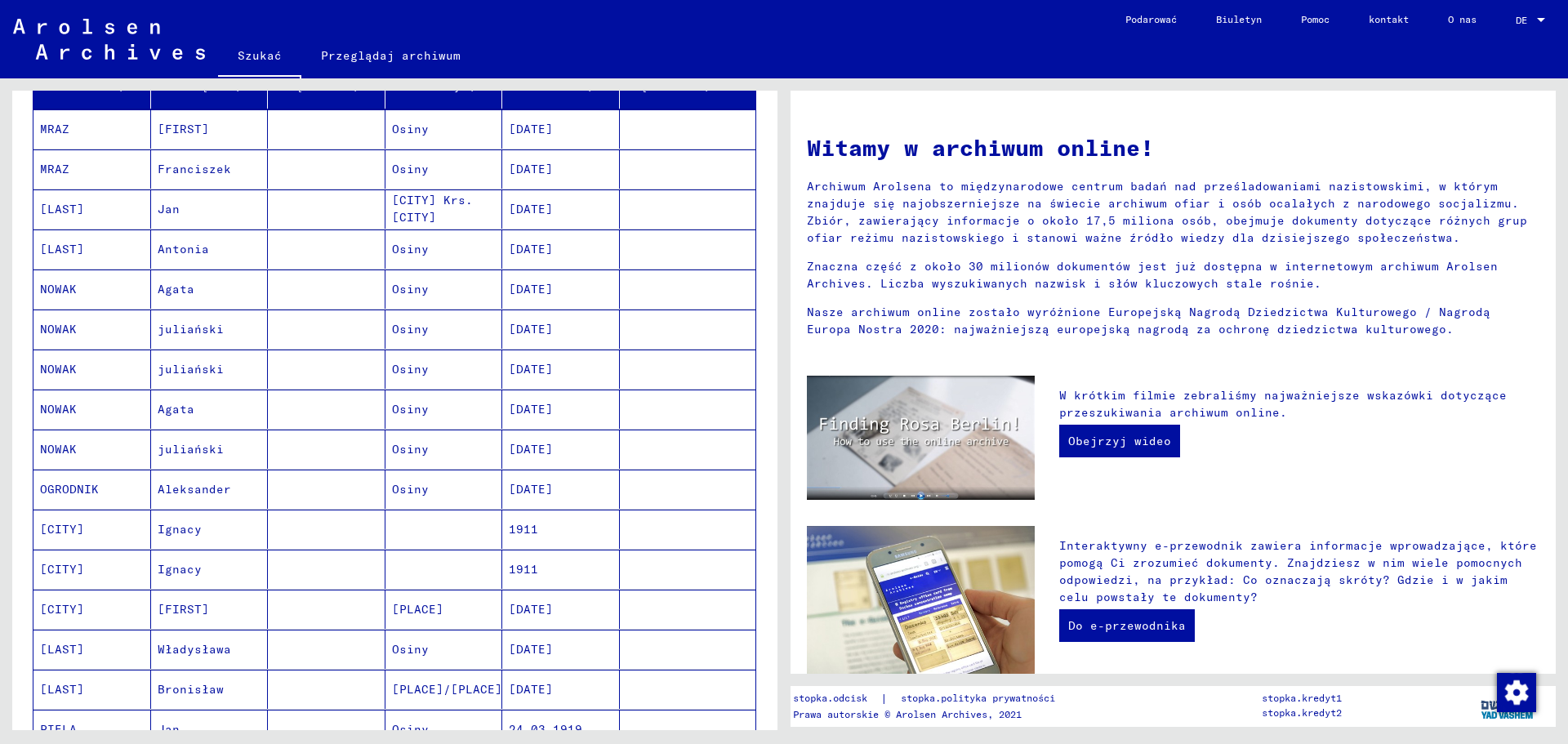 scroll, scrollTop: 245, scrollLeft: 0, axis: vertical 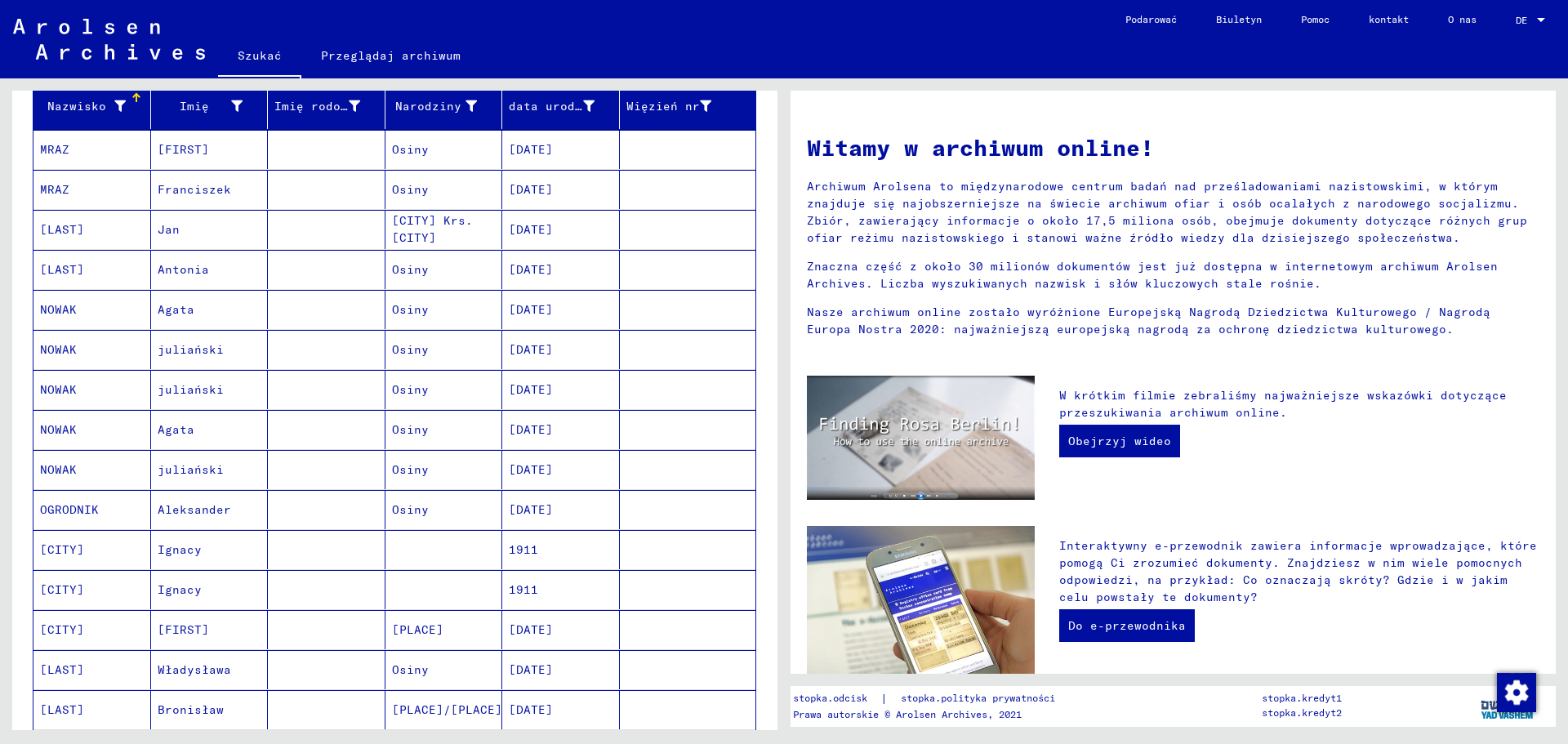 click on "Ignacy" at bounding box center [210, 590] 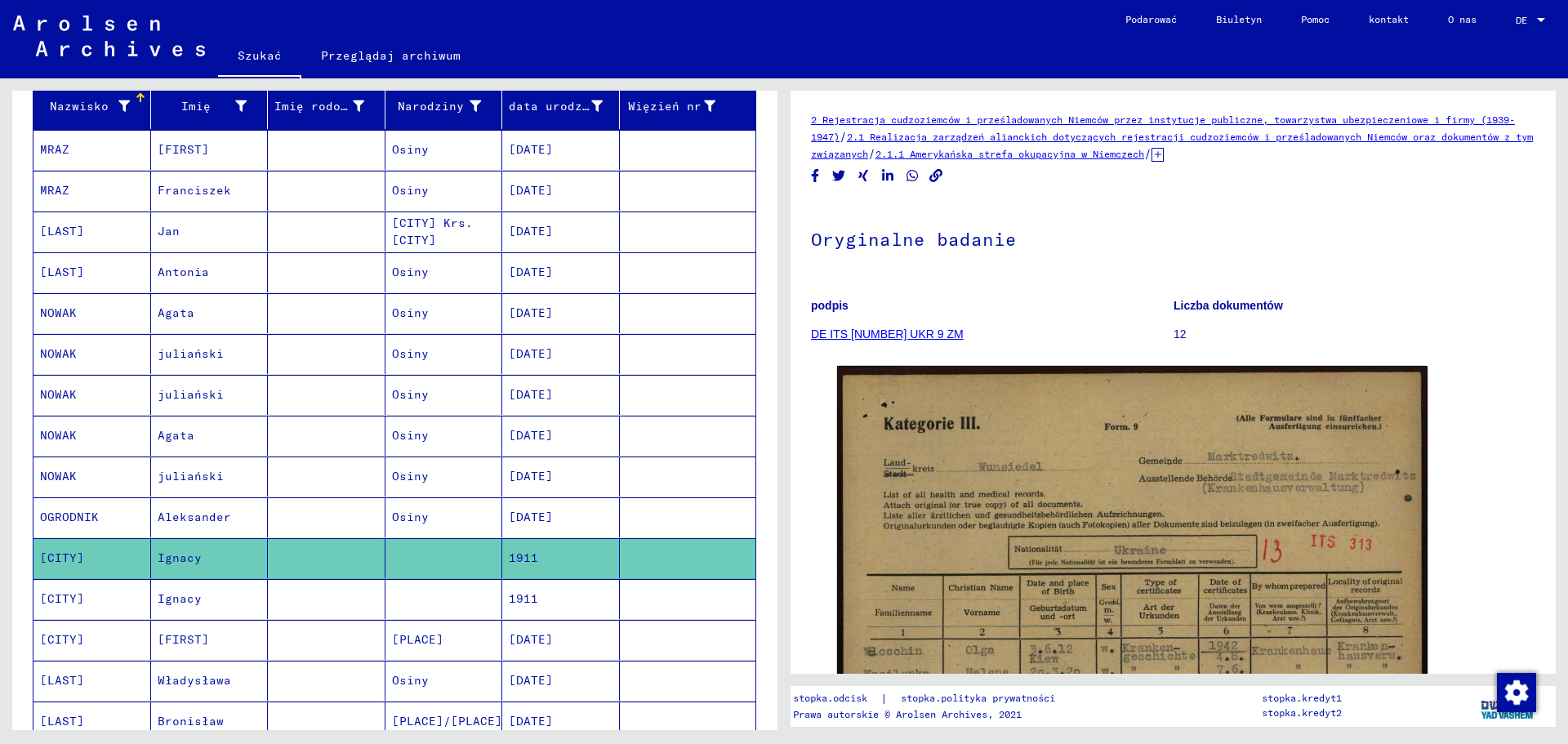 scroll, scrollTop: 0, scrollLeft: 0, axis: both 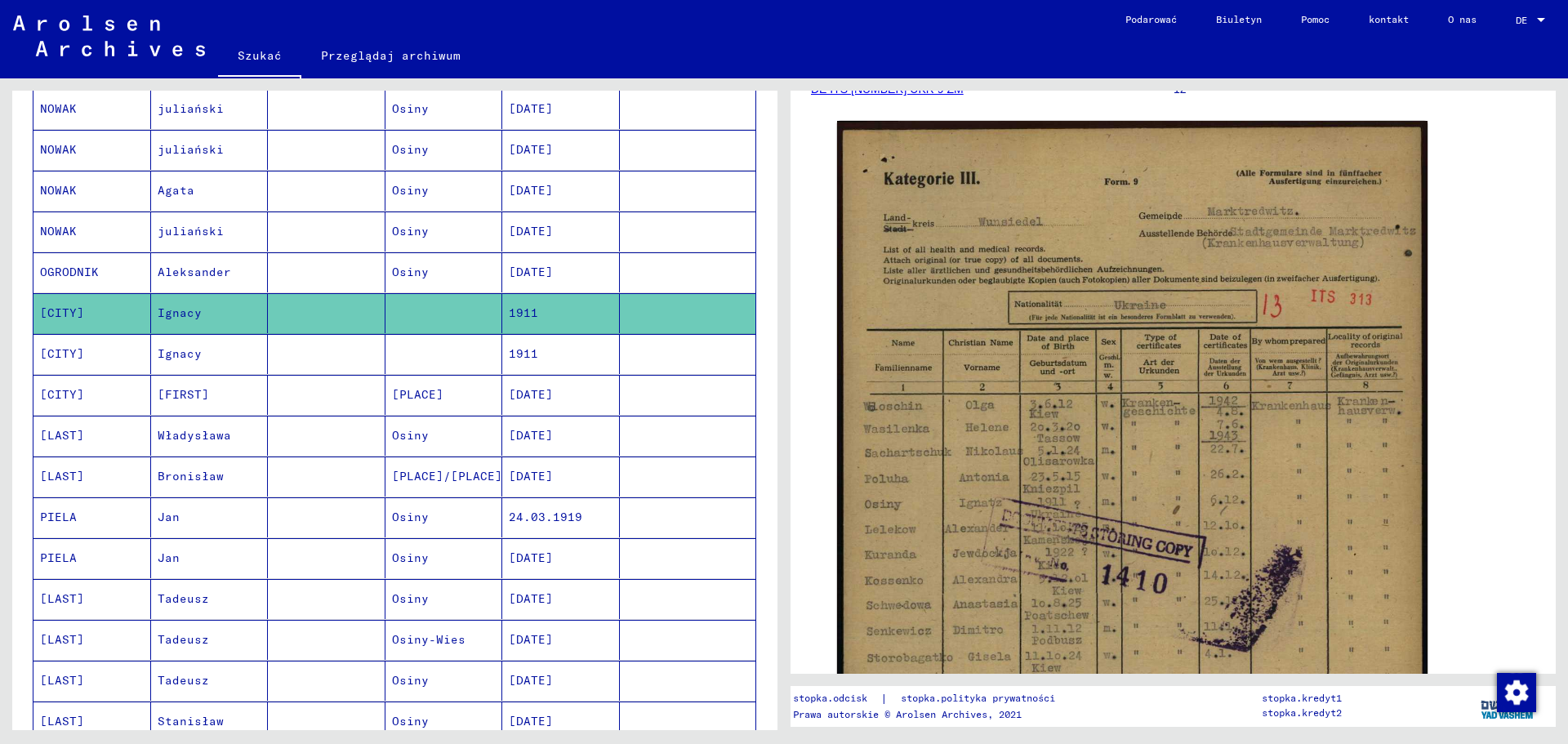 click on "Osiny" at bounding box center [444, 558] 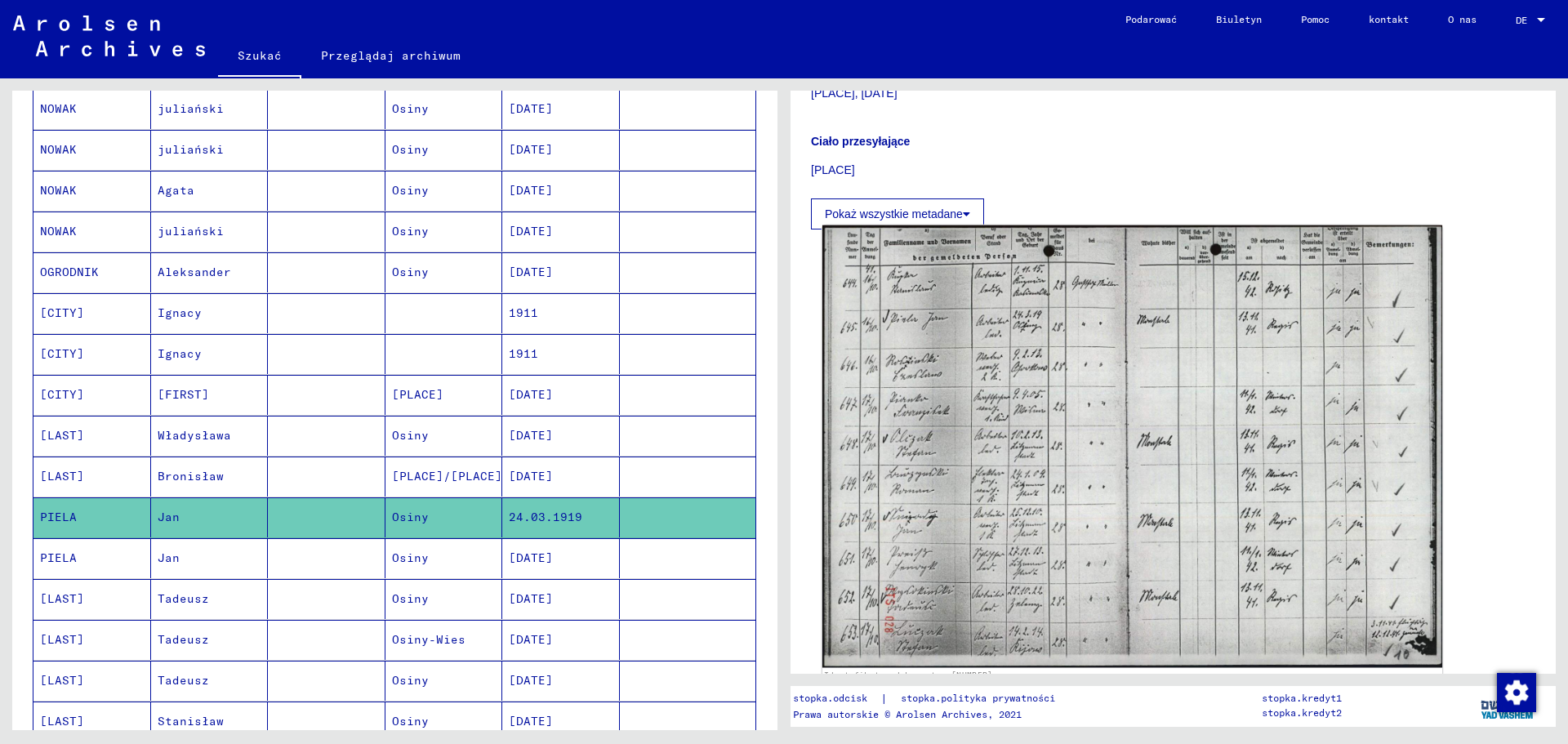scroll, scrollTop: 408, scrollLeft: 0, axis: vertical 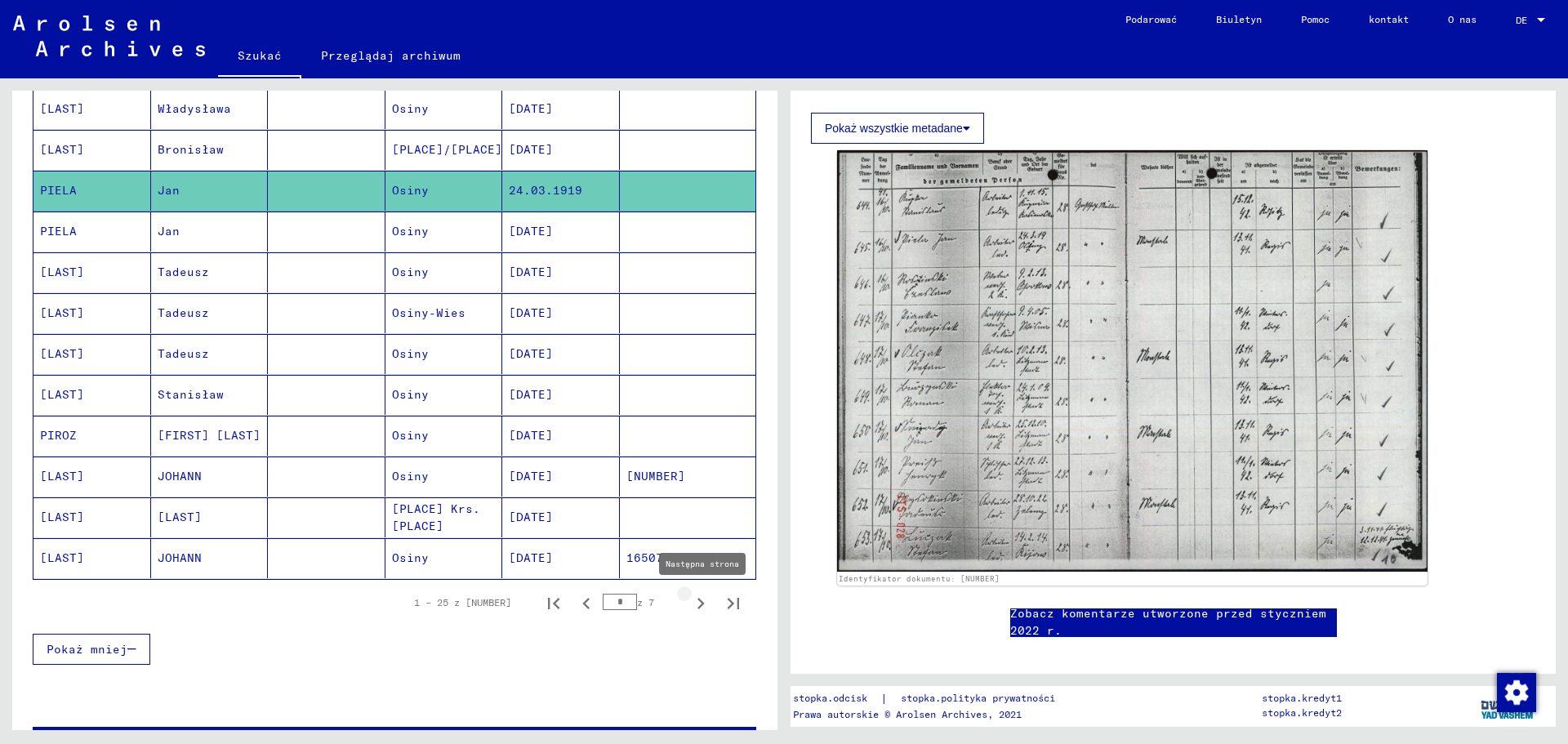 click 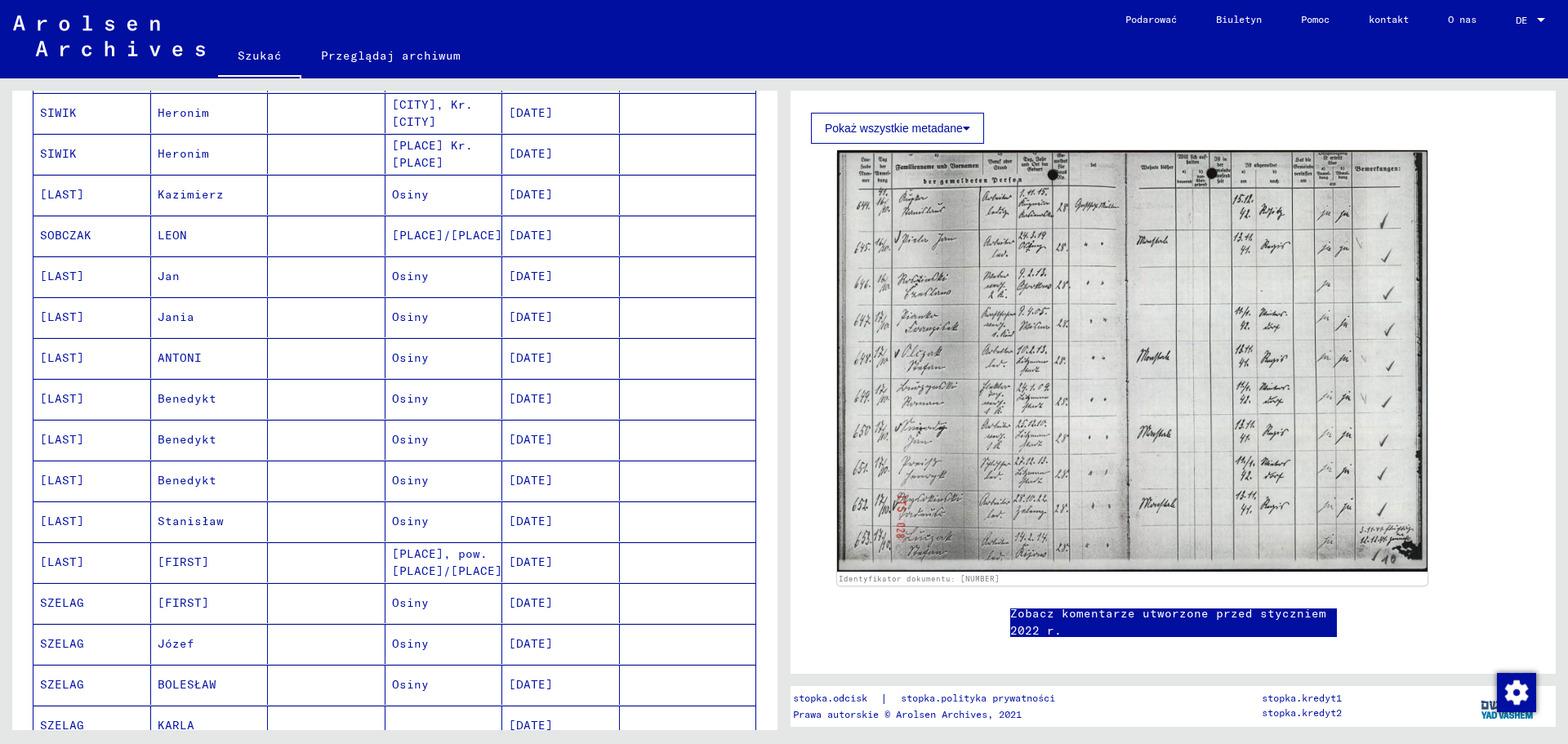 scroll, scrollTop: 653, scrollLeft: 0, axis: vertical 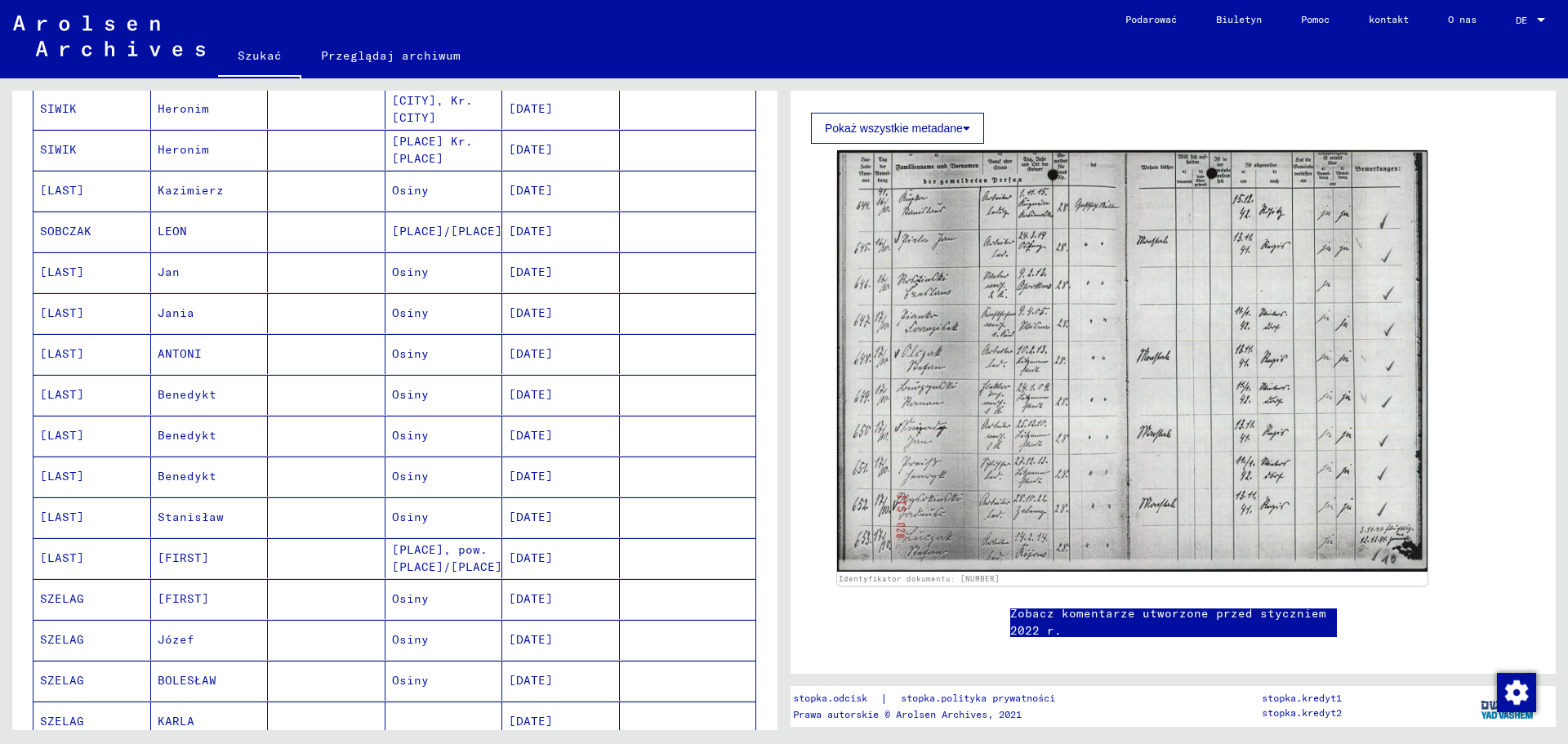 click on "[PLACE], pow. [PLACE]/[PLACE]" at bounding box center [410, 599] 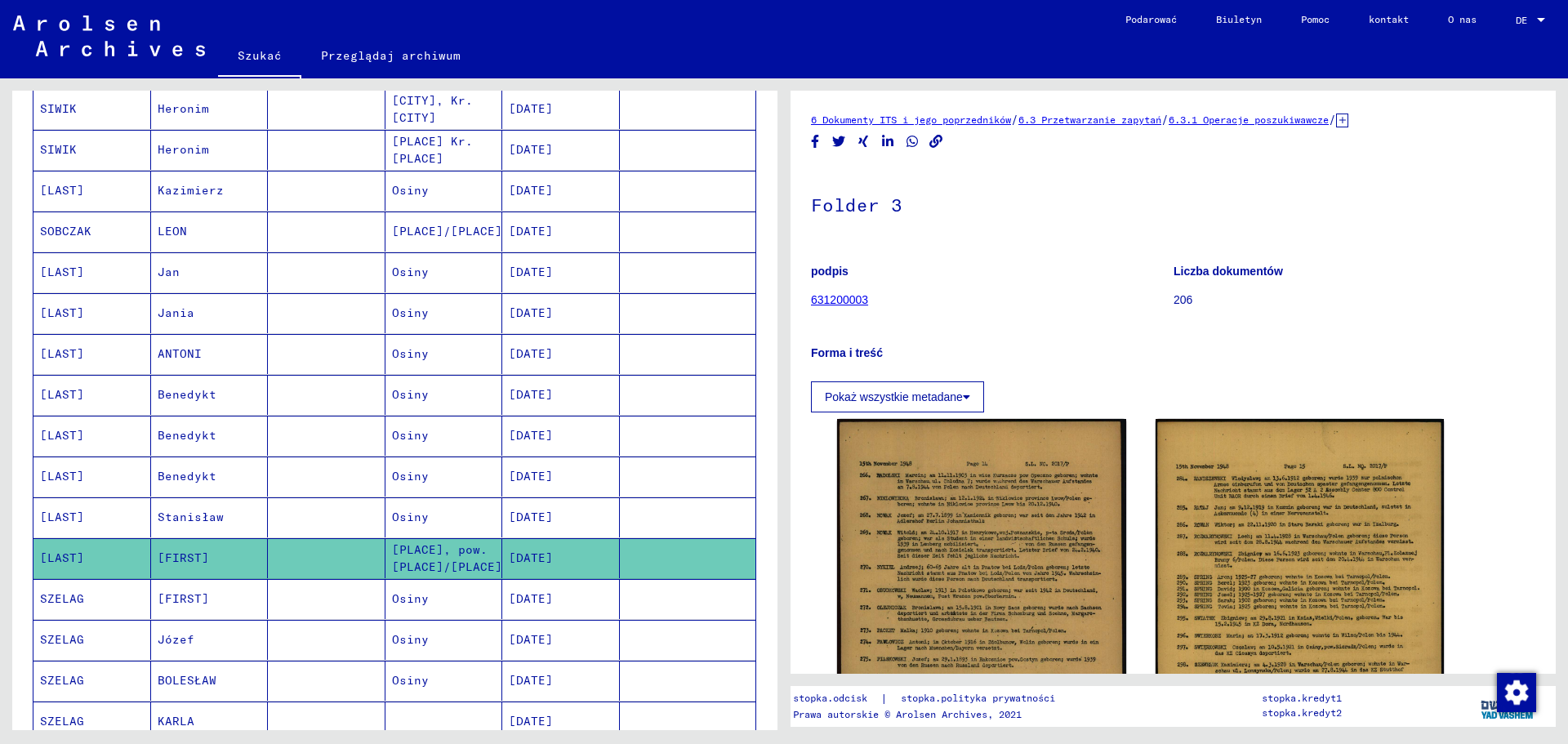scroll, scrollTop: 0, scrollLeft: 0, axis: both 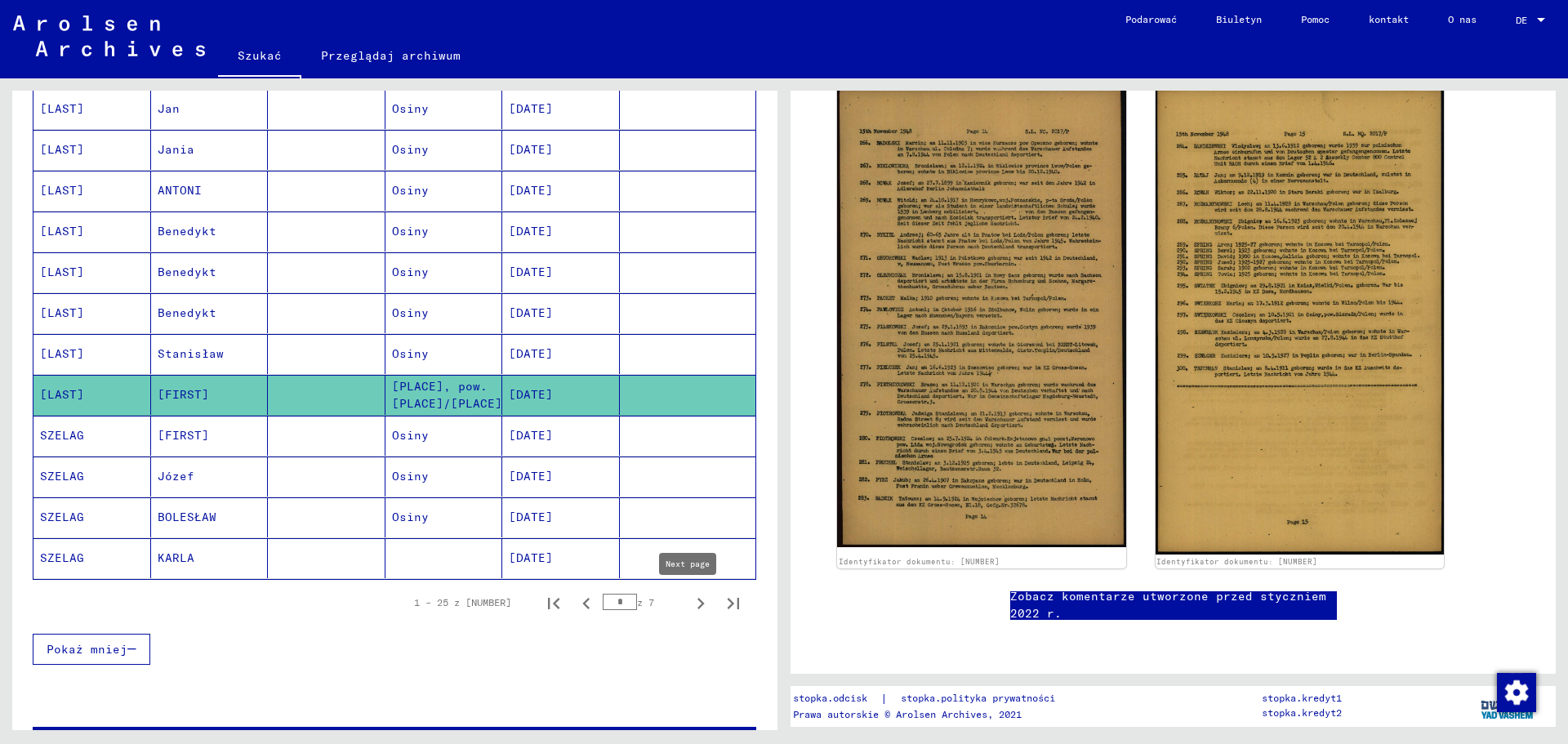 click 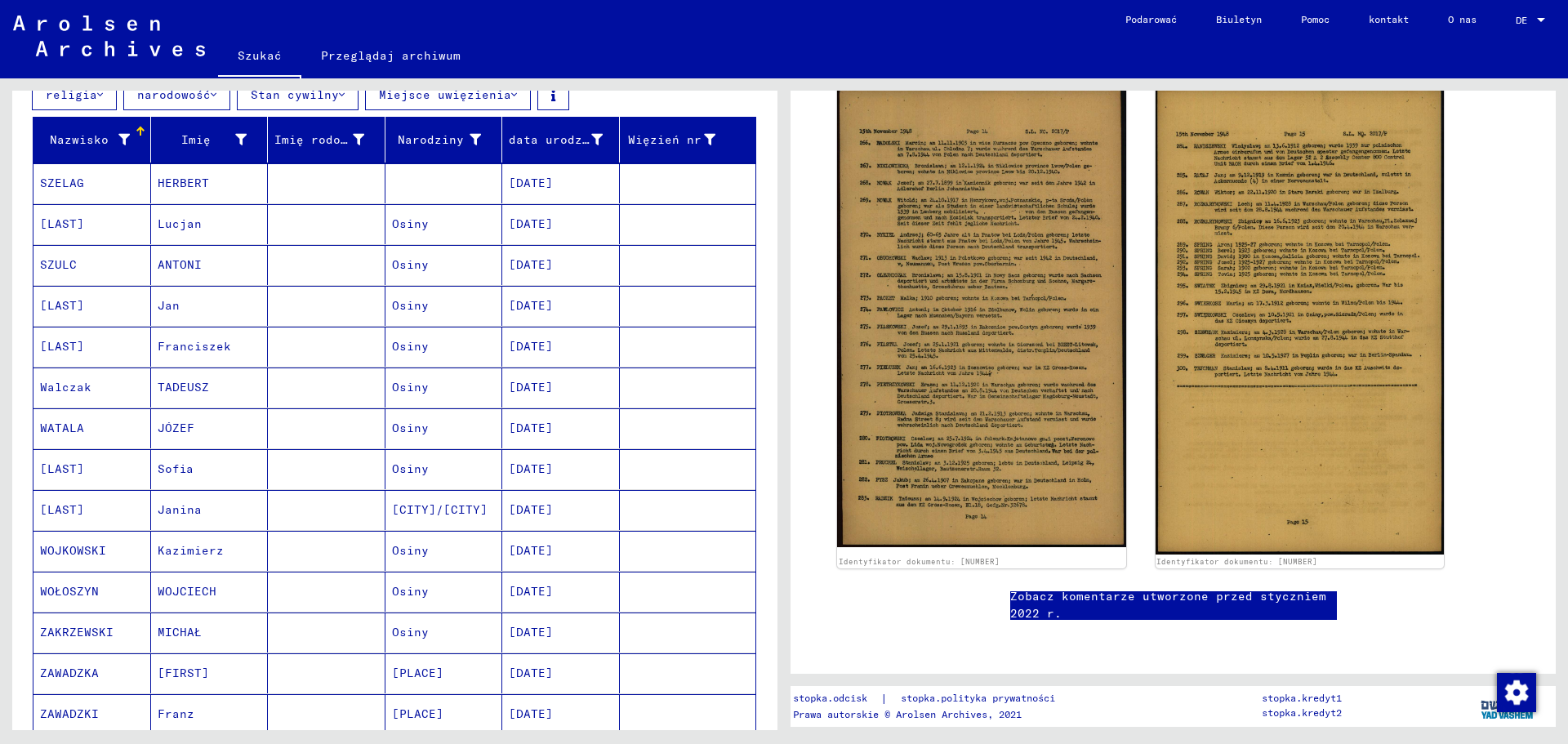 scroll, scrollTop: 0, scrollLeft: 0, axis: both 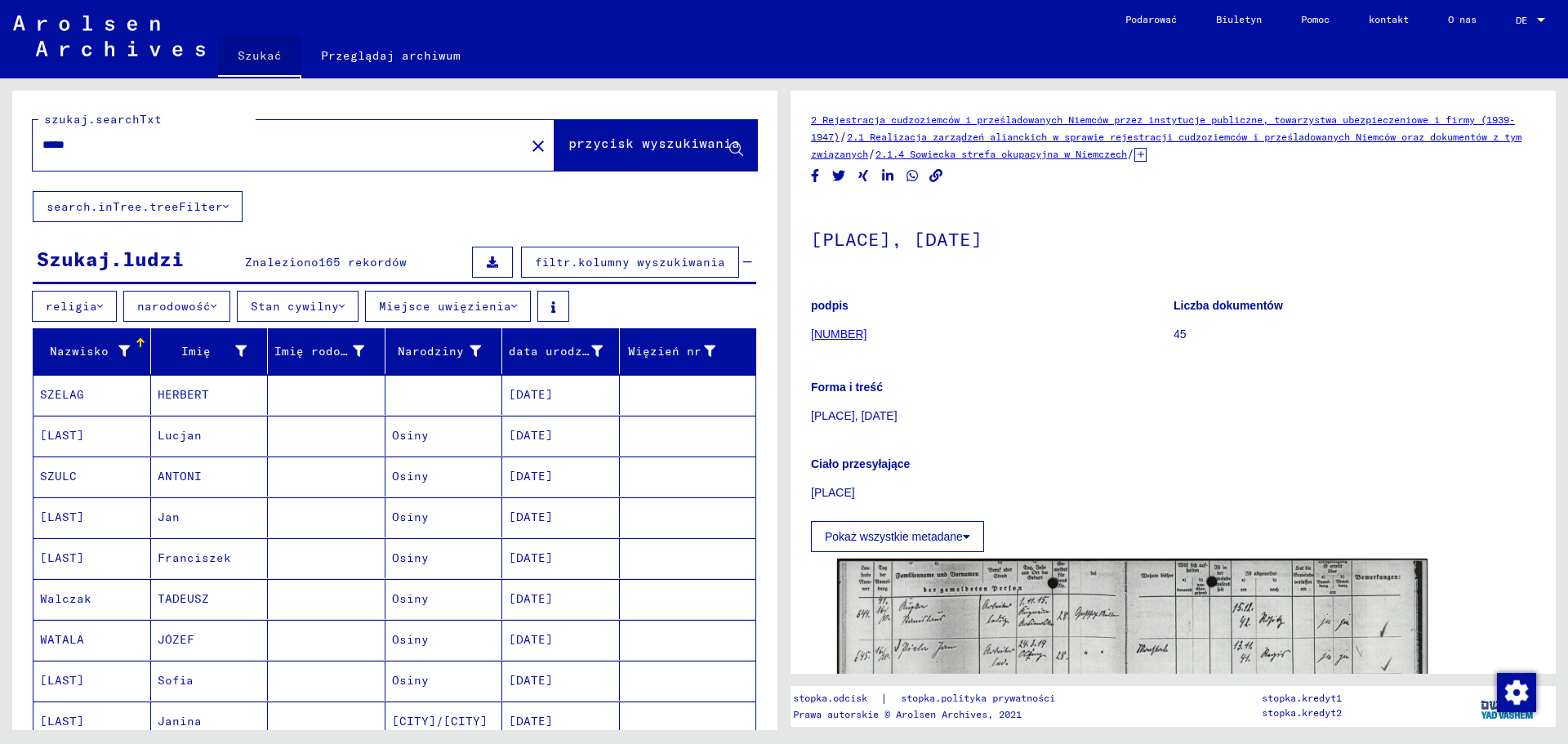 click on "Szukać" 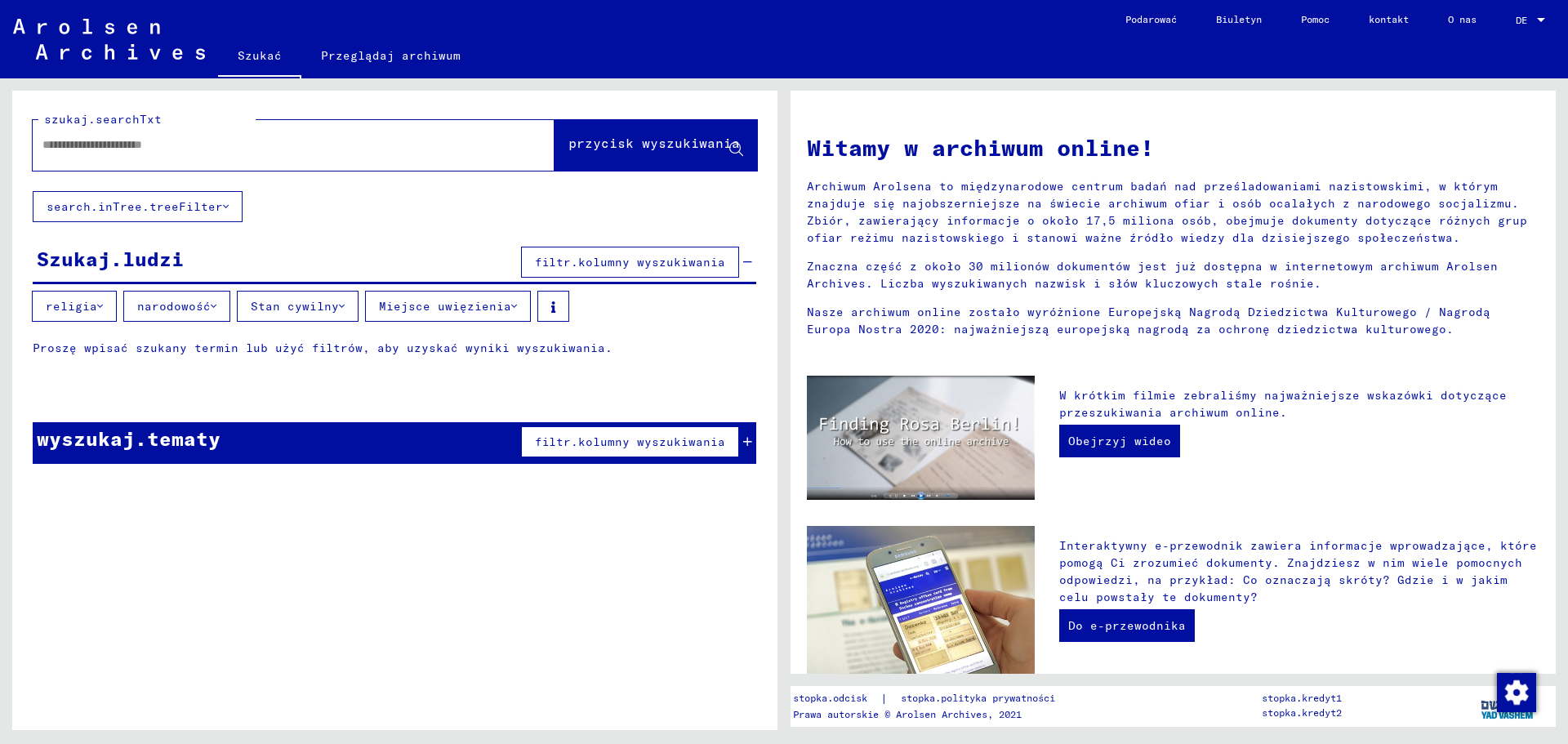 click 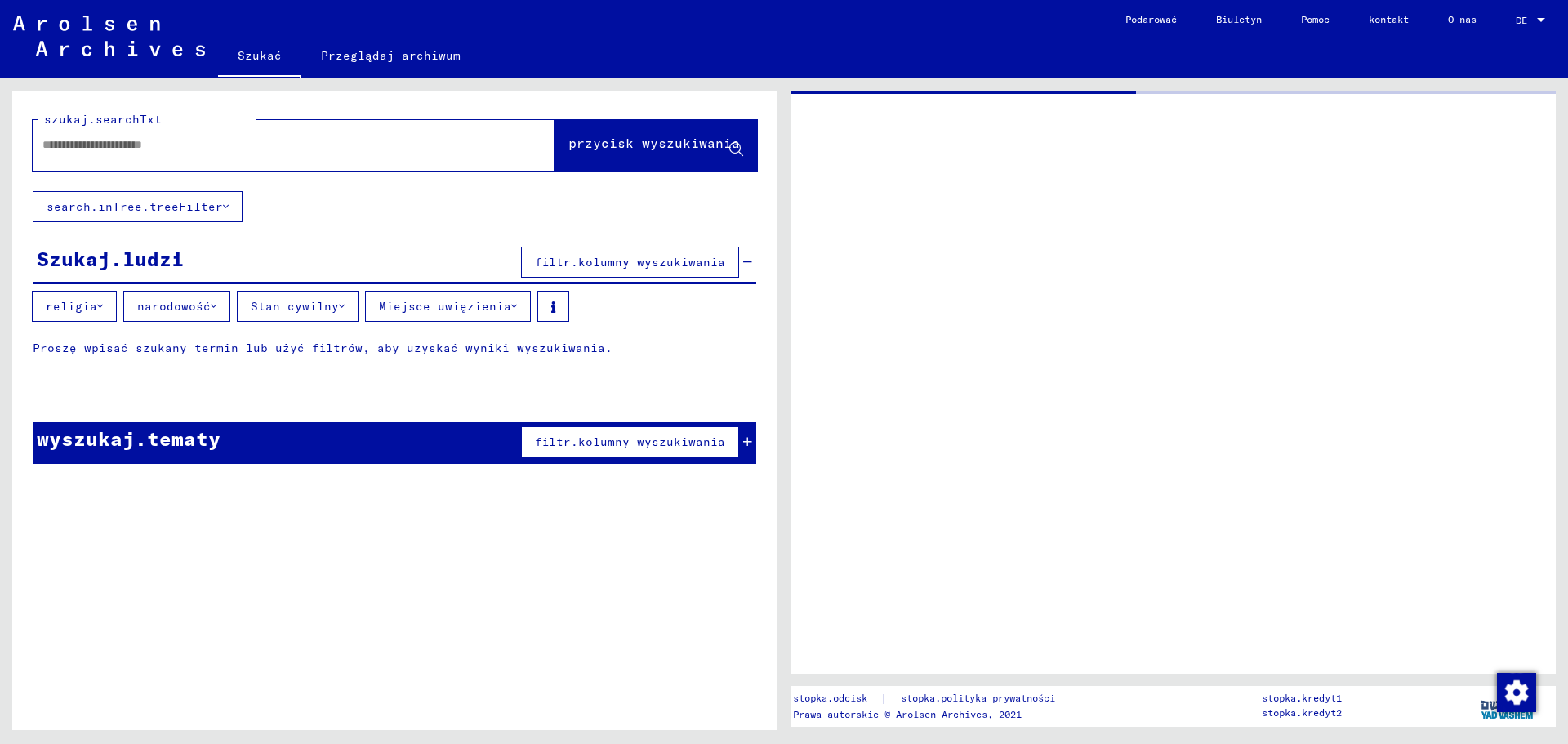 type on "*****" 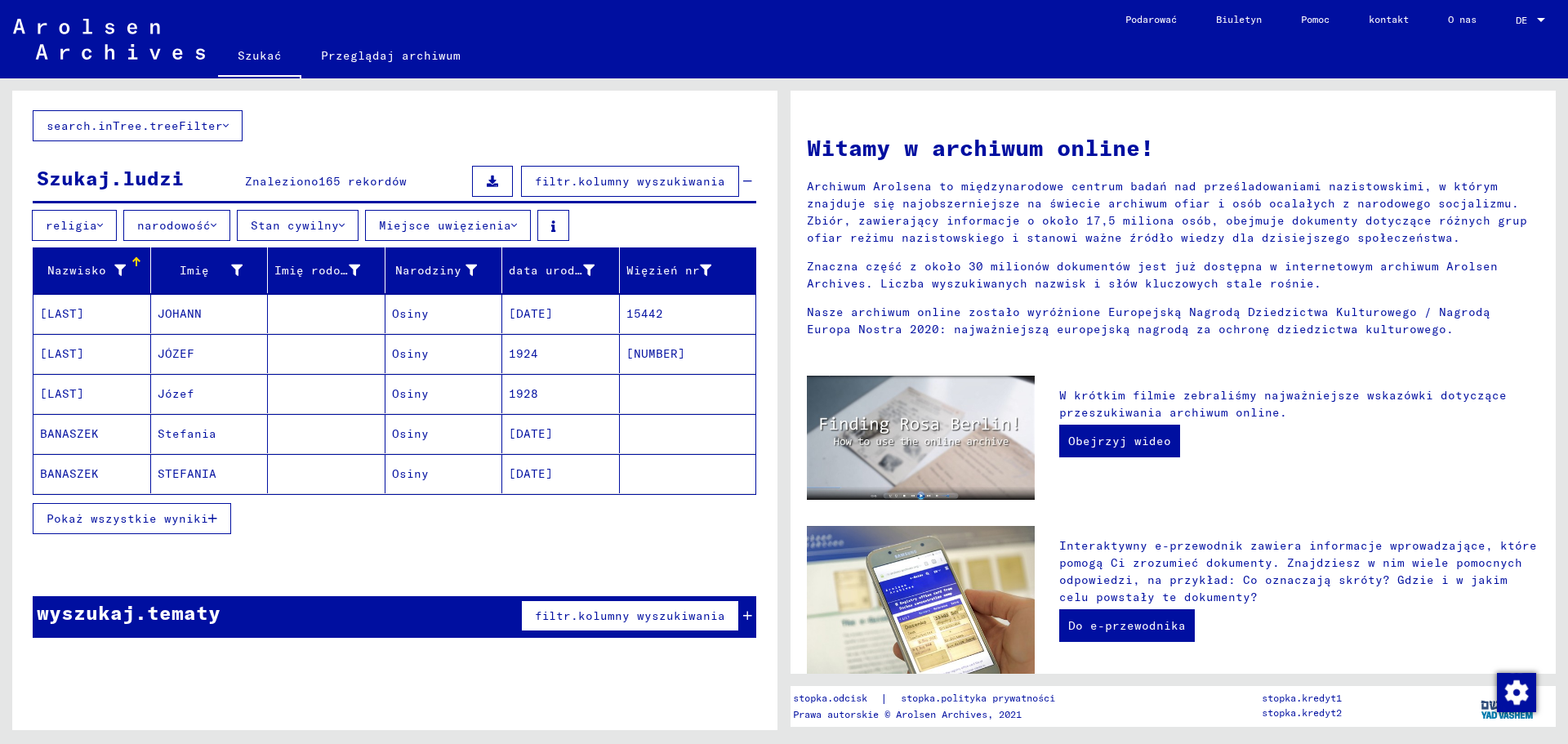 scroll, scrollTop: 0, scrollLeft: 0, axis: both 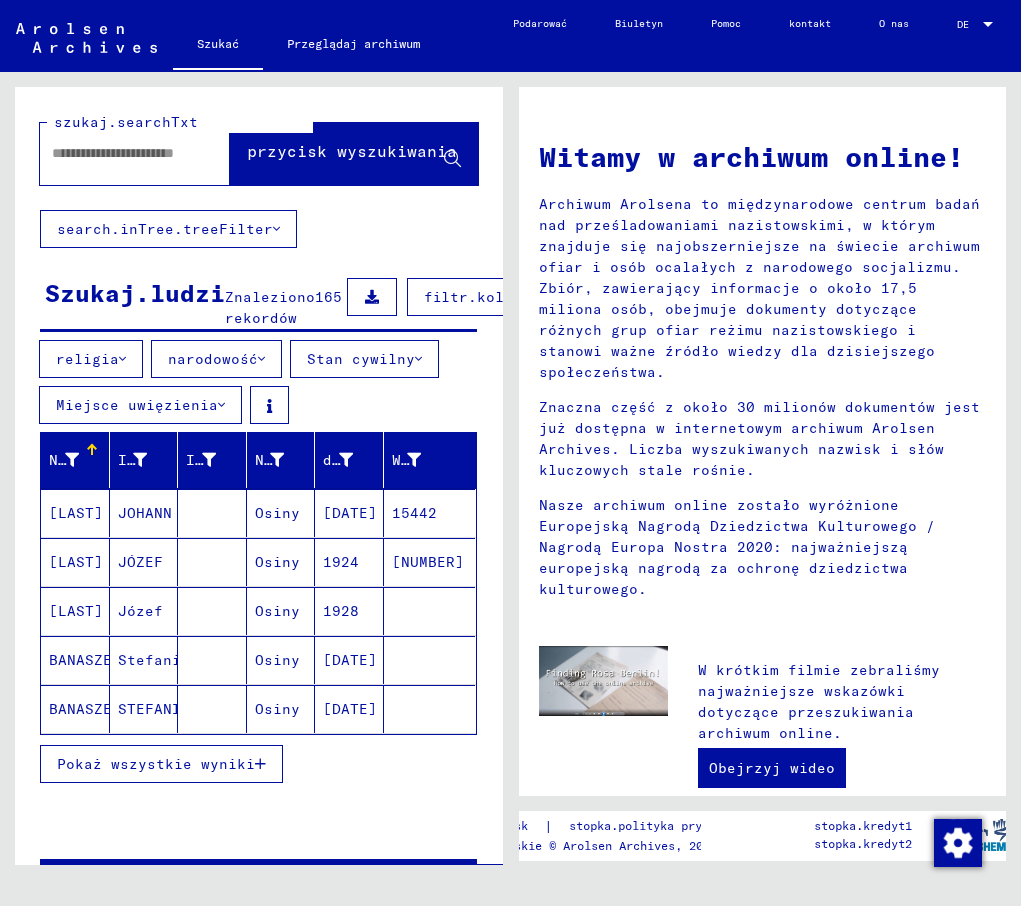 click at bounding box center [119, 153] 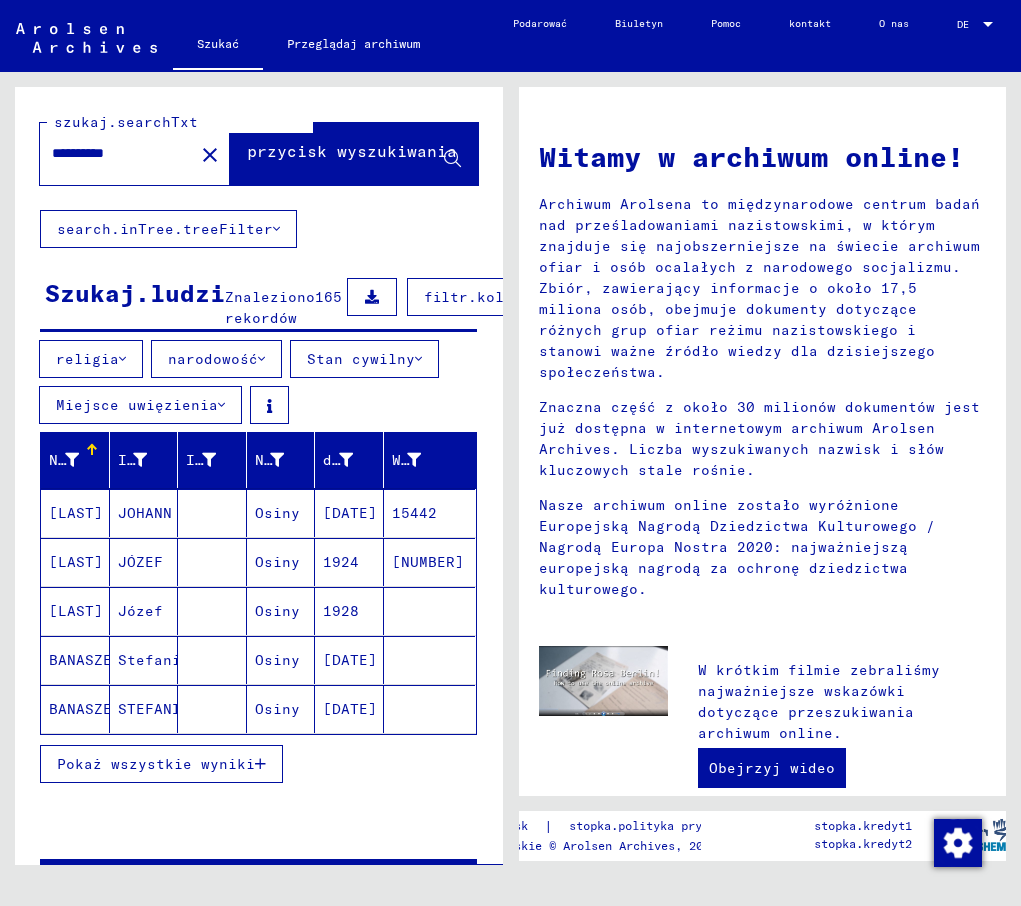 type on "**********" 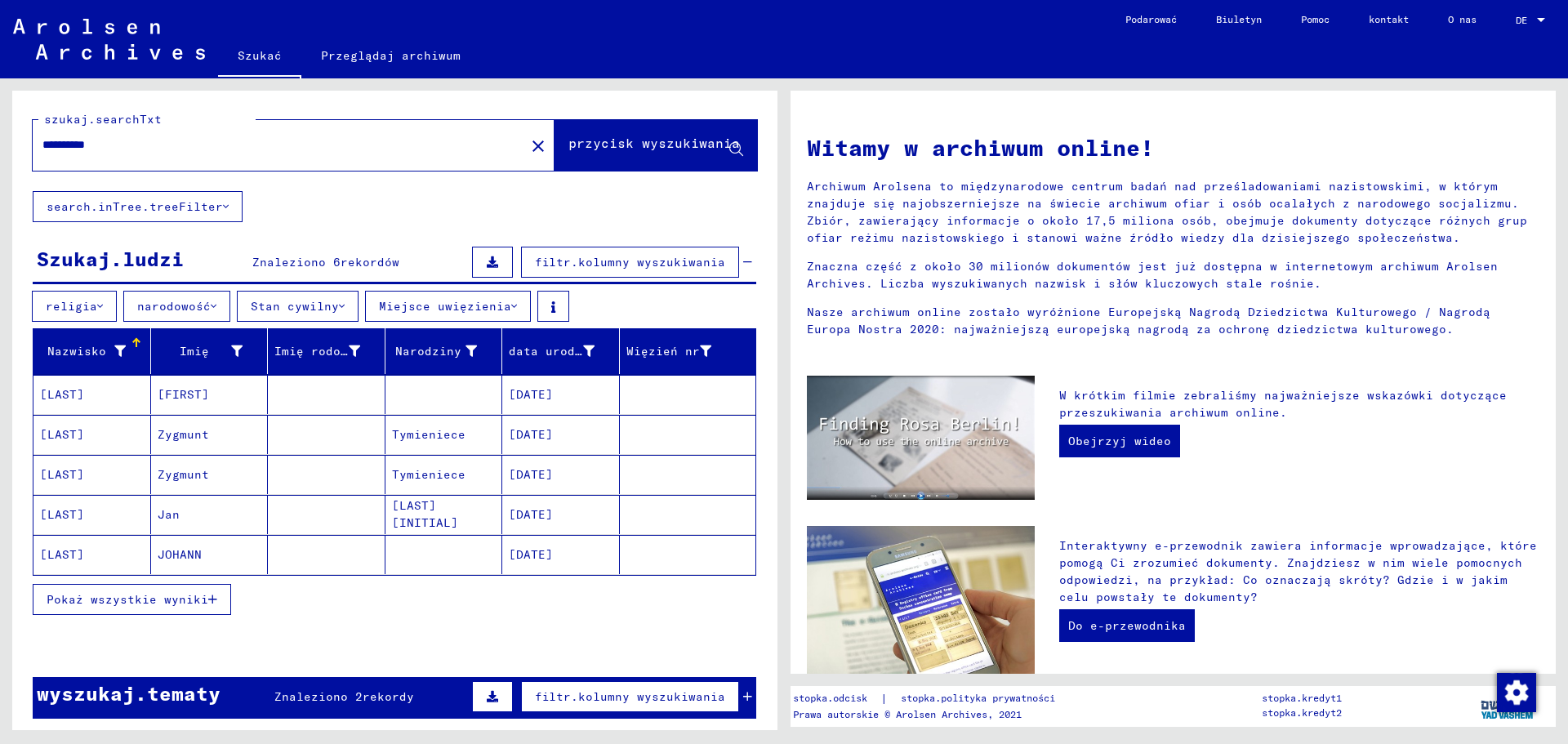 click on "Zygmunt" at bounding box center (183, 474) 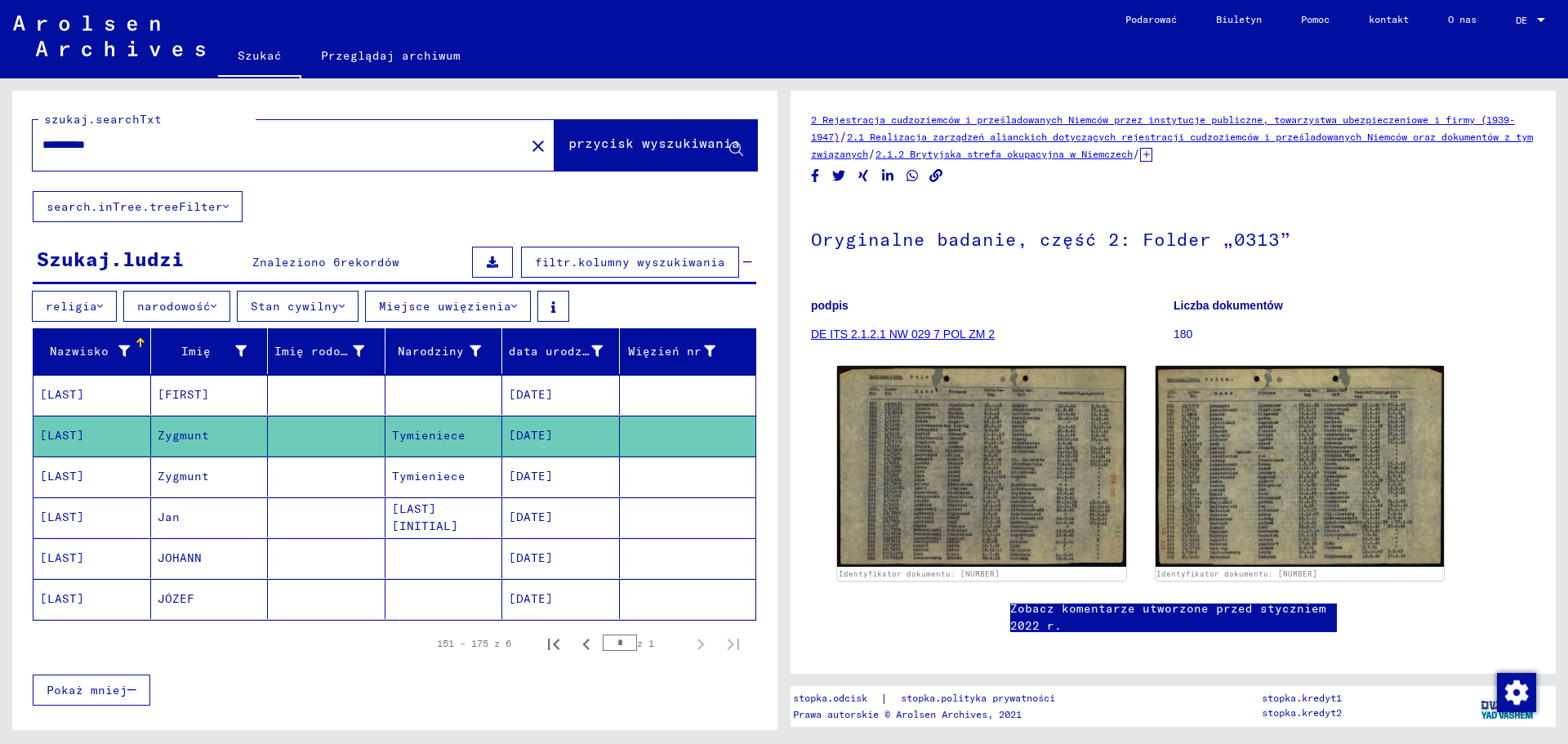 scroll, scrollTop: 0, scrollLeft: 0, axis: both 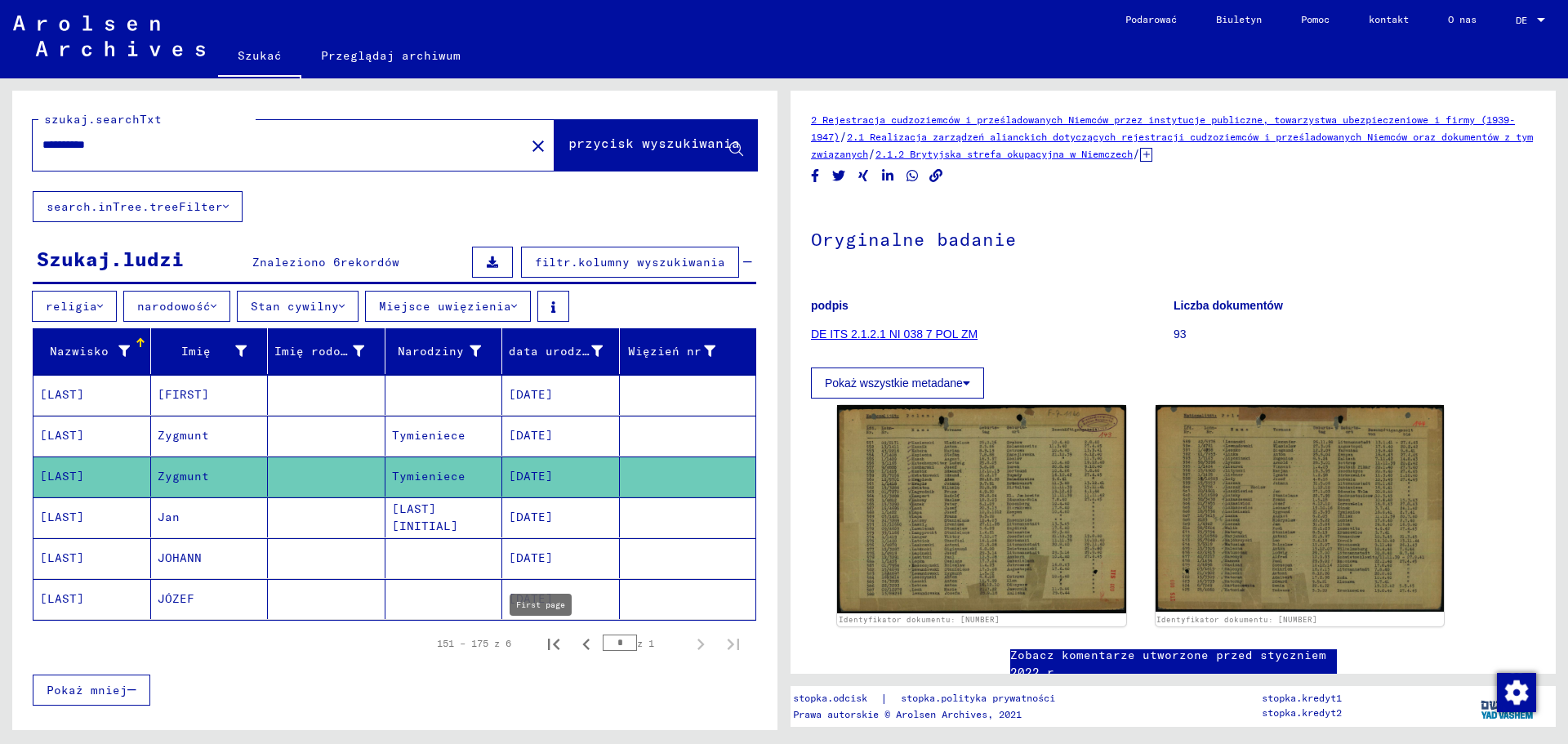 click 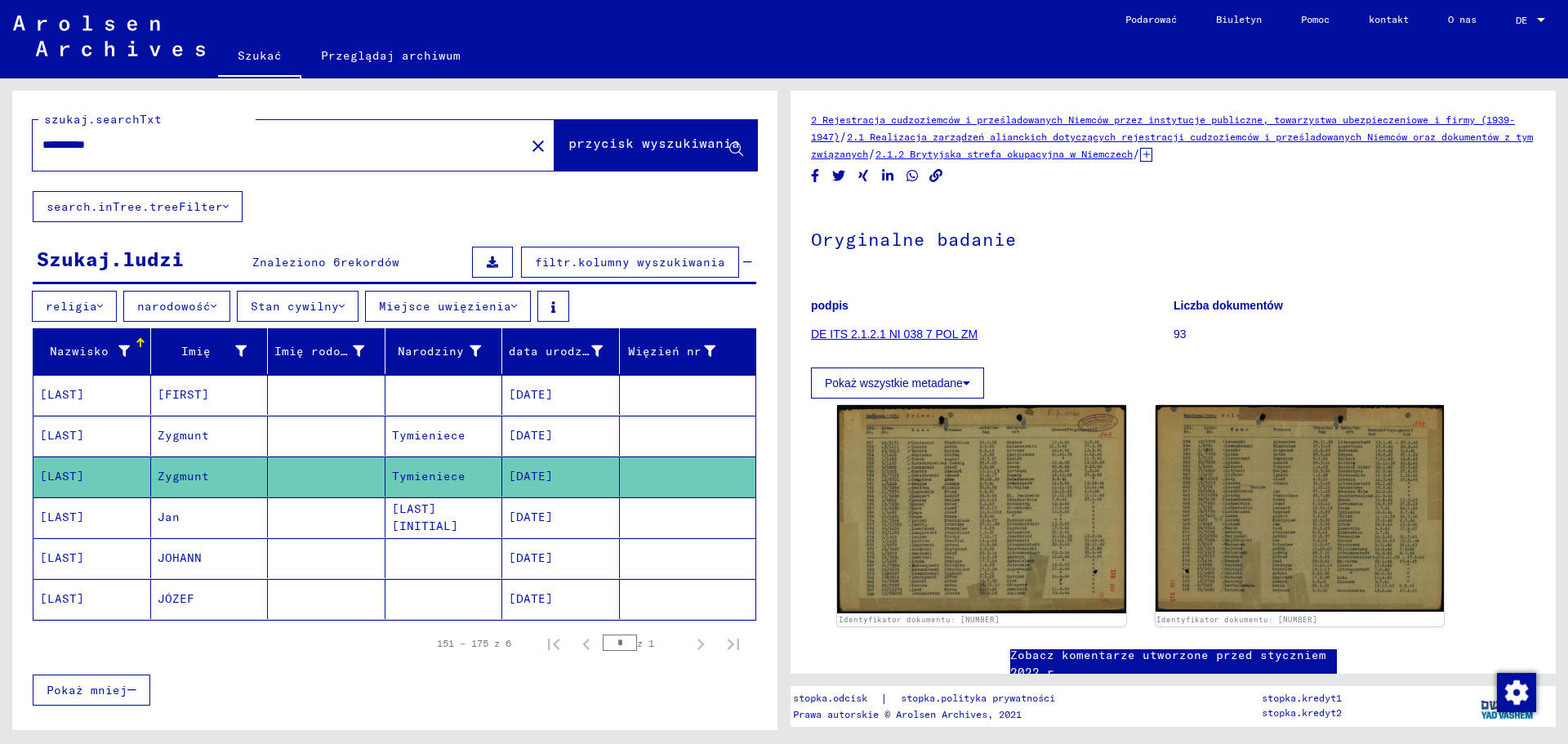 click at bounding box center [327, 558] 